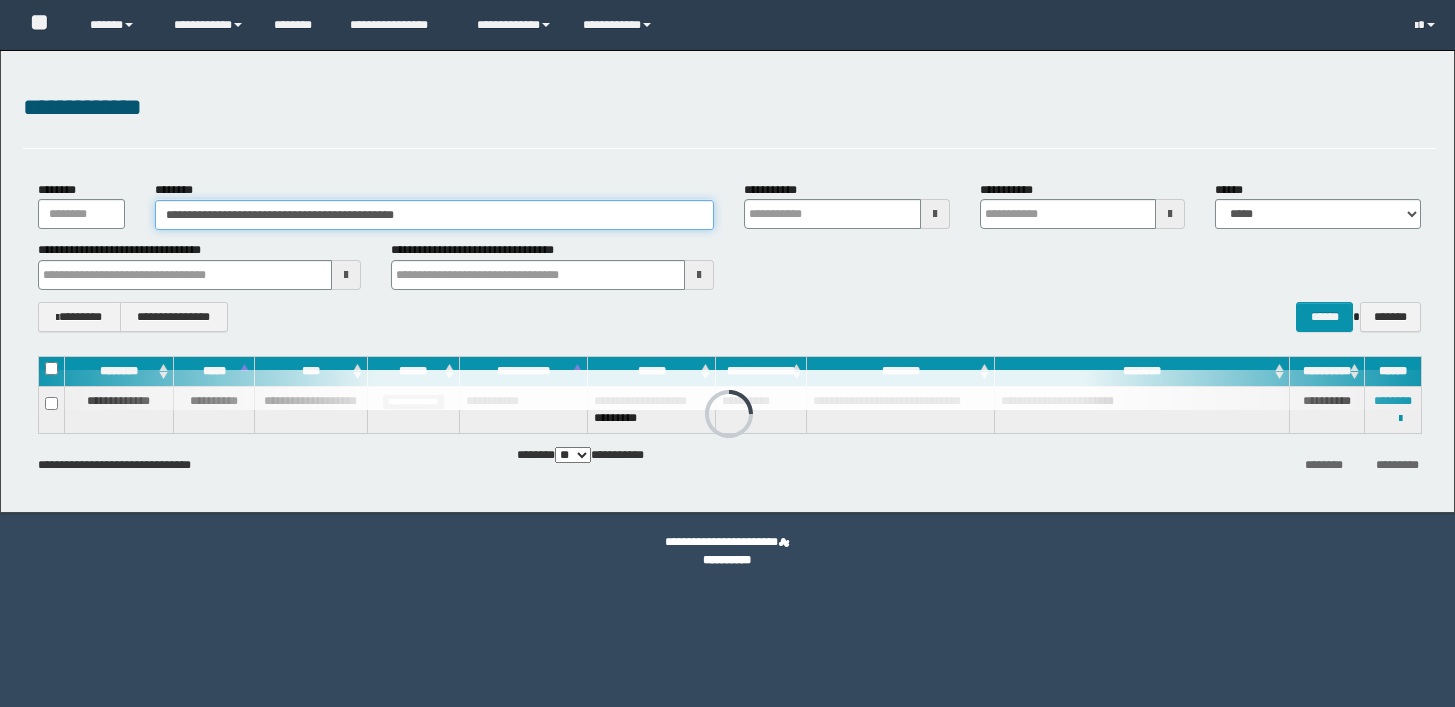 scroll, scrollTop: 0, scrollLeft: 0, axis: both 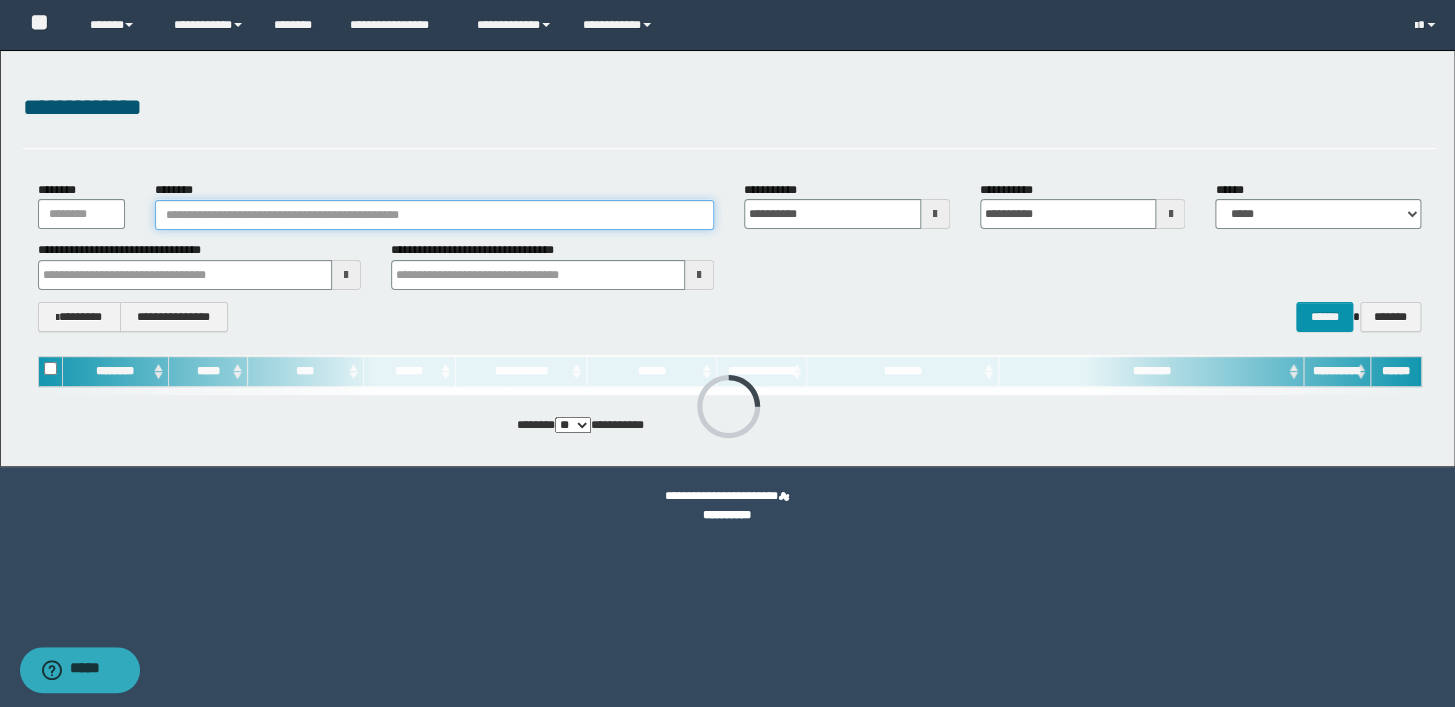 click on "********" at bounding box center [434, 215] 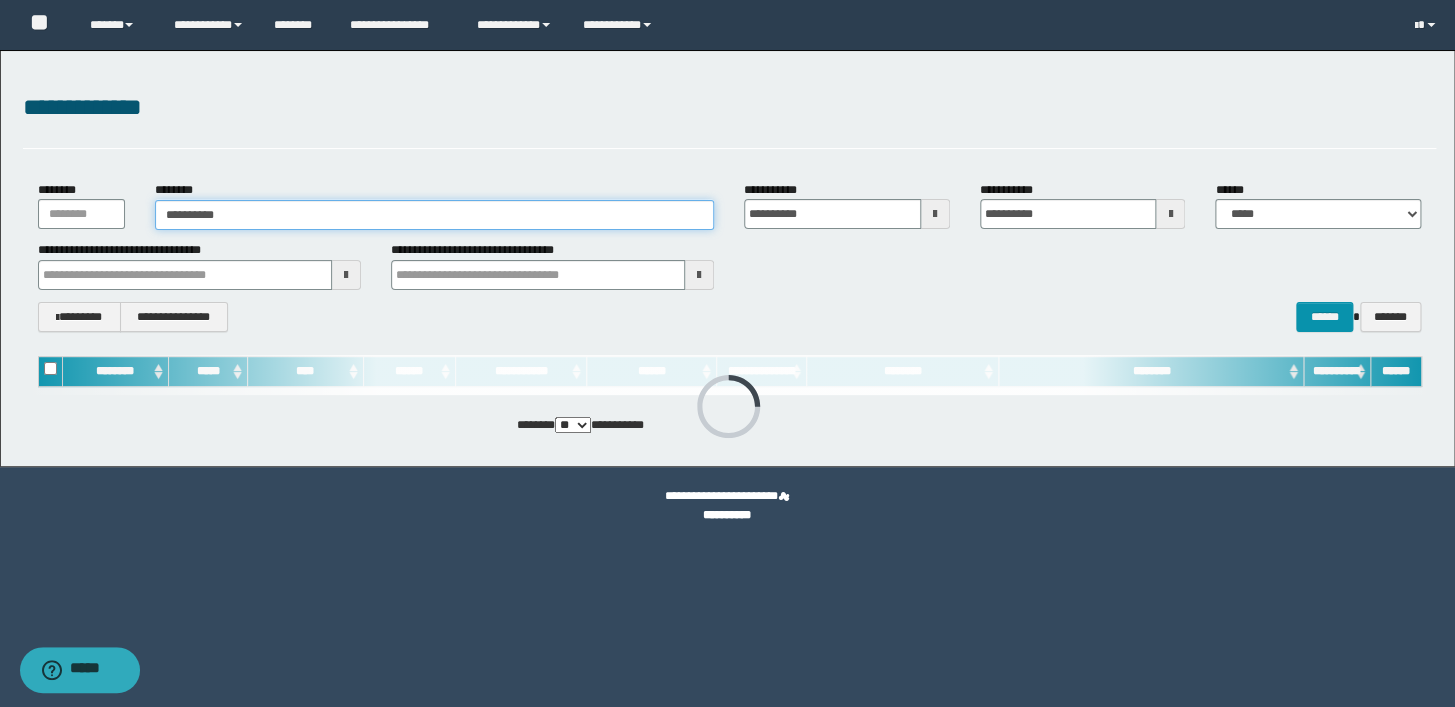type on "**********" 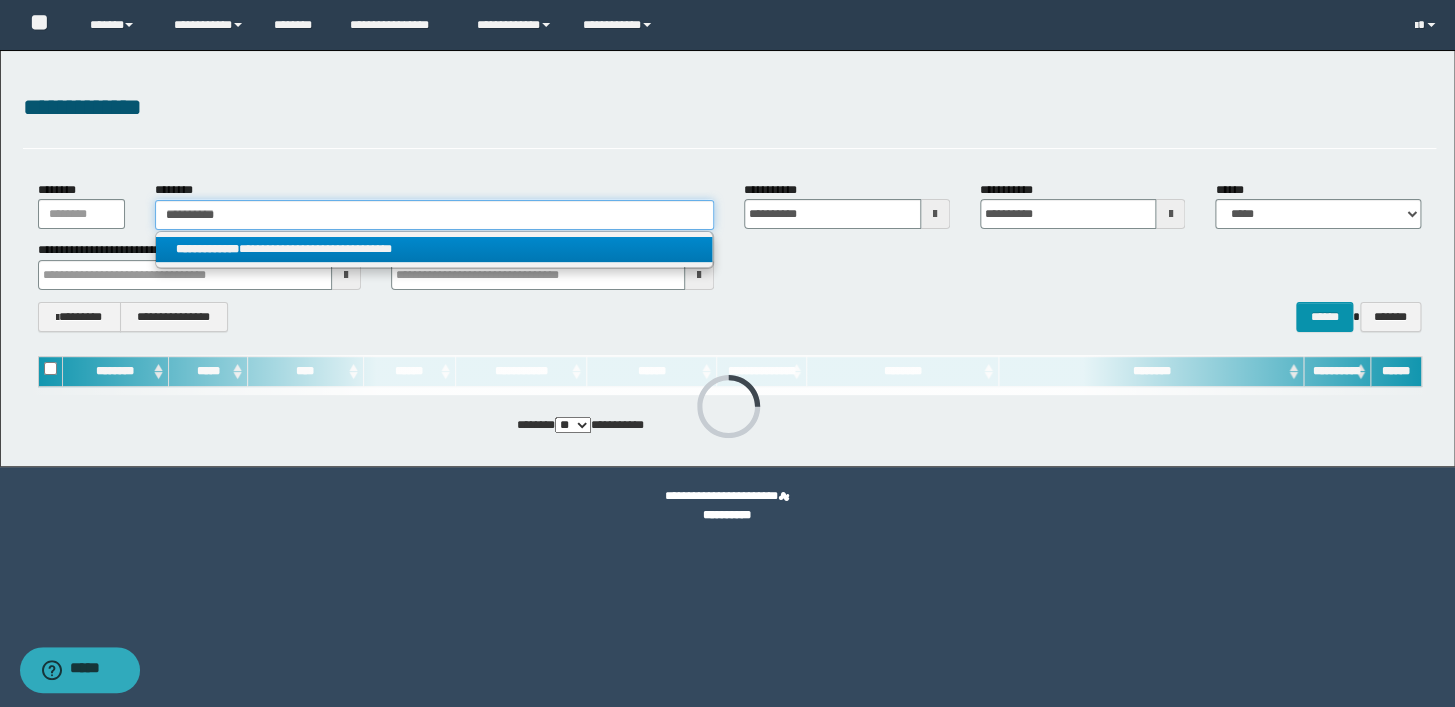 type on "**********" 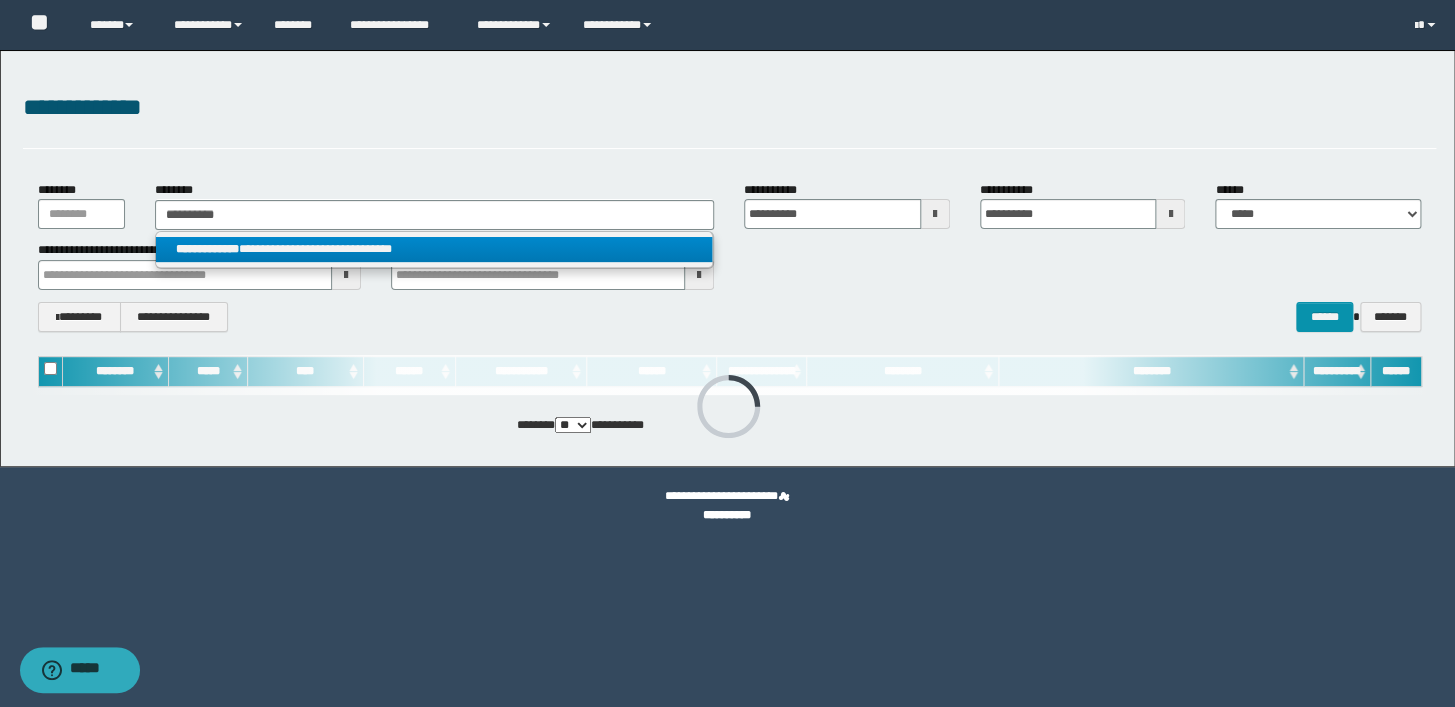 click on "**********" at bounding box center [434, 249] 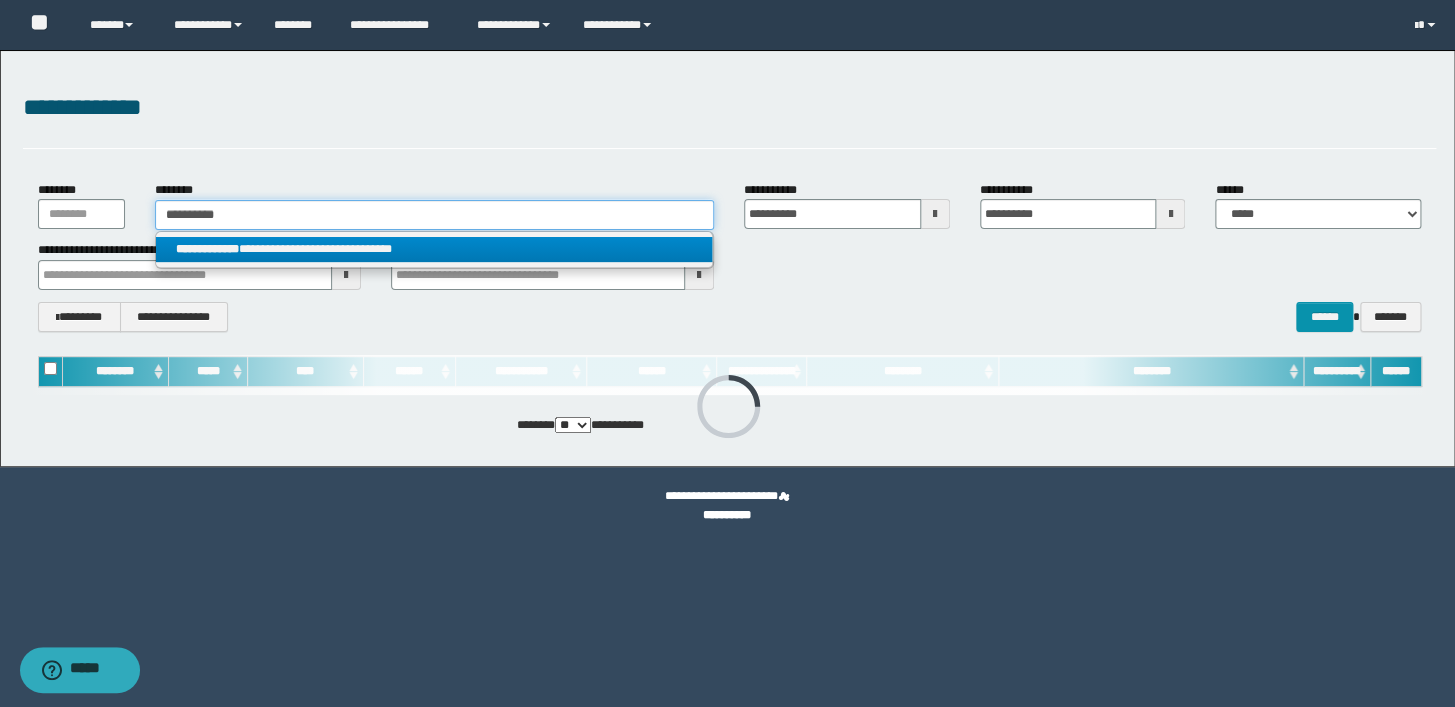 type 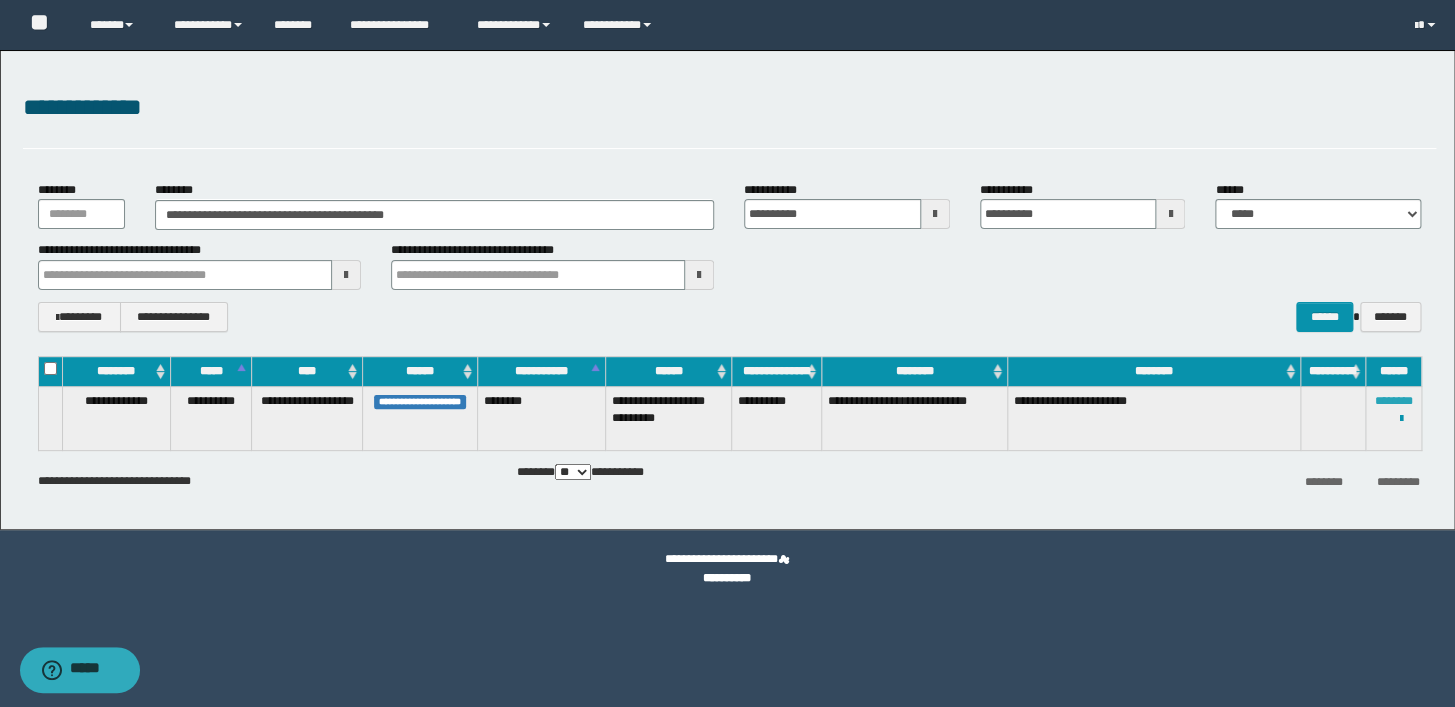 click on "********" at bounding box center [1393, 401] 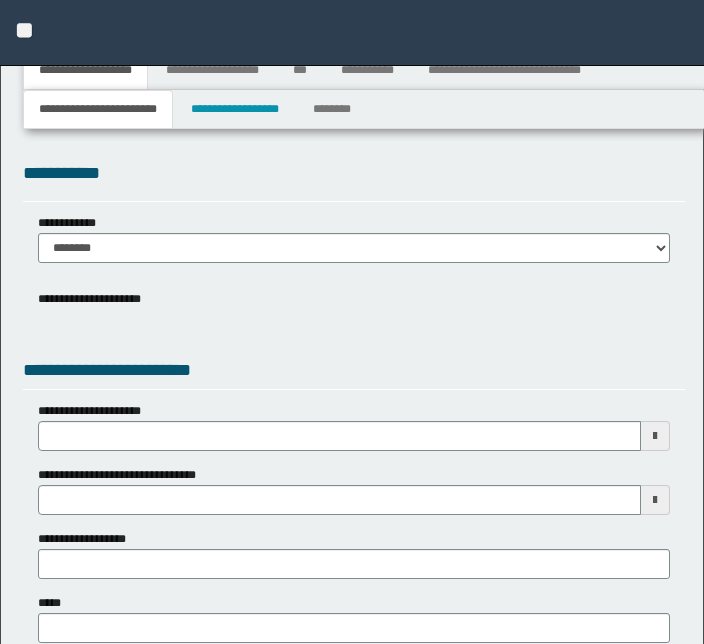 type 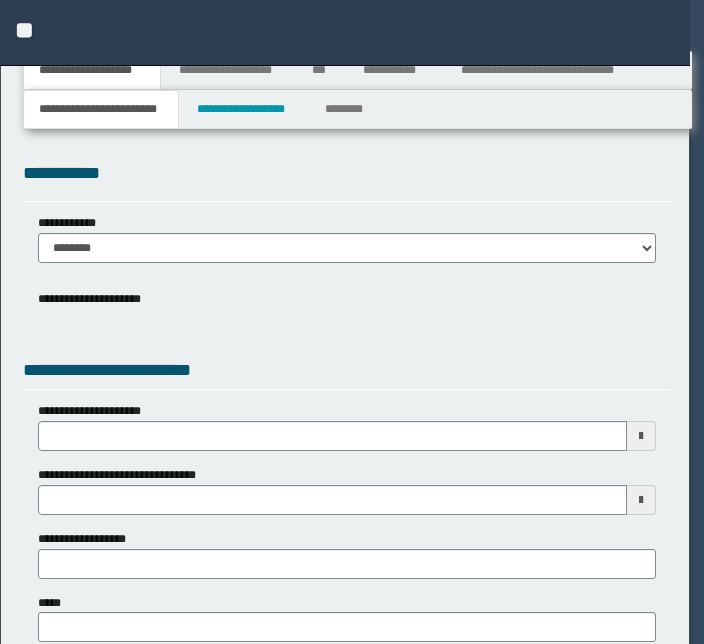 scroll, scrollTop: 0, scrollLeft: 0, axis: both 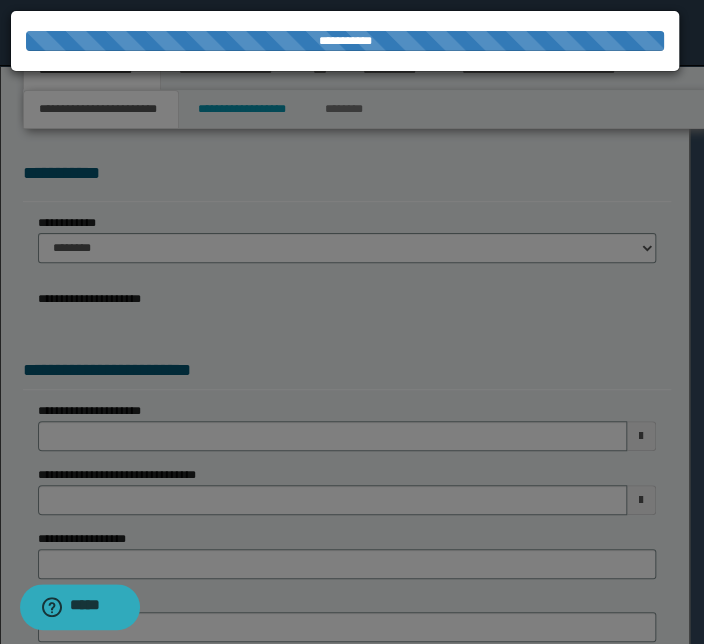 type on "**********" 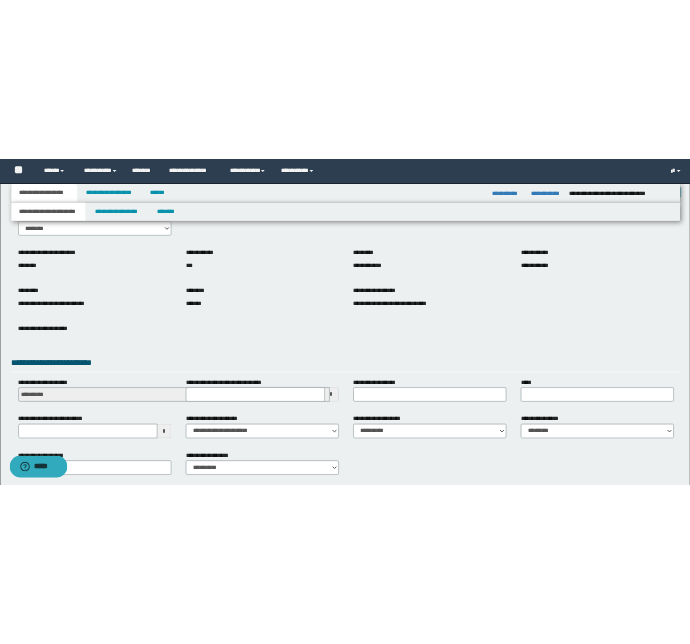 scroll, scrollTop: 207, scrollLeft: 0, axis: vertical 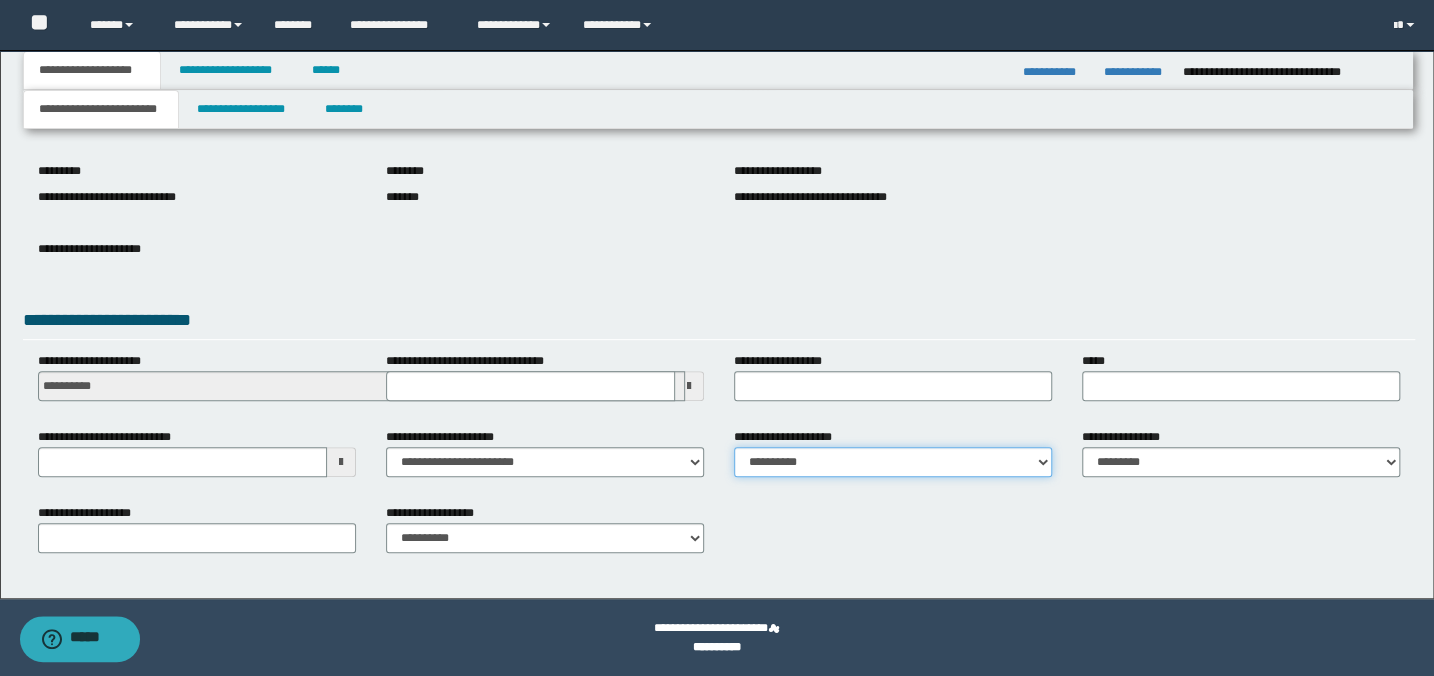 click on "**********" at bounding box center [893, 462] 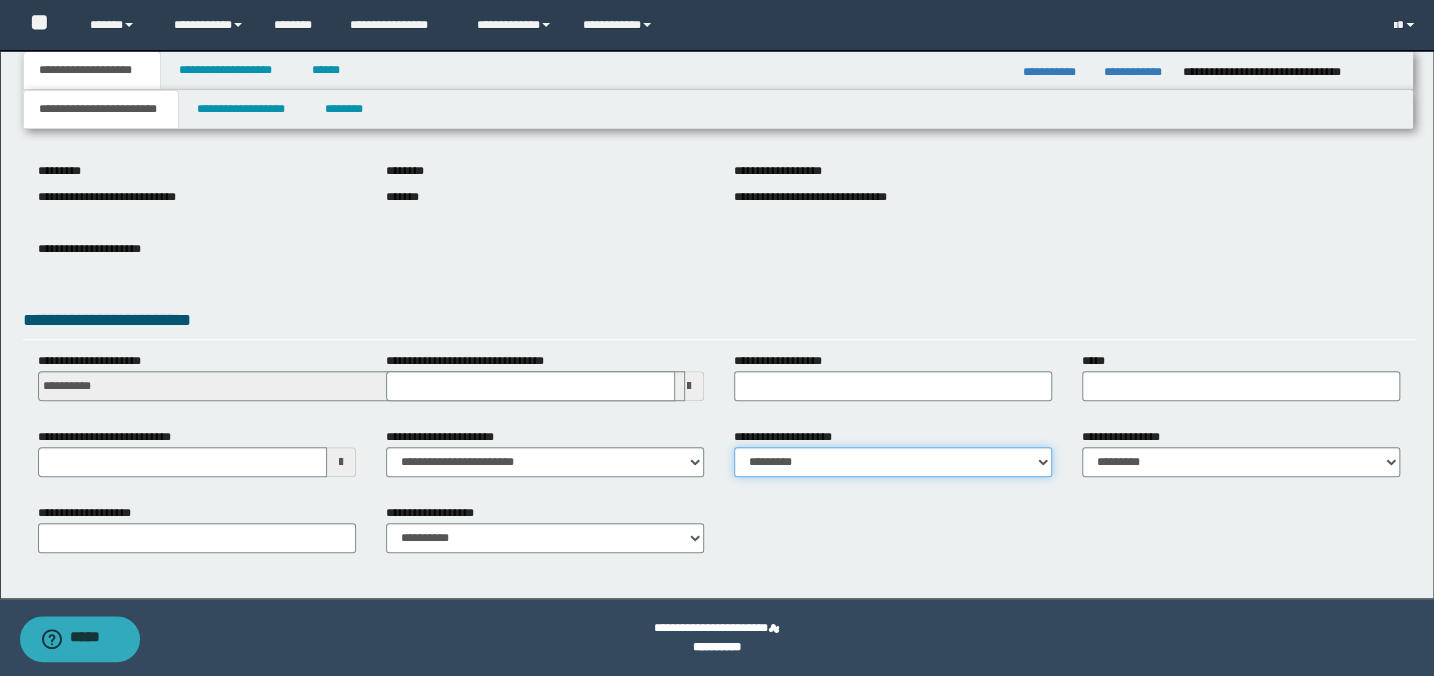 click on "**********" at bounding box center (893, 462) 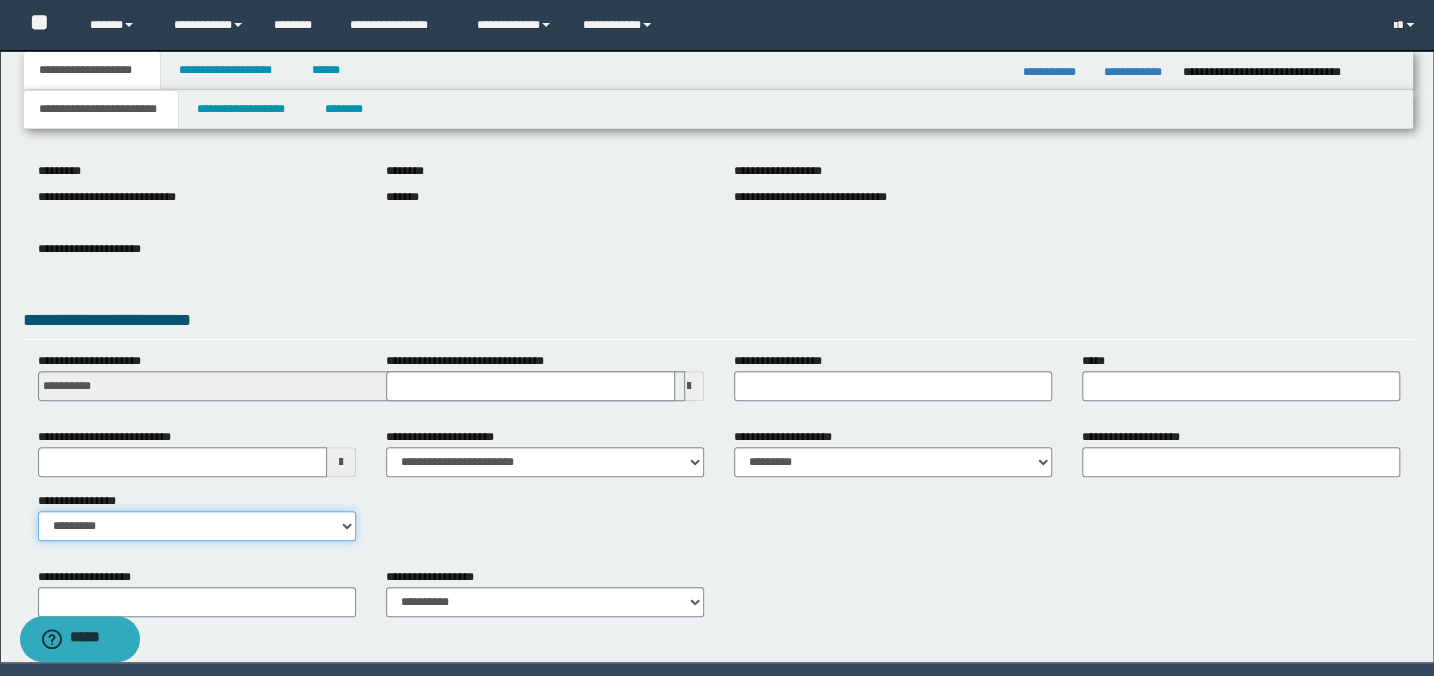 click on "**********" at bounding box center (197, 526) 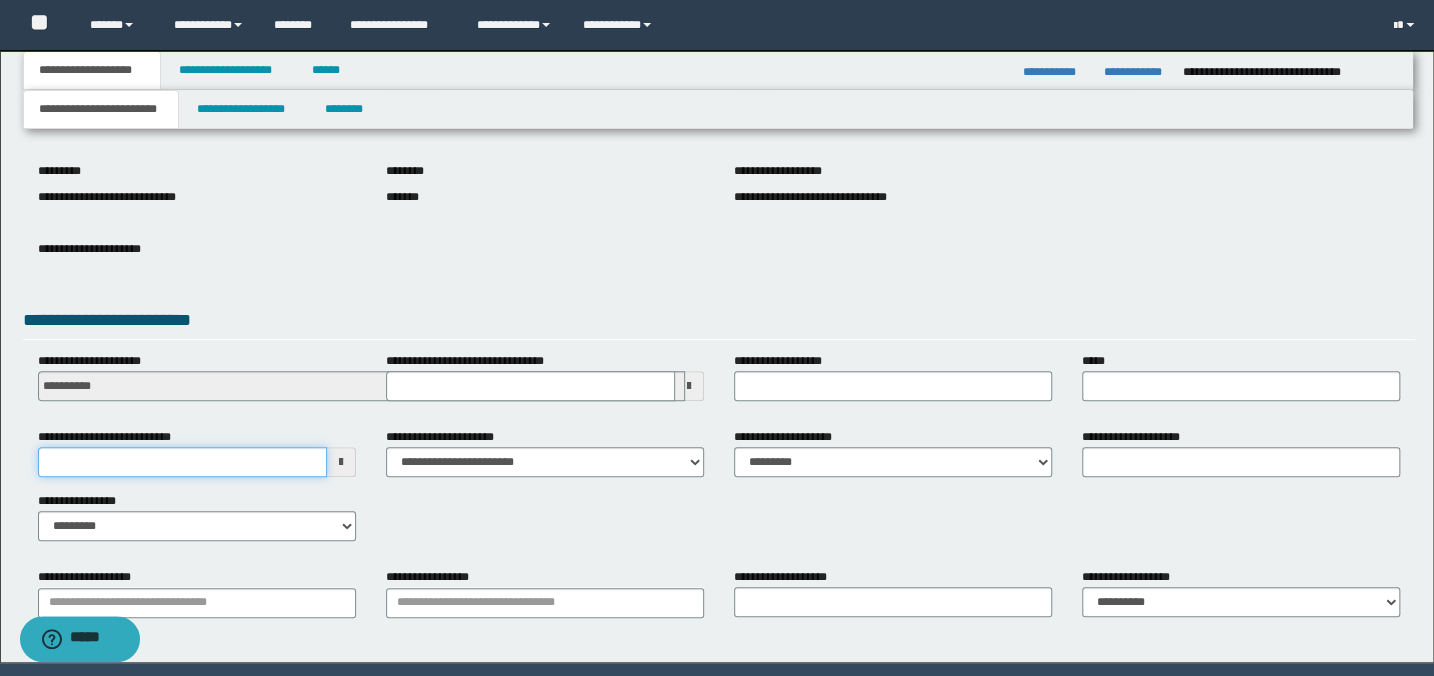 click on "**********" at bounding box center (182, 462) 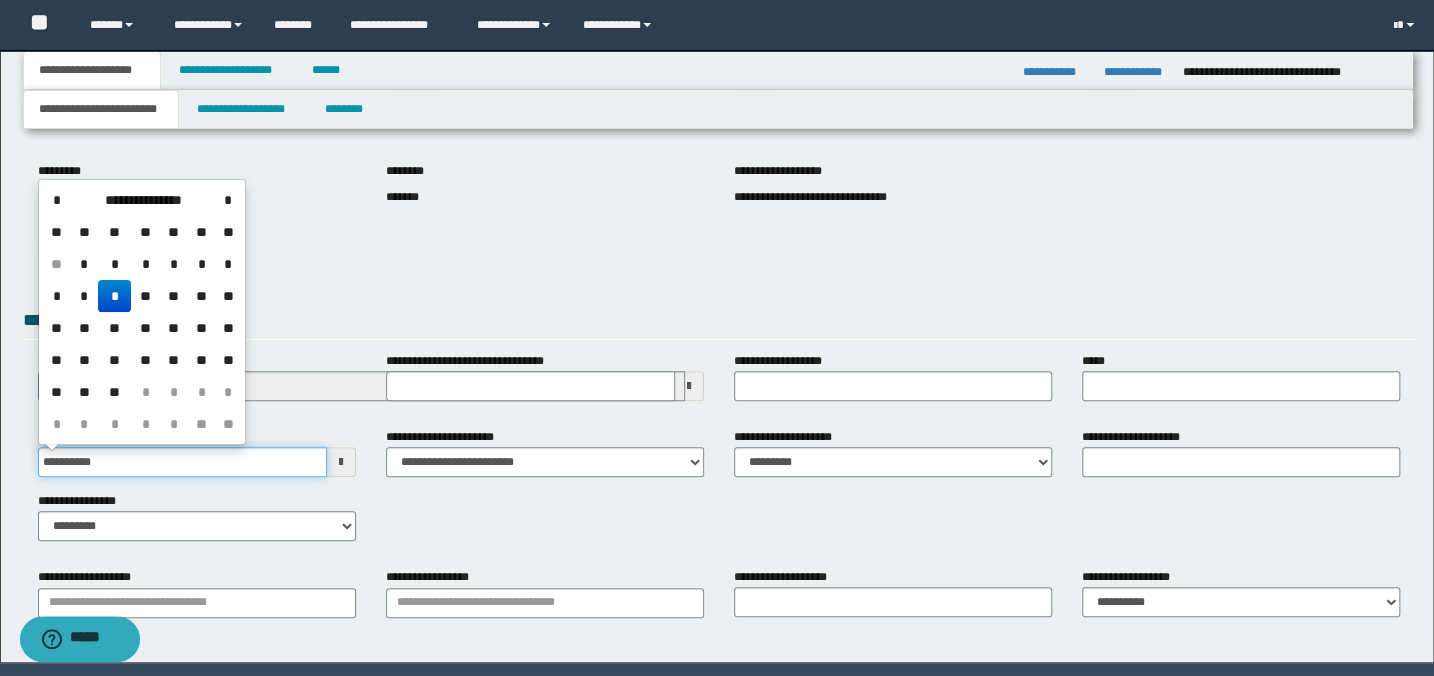 type on "**********" 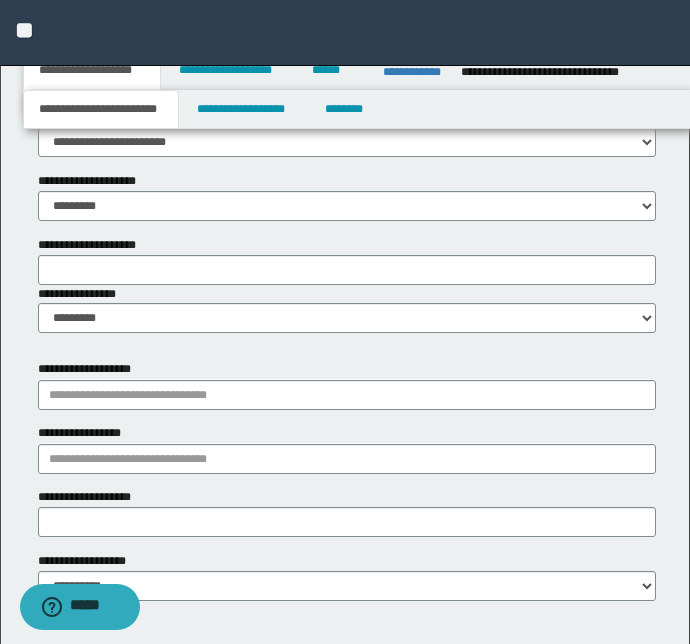 scroll, scrollTop: 1196, scrollLeft: 0, axis: vertical 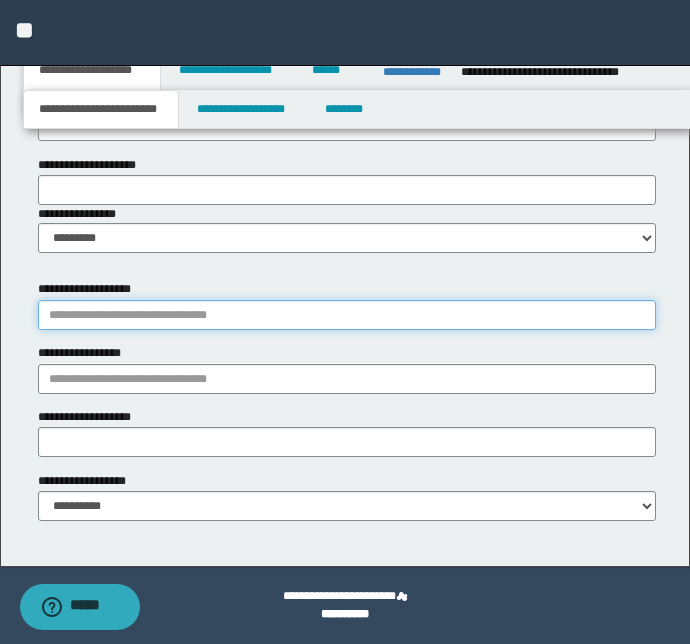 click on "**********" at bounding box center [347, 315] 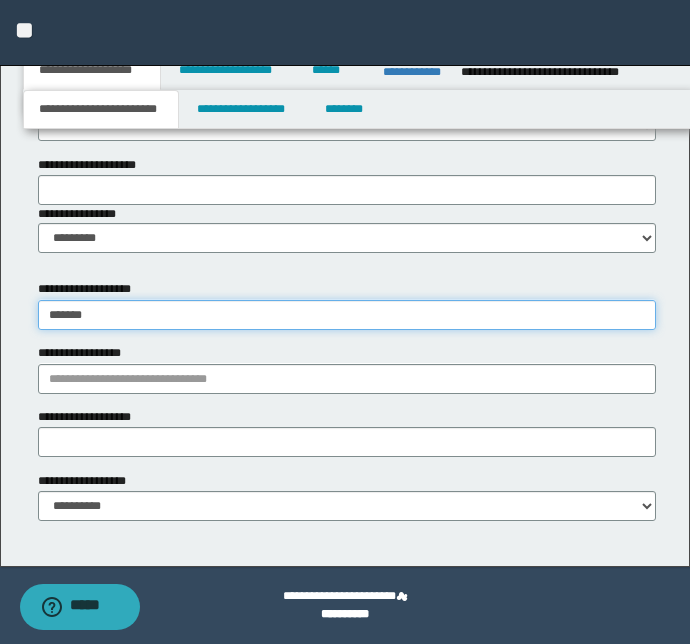 type on "********" 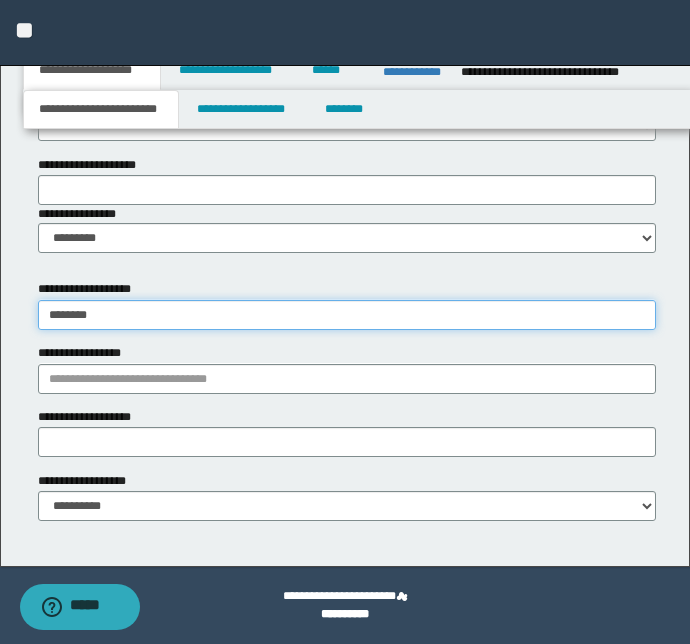 type on "********" 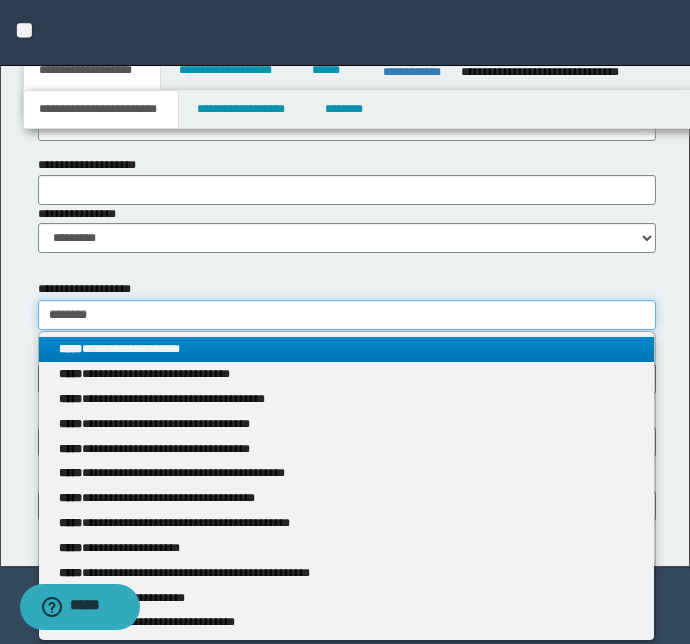 type on "********" 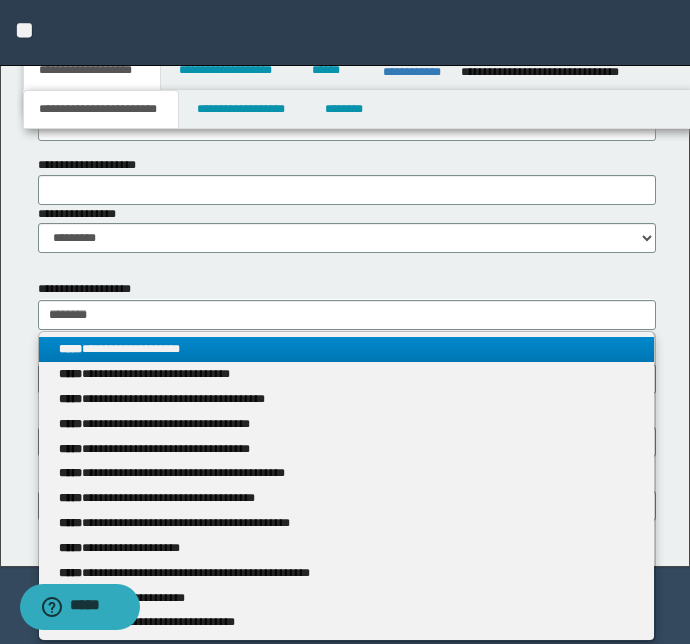 click on "**********" at bounding box center (347, 349) 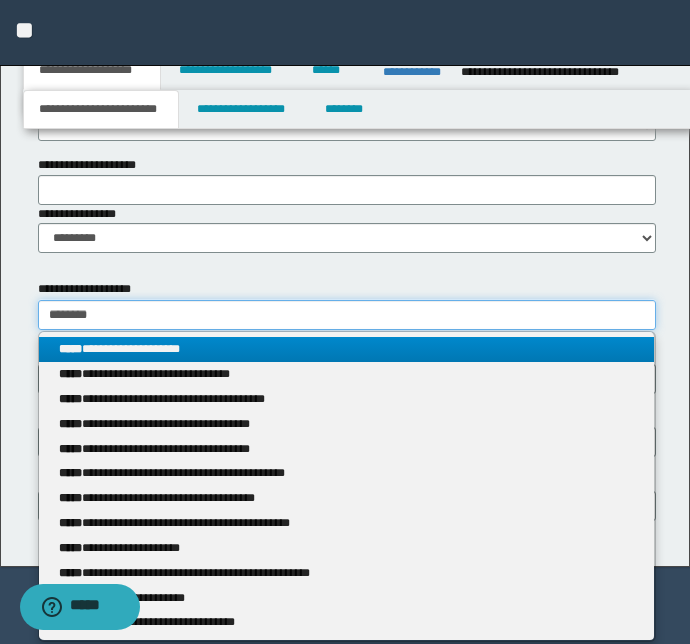 type 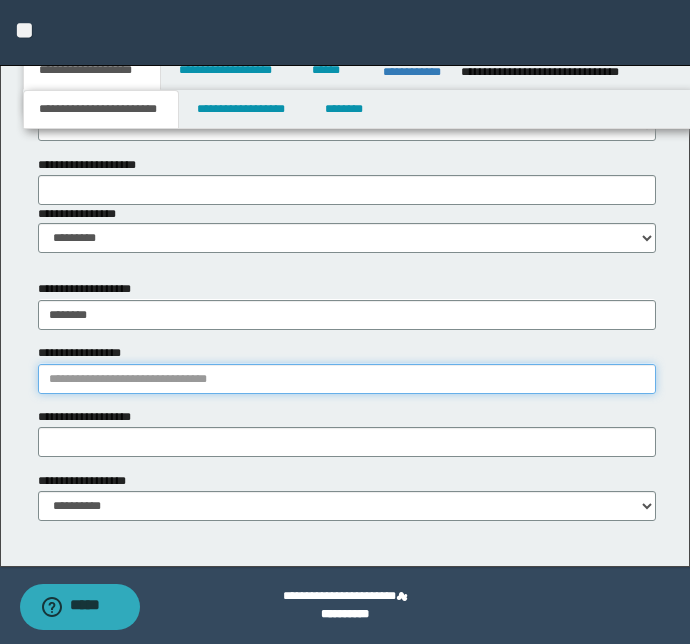 click on "**********" at bounding box center (347, 379) 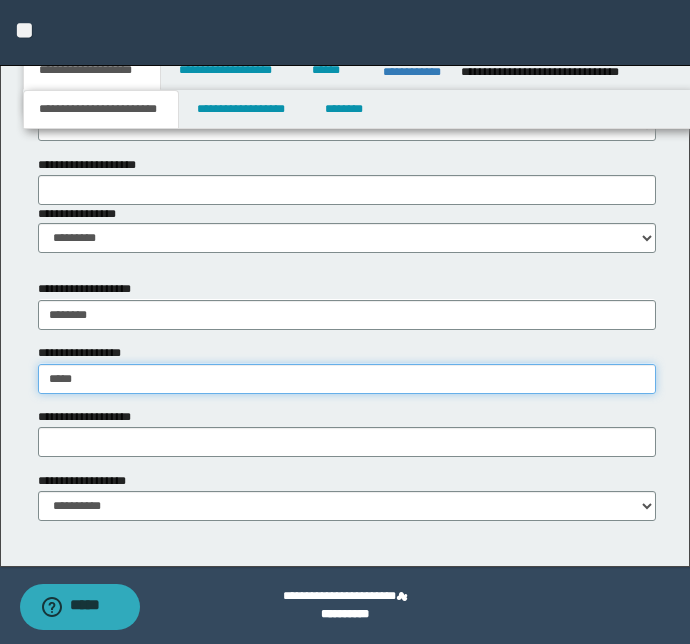 type on "*****" 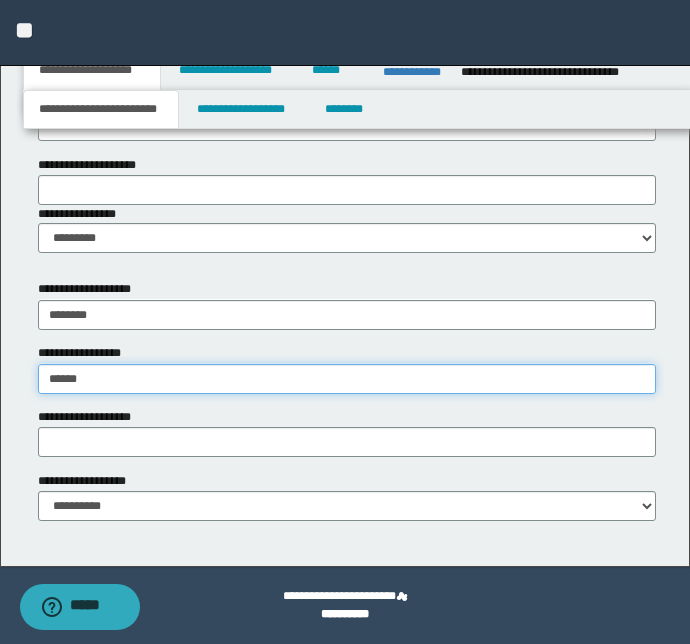 type on "**********" 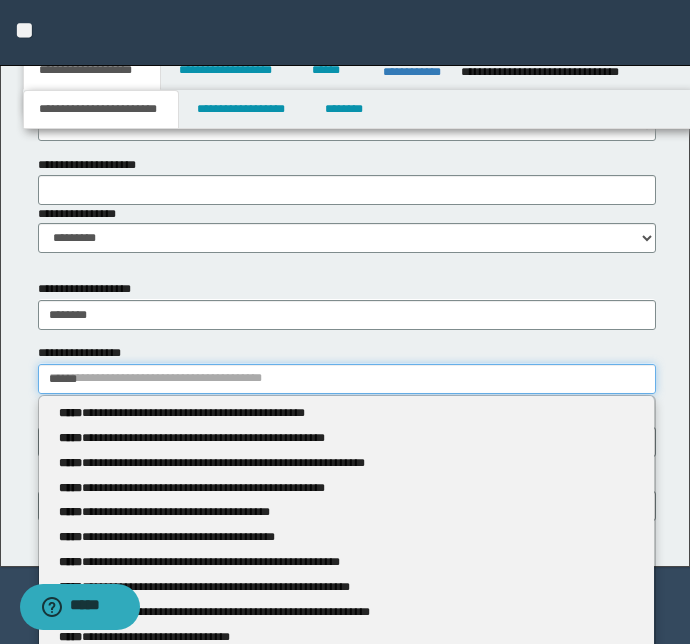 type 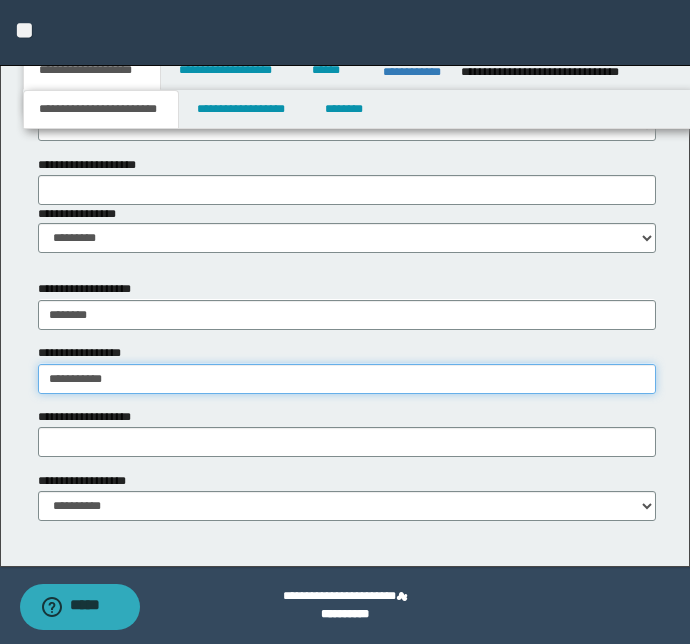 type on "**********" 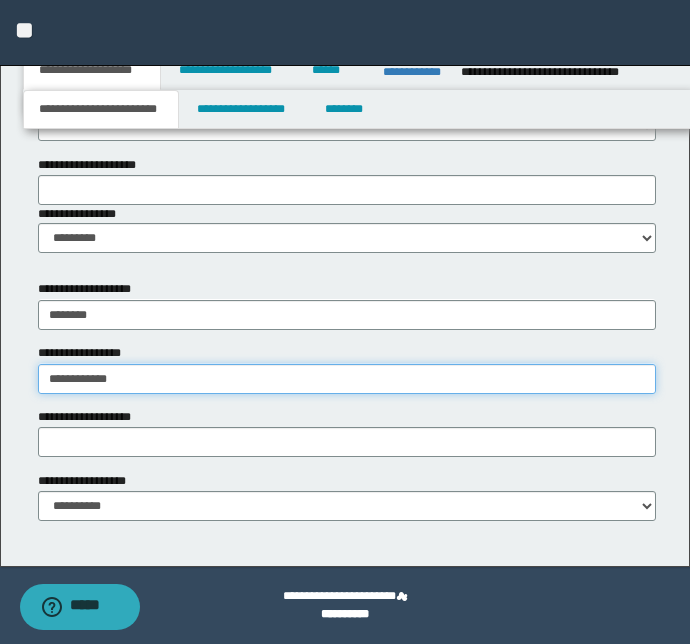 type on "**********" 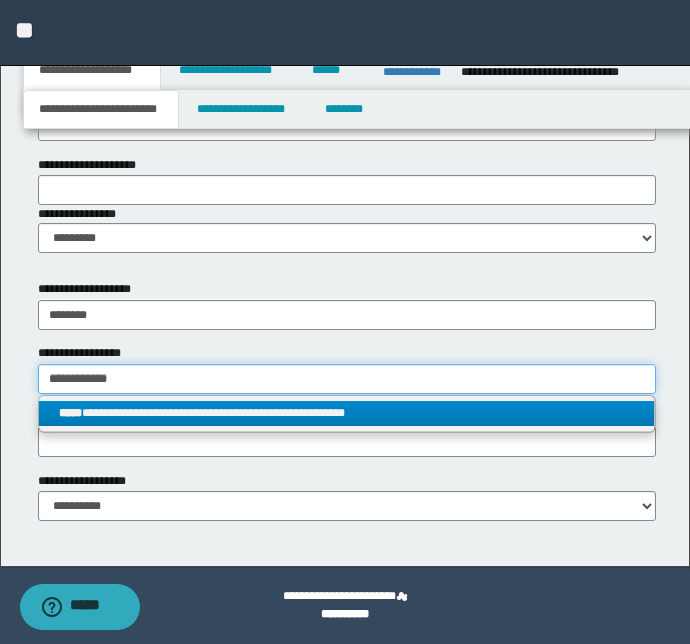 type on "**********" 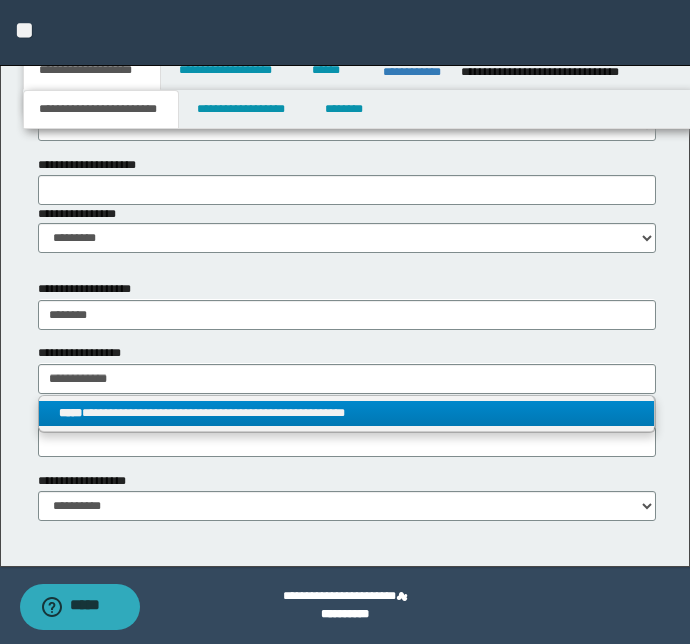 click on "**********" at bounding box center [347, 413] 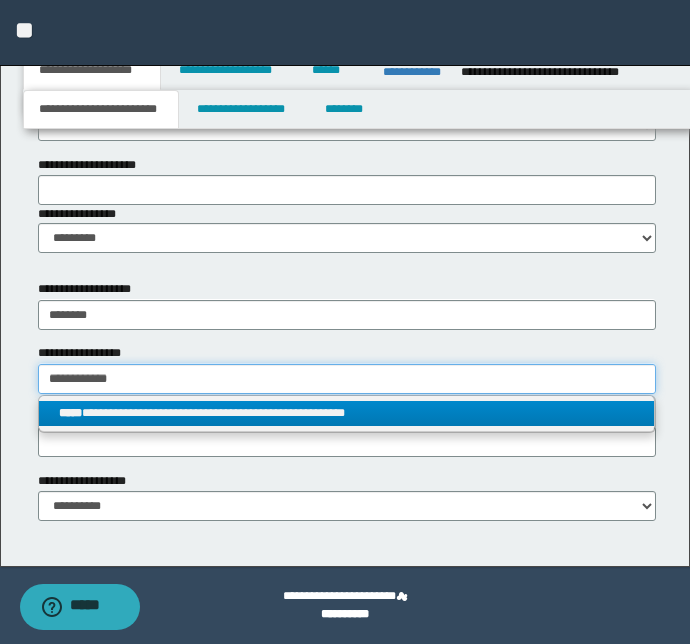 type 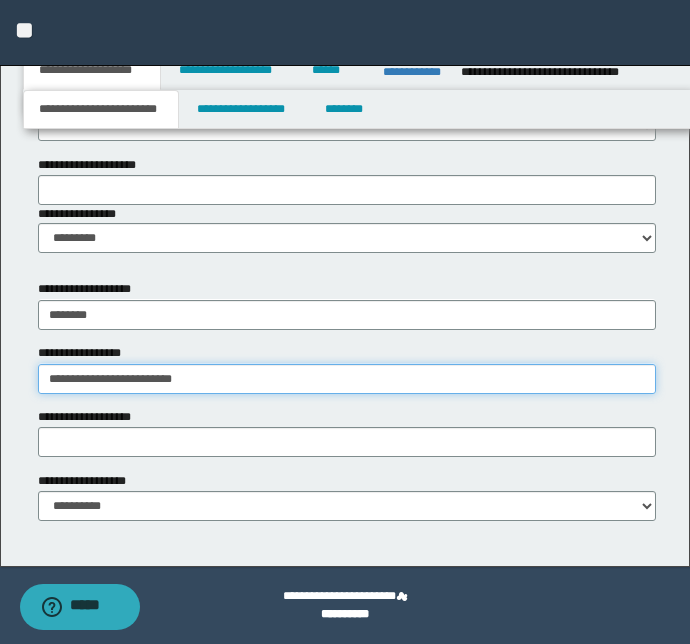 type on "**********" 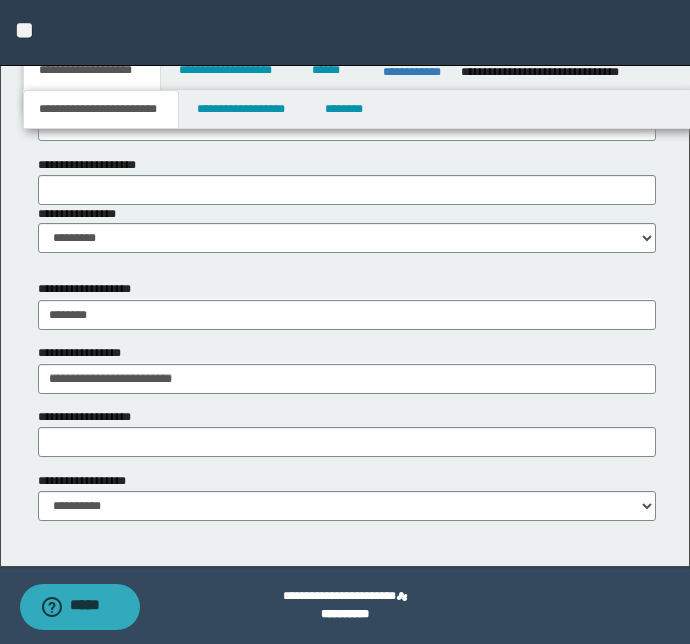 type 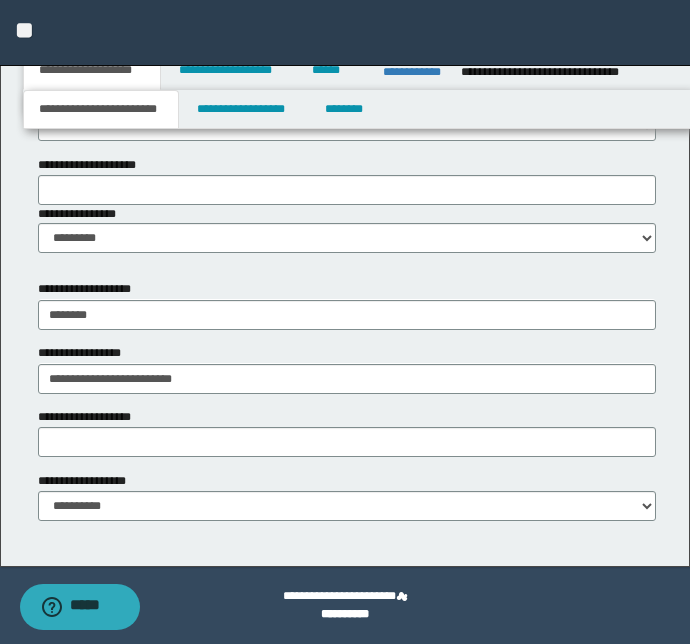 drag, startPoint x: 363, startPoint y: 275, endPoint x: 347, endPoint y: 260, distance: 21.931713 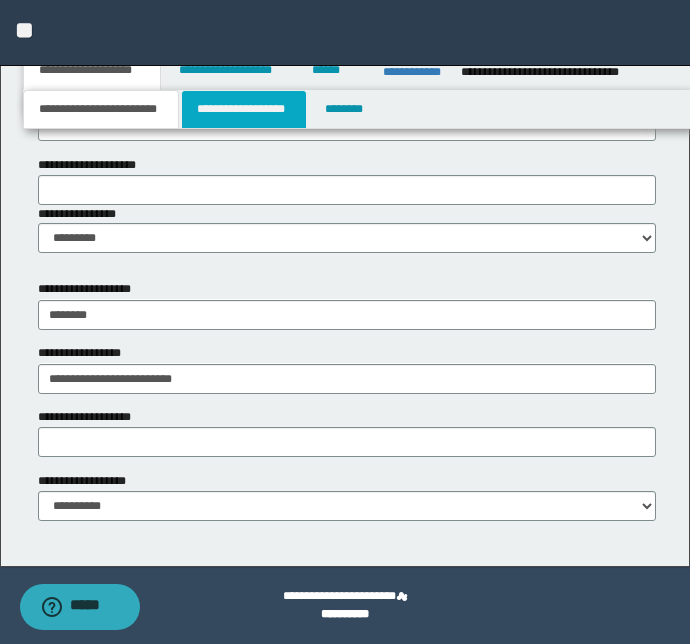 click on "**********" at bounding box center (244, 109) 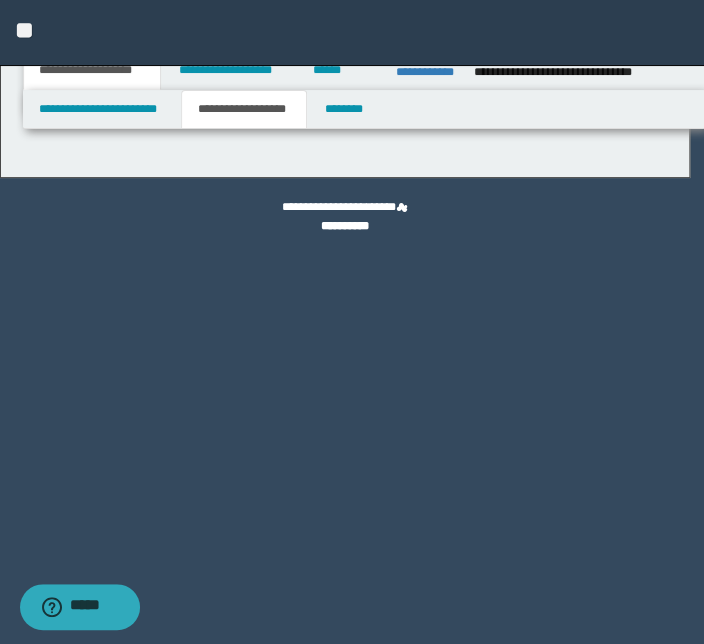 type on "**********" 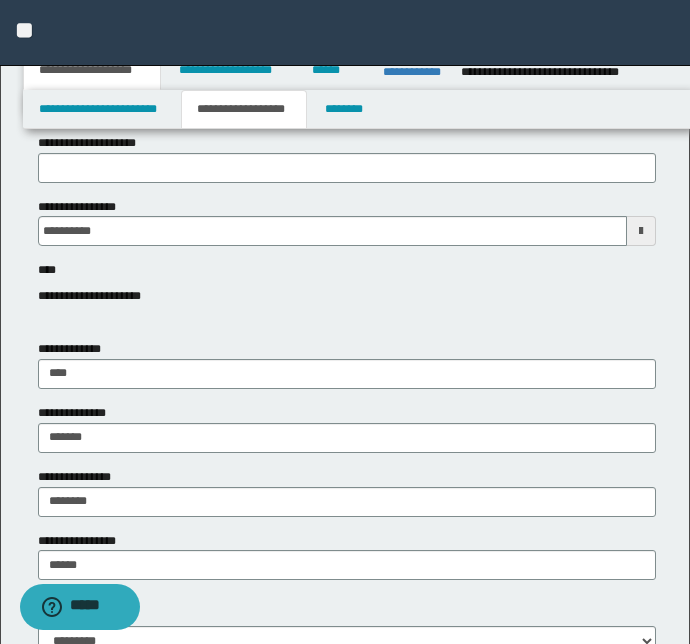 scroll, scrollTop: 181, scrollLeft: 0, axis: vertical 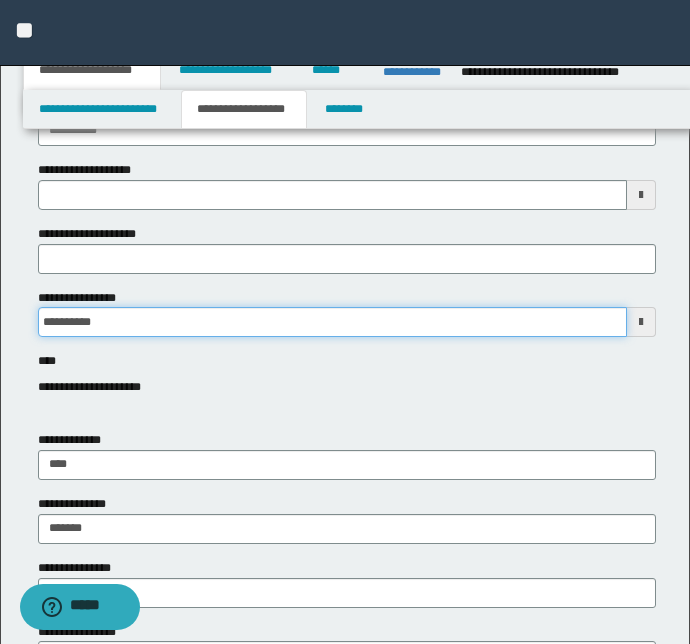 click on "**********" at bounding box center [333, 322] 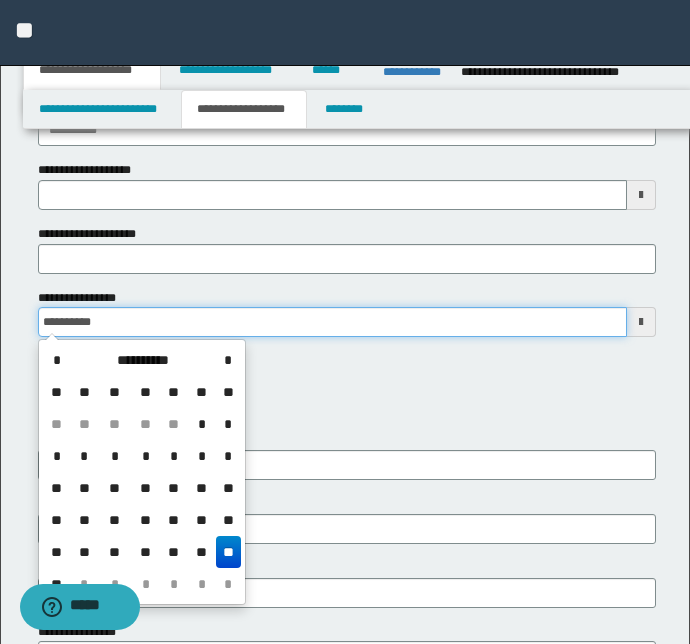 type on "**********" 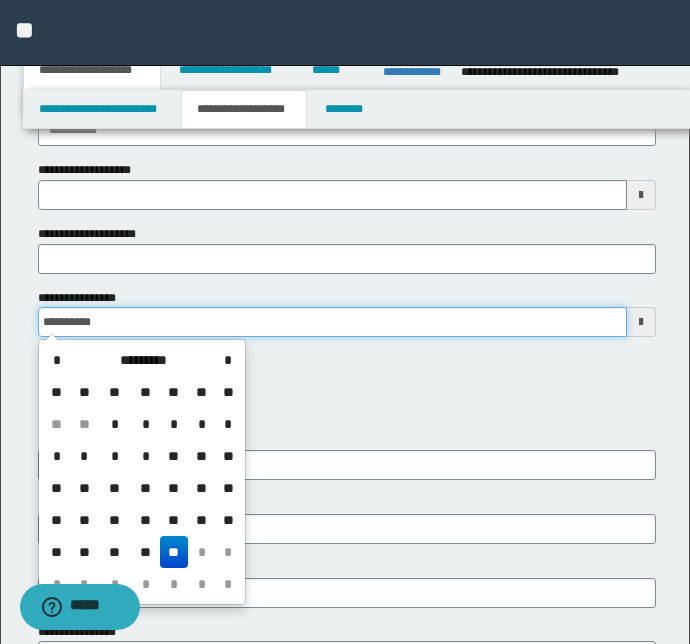 type on "**********" 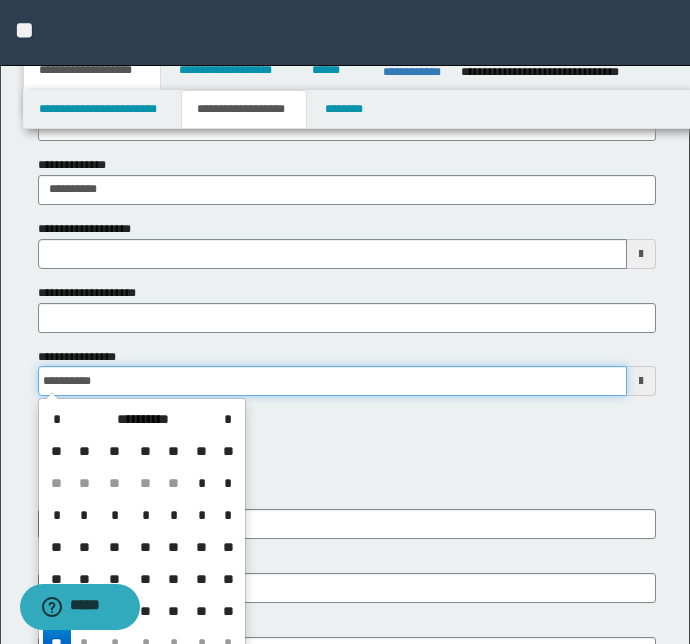 scroll, scrollTop: 90, scrollLeft: 0, axis: vertical 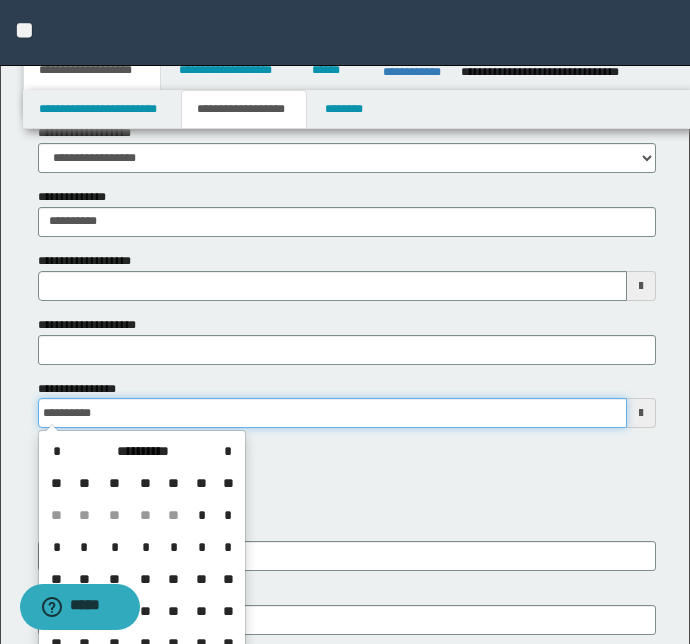 type 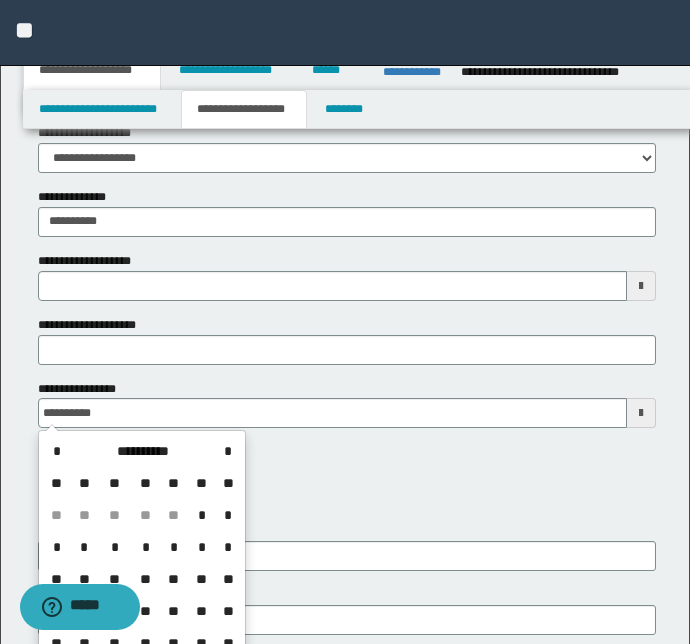 type on "**********" 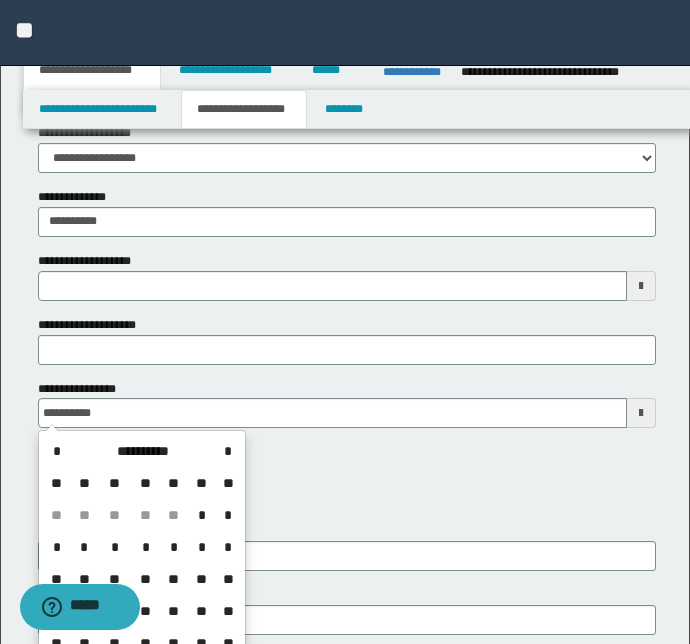 click on "**********" at bounding box center (347, 404) 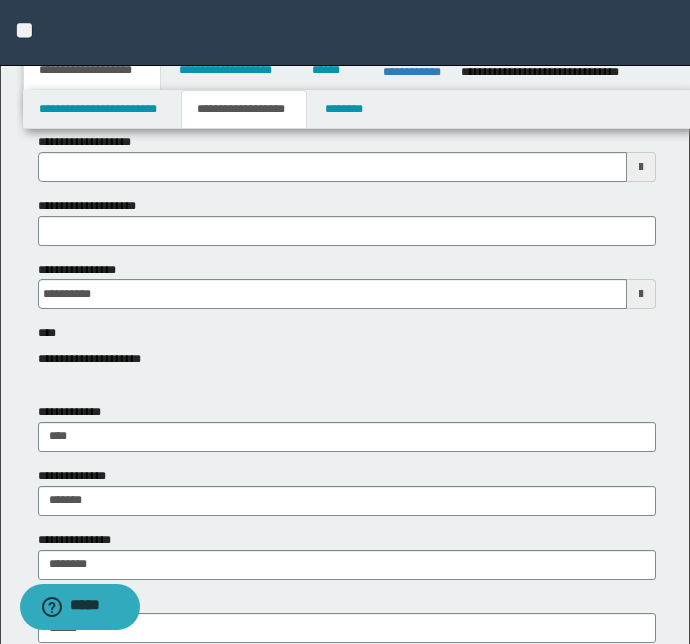 scroll, scrollTop: 272, scrollLeft: 0, axis: vertical 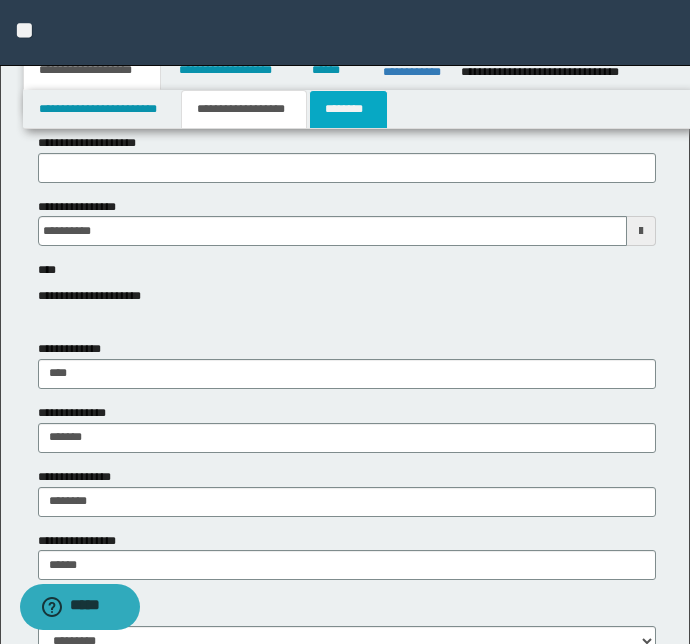 click on "********" at bounding box center (348, 109) 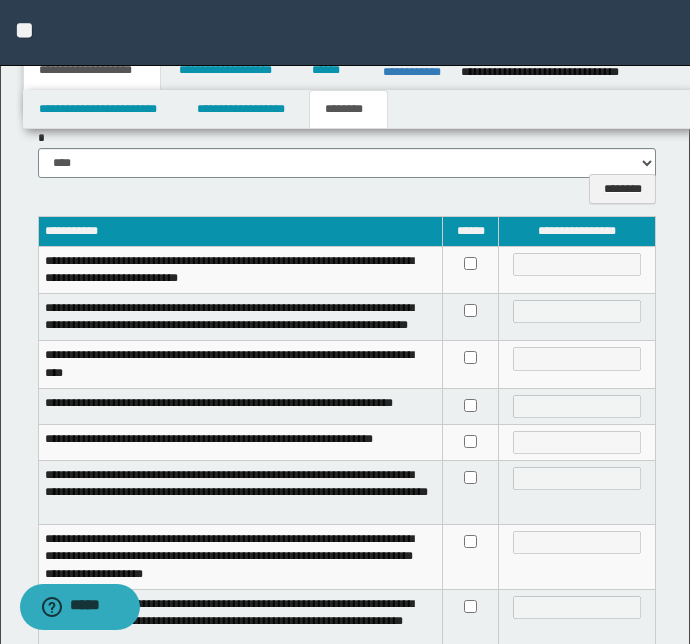 scroll, scrollTop: 90, scrollLeft: 0, axis: vertical 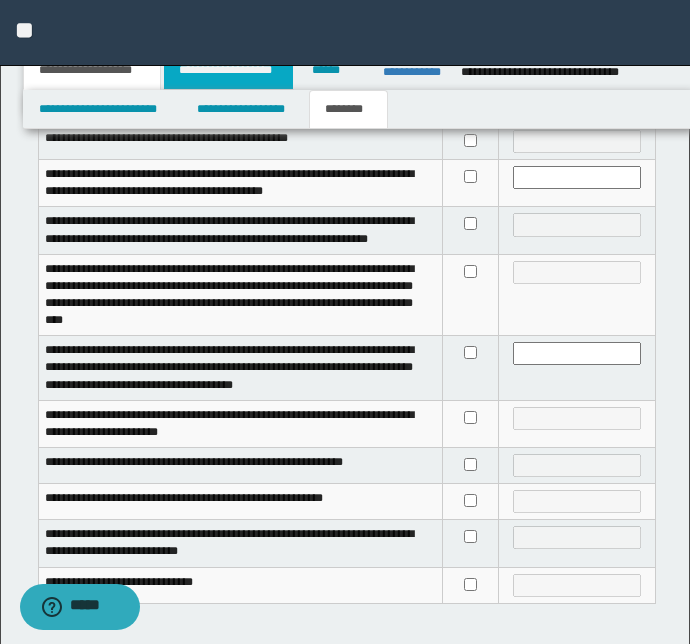 click on "**********" at bounding box center (228, 70) 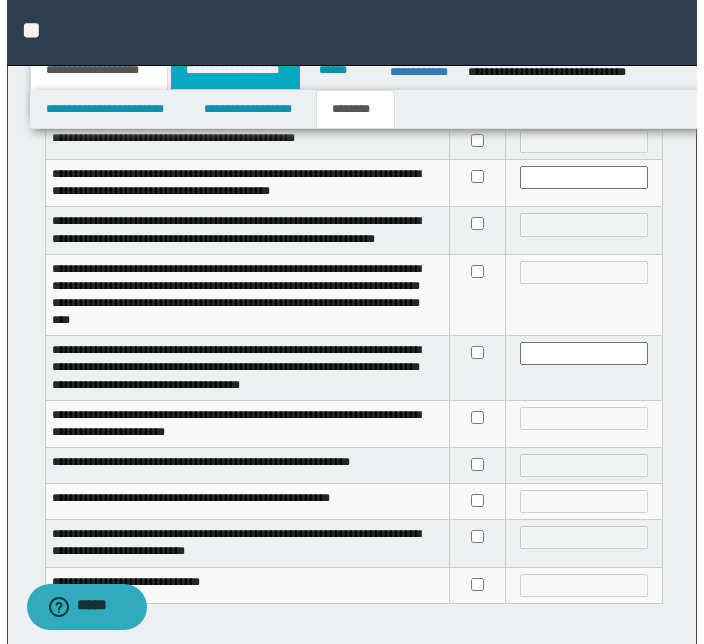 scroll, scrollTop: 0, scrollLeft: 0, axis: both 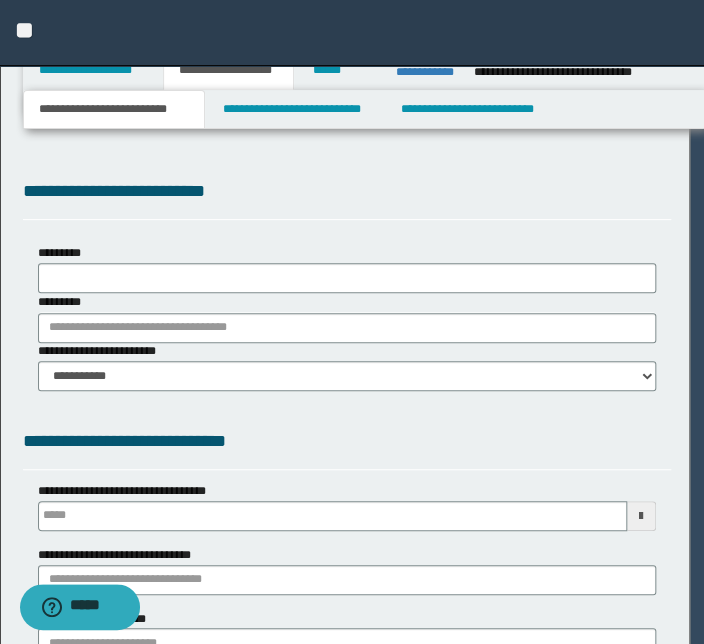 select on "*" 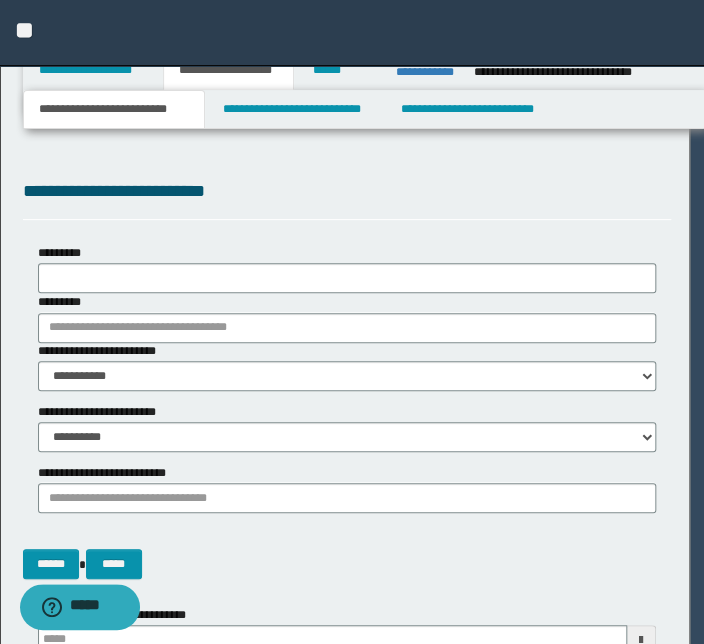 type 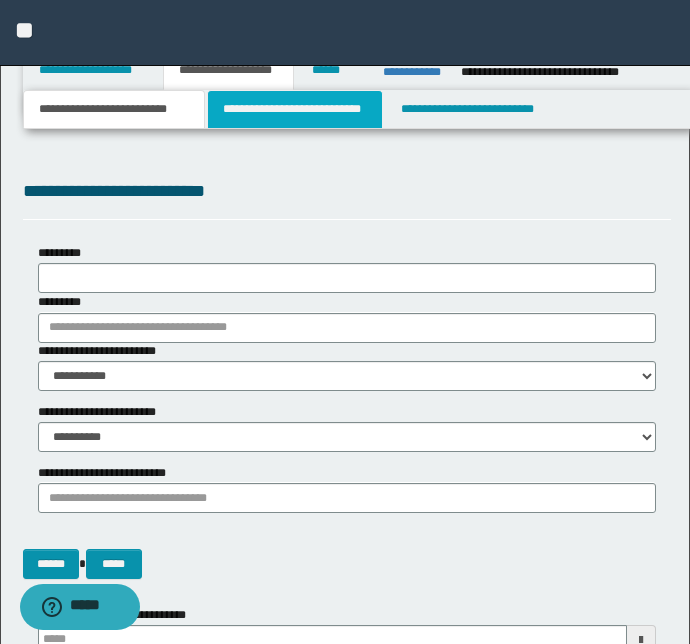click on "**********" at bounding box center (294, 109) 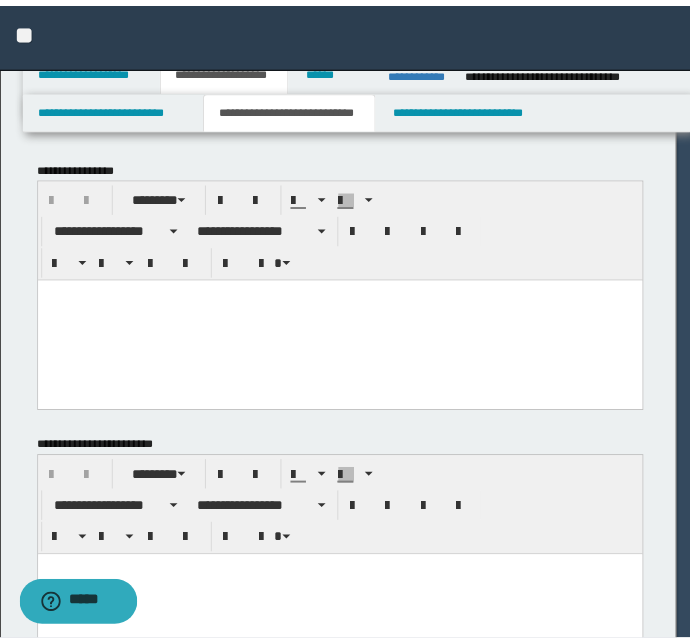 scroll, scrollTop: 0, scrollLeft: 0, axis: both 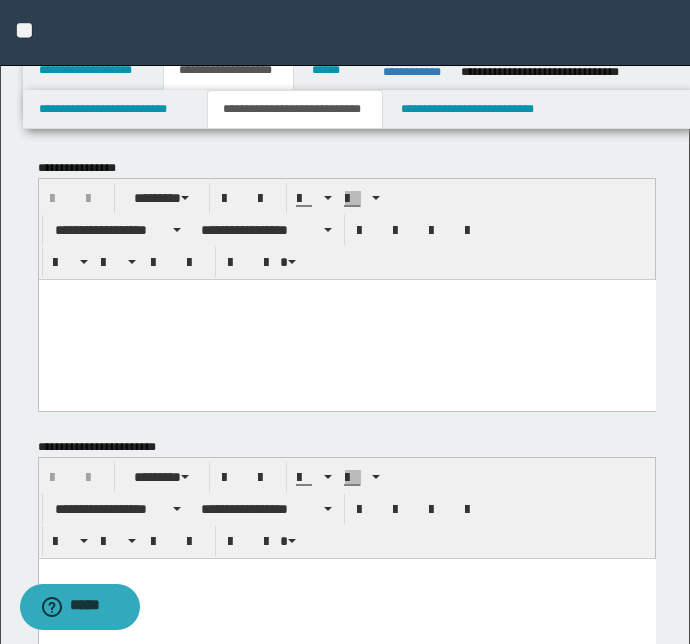 click at bounding box center (346, 294) 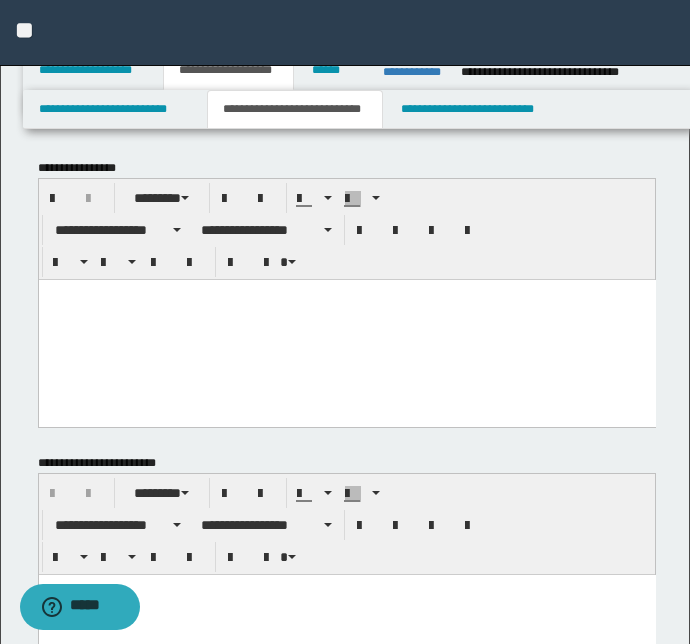 paste 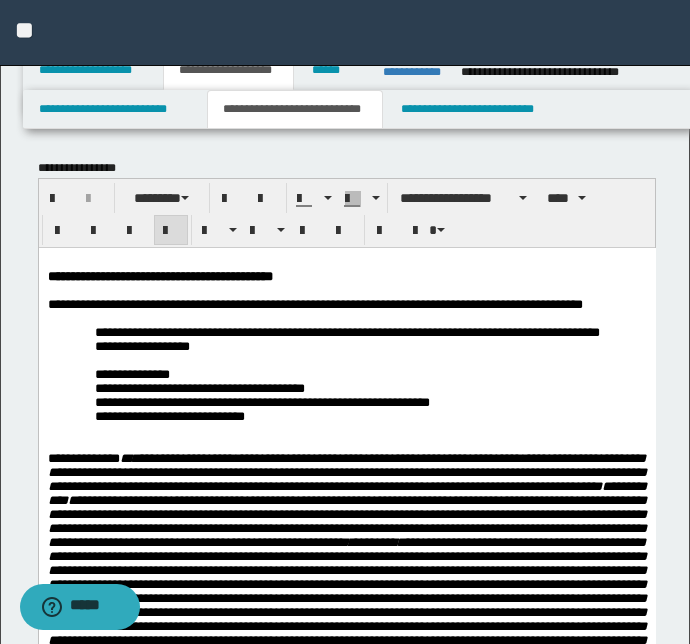 click on "**********" at bounding box center [346, 2168] 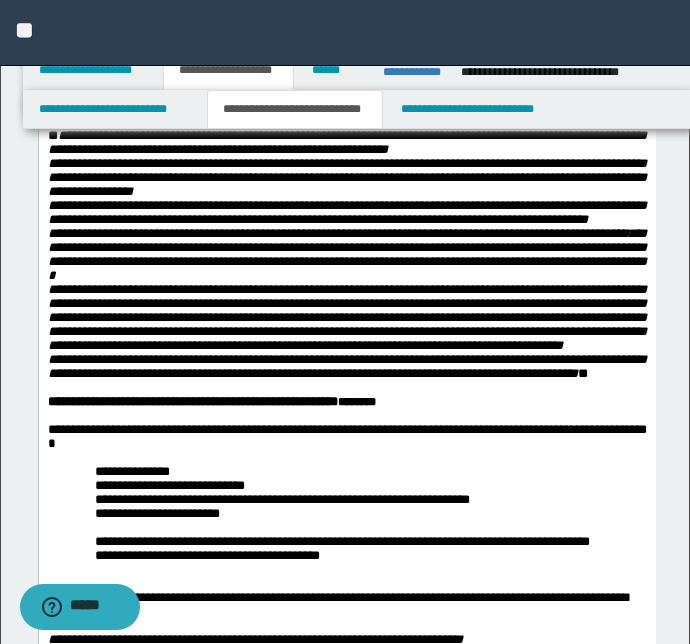 scroll, scrollTop: 1037, scrollLeft: 0, axis: vertical 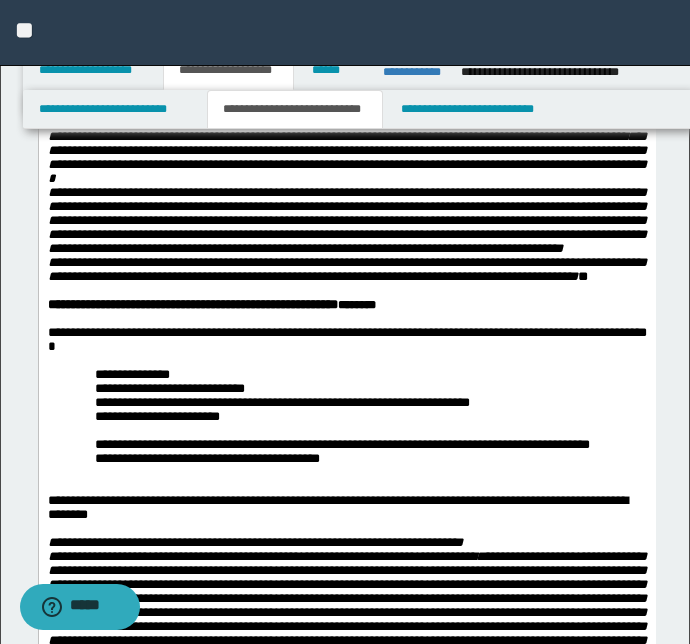 click at bounding box center (346, -17) 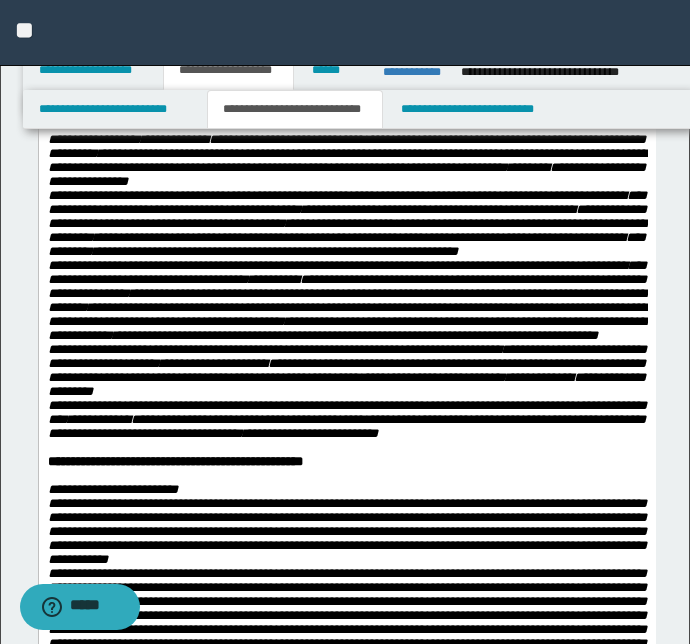 scroll, scrollTop: 3310, scrollLeft: 0, axis: vertical 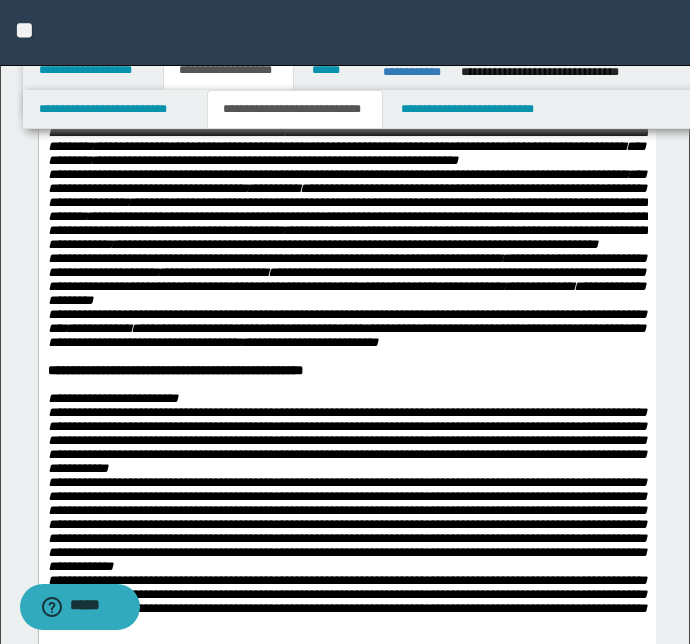click at bounding box center [358, -329] 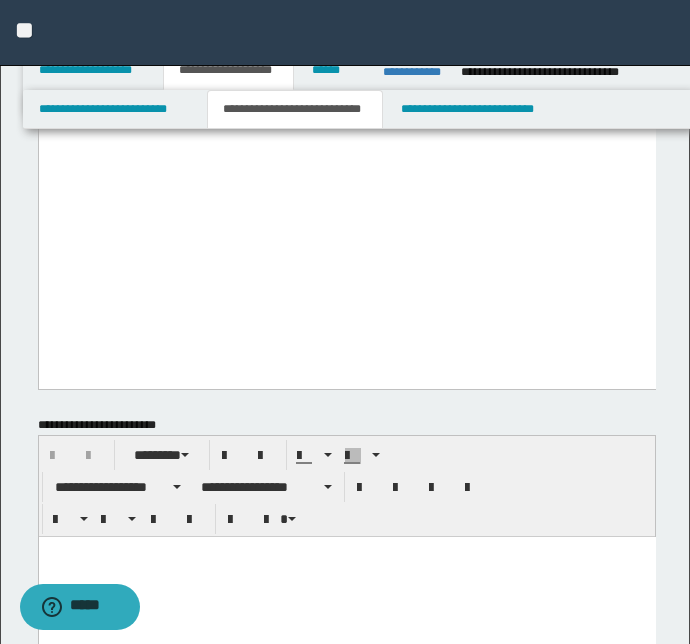 scroll, scrollTop: 4491, scrollLeft: 0, axis: vertical 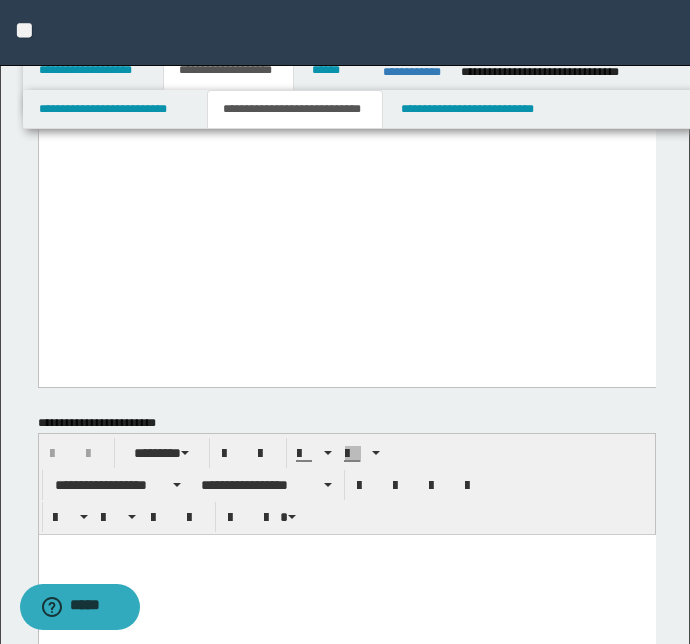 click at bounding box center (346, -542) 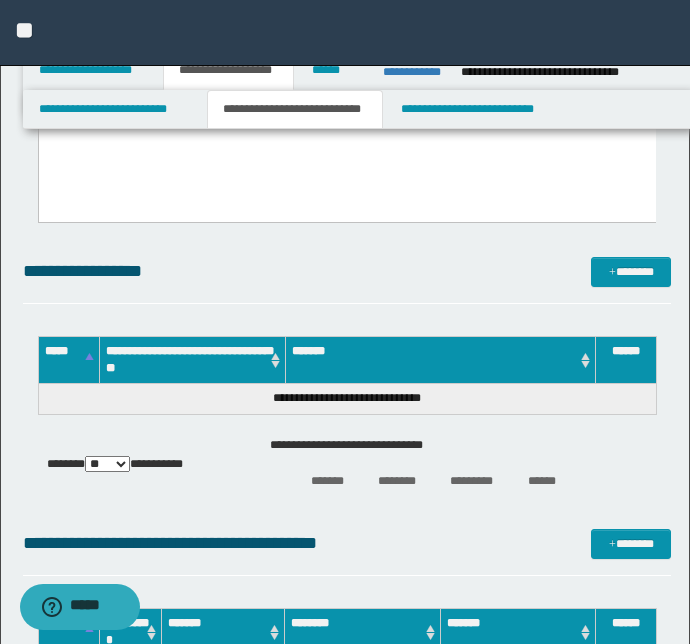 scroll, scrollTop: 5128, scrollLeft: 0, axis: vertical 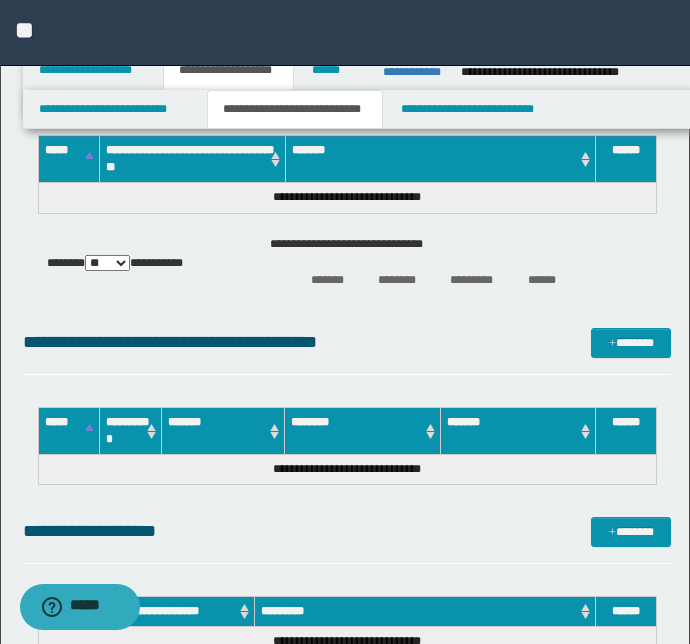 click on "**********" at bounding box center [347, 342] 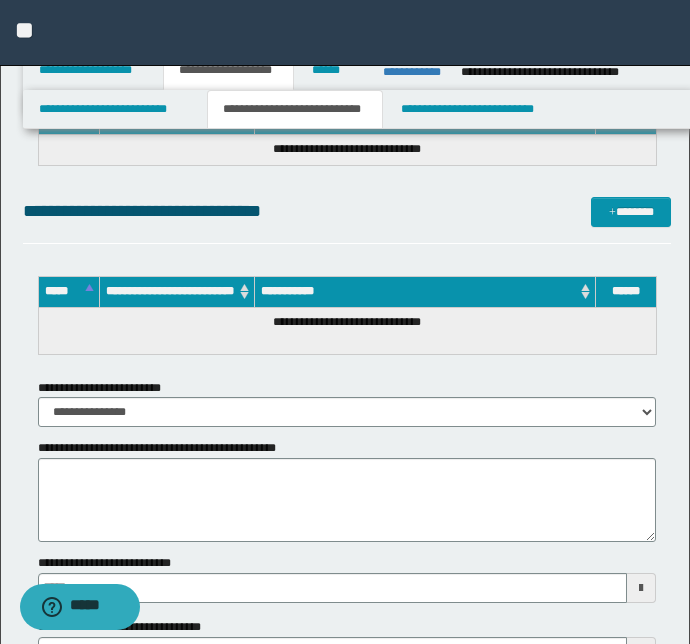 scroll, scrollTop: 5630, scrollLeft: 0, axis: vertical 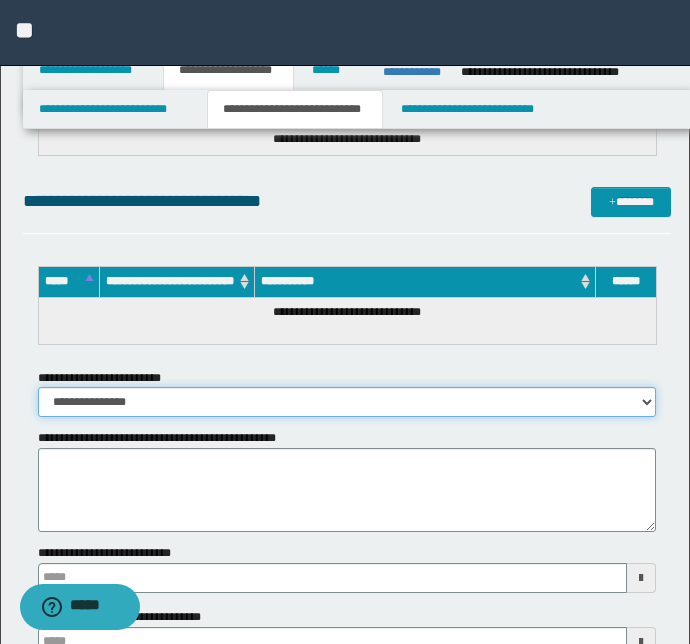 click on "**********" at bounding box center (347, 402) 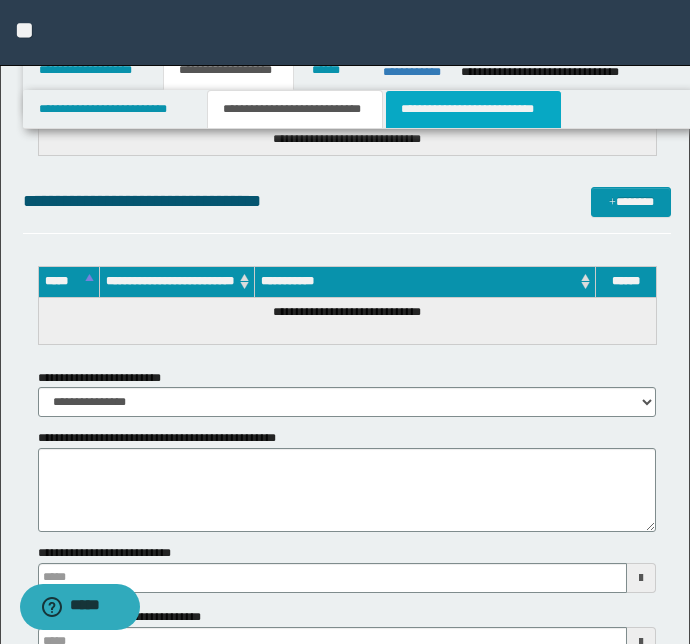 click on "**********" at bounding box center [473, 109] 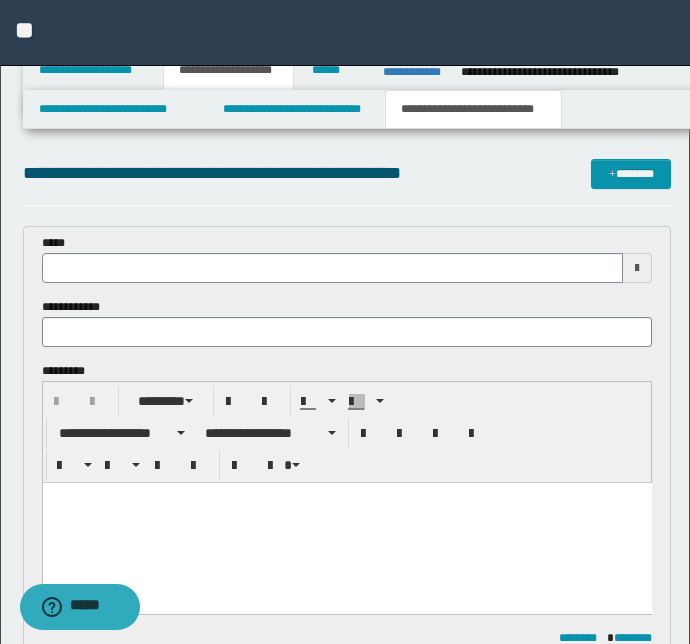 scroll, scrollTop: 0, scrollLeft: 0, axis: both 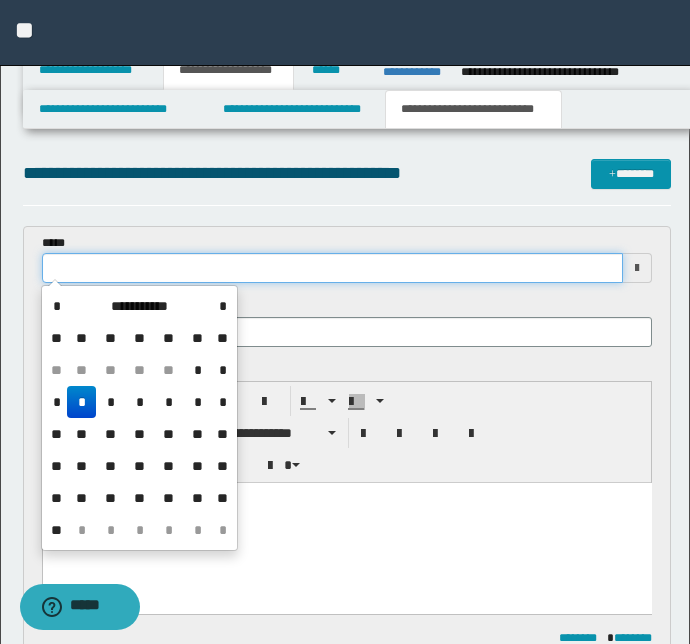 click at bounding box center (333, 268) 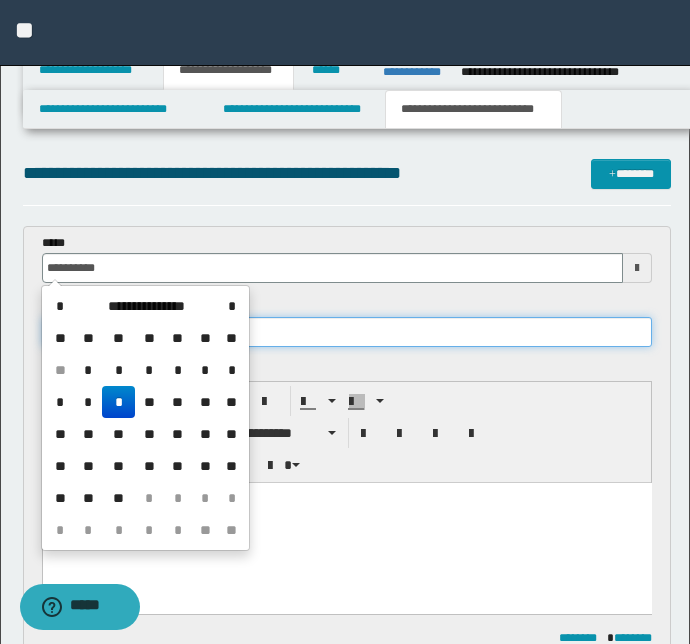 type on "**********" 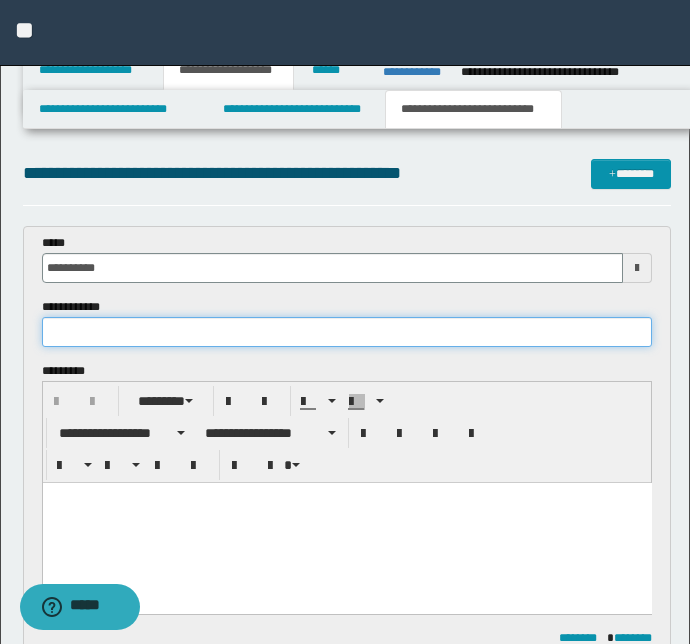 paste on "**********" 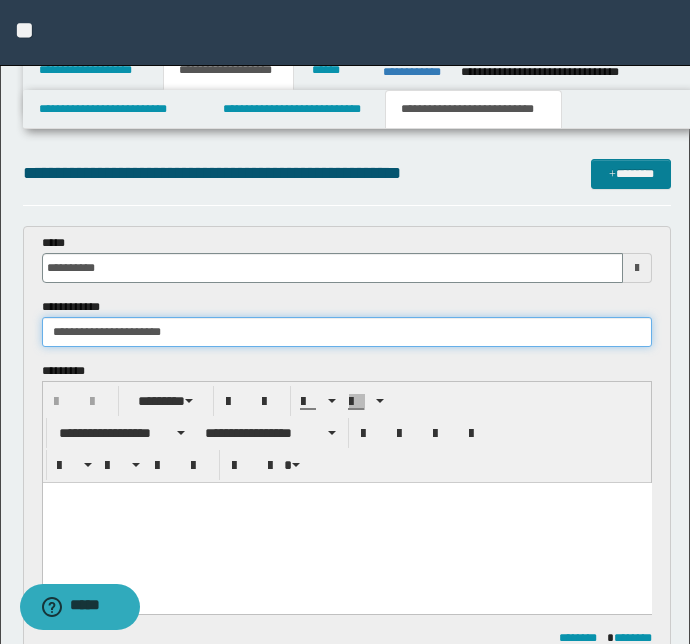 type on "**********" 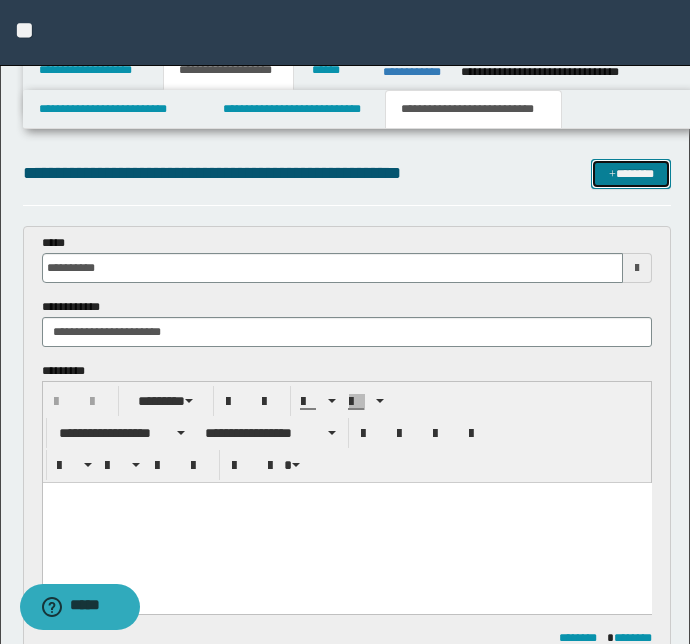 click on "*******" at bounding box center [631, 174] 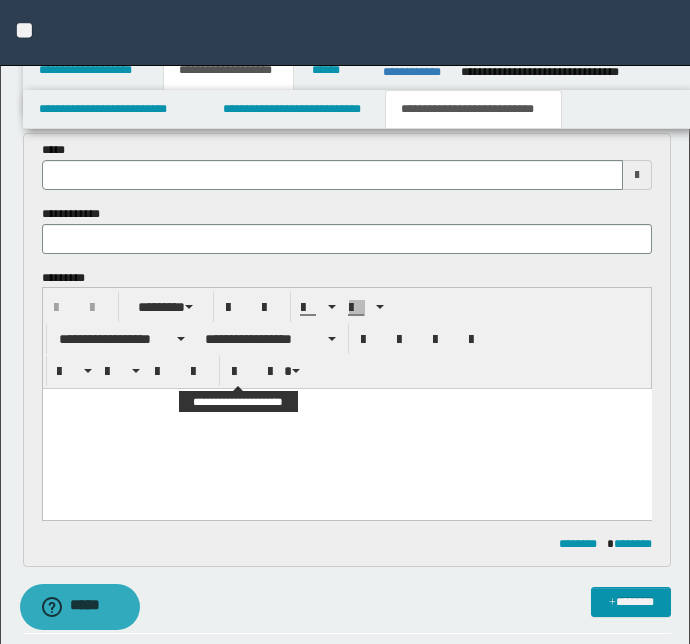 scroll, scrollTop: 516, scrollLeft: 0, axis: vertical 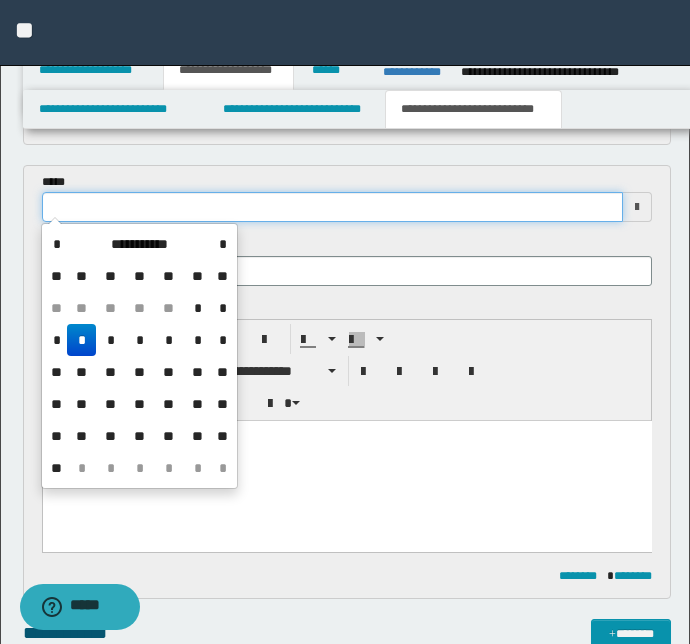 click at bounding box center (333, 207) 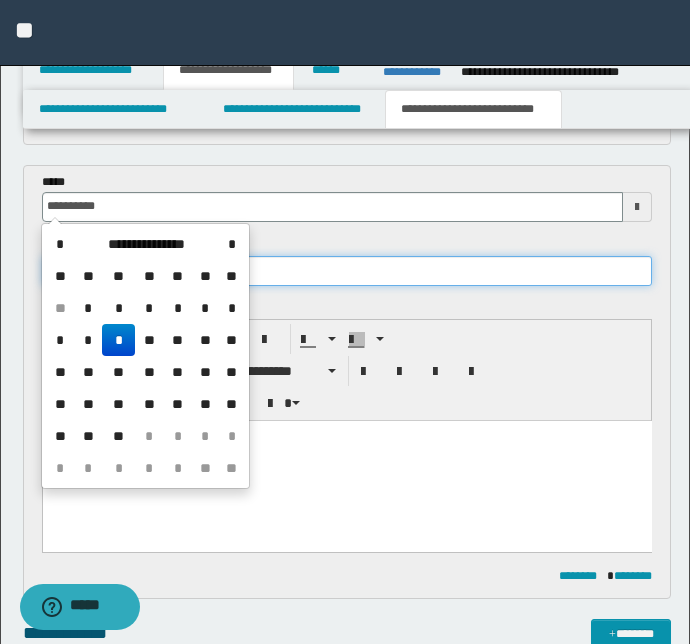type on "**********" 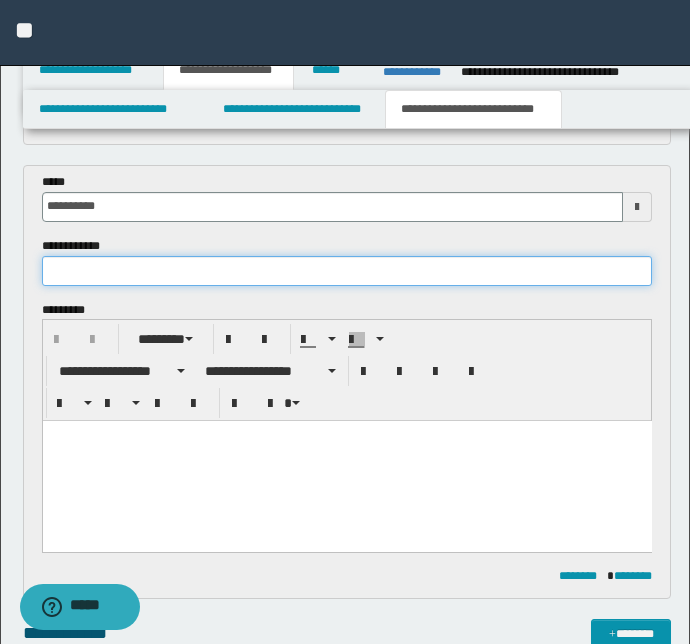 paste on "**********" 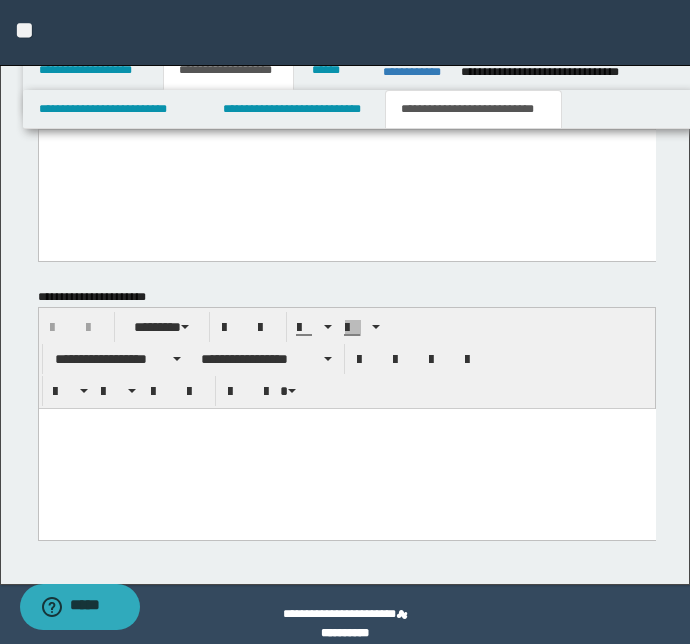 scroll, scrollTop: 1645, scrollLeft: 0, axis: vertical 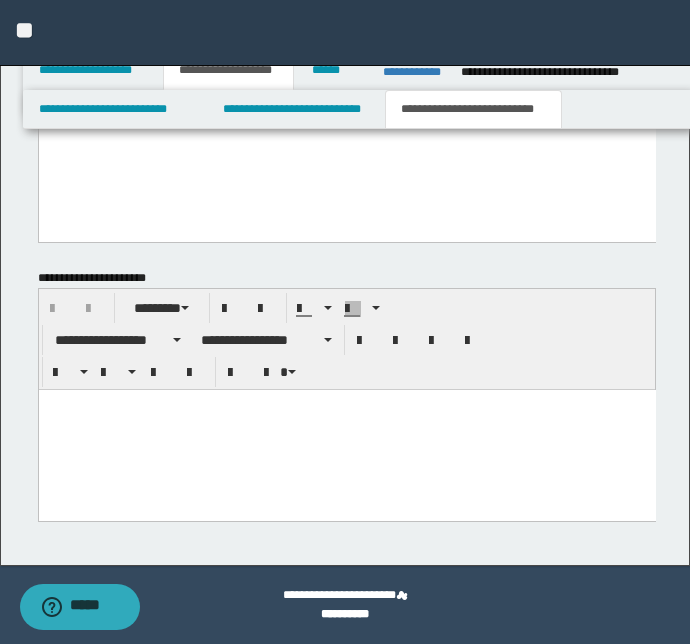 type on "**********" 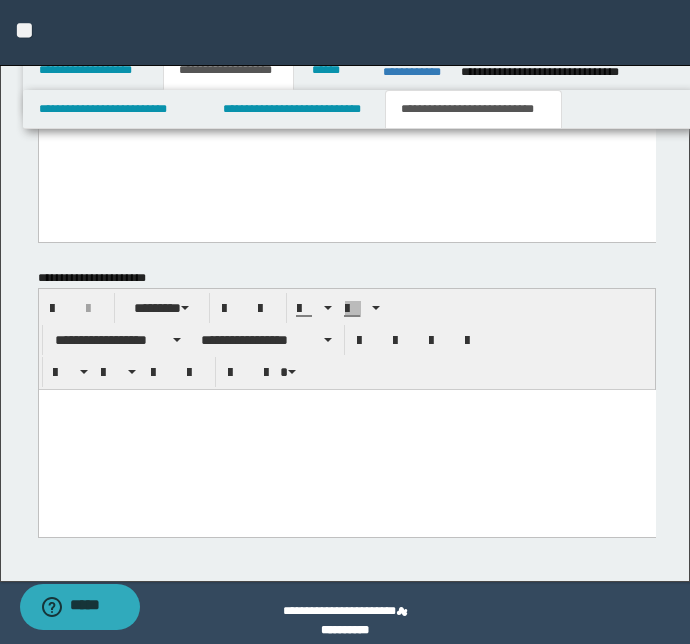 paste 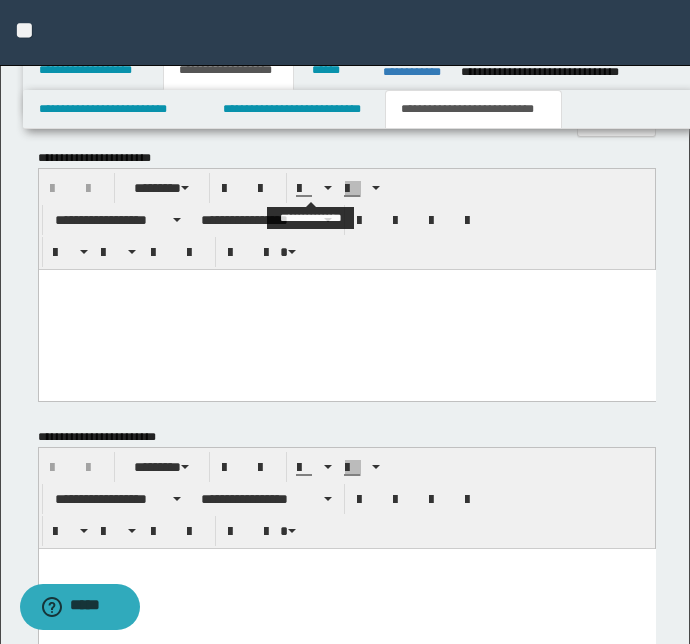 scroll, scrollTop: 1210, scrollLeft: 0, axis: vertical 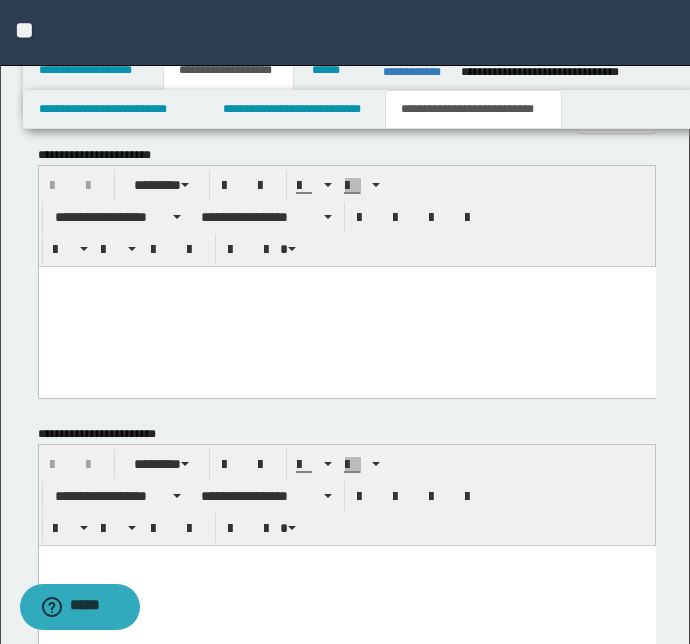 click at bounding box center [346, 306] 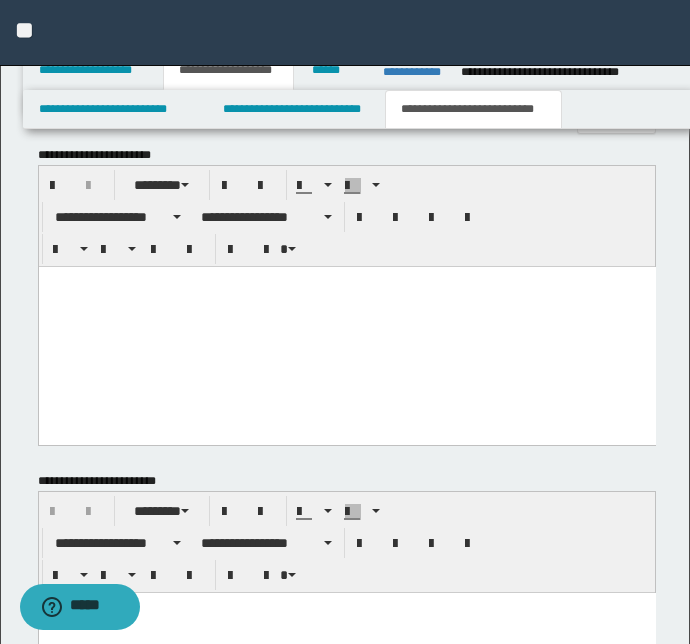 paste 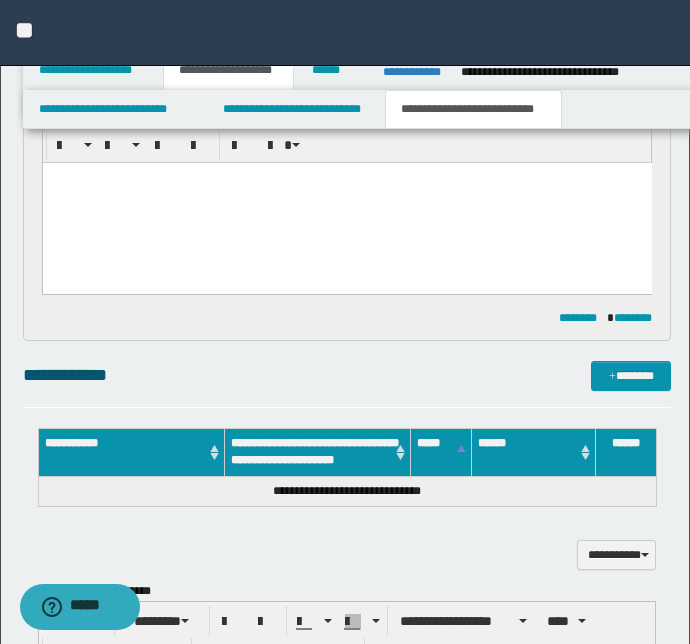 scroll, scrollTop: 818, scrollLeft: 0, axis: vertical 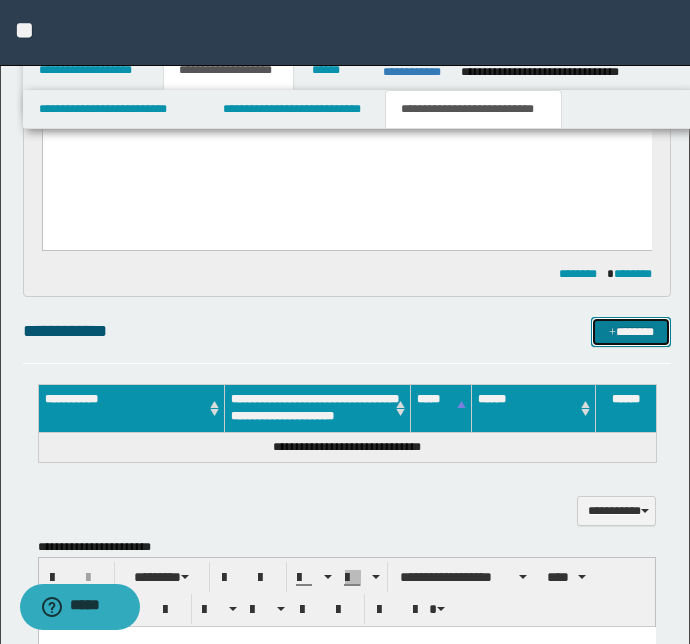 click on "*******" at bounding box center (631, 332) 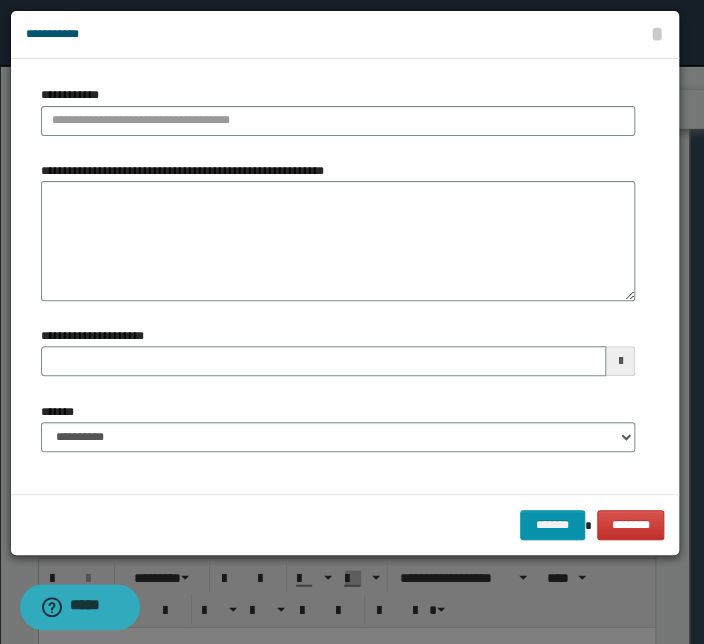 type 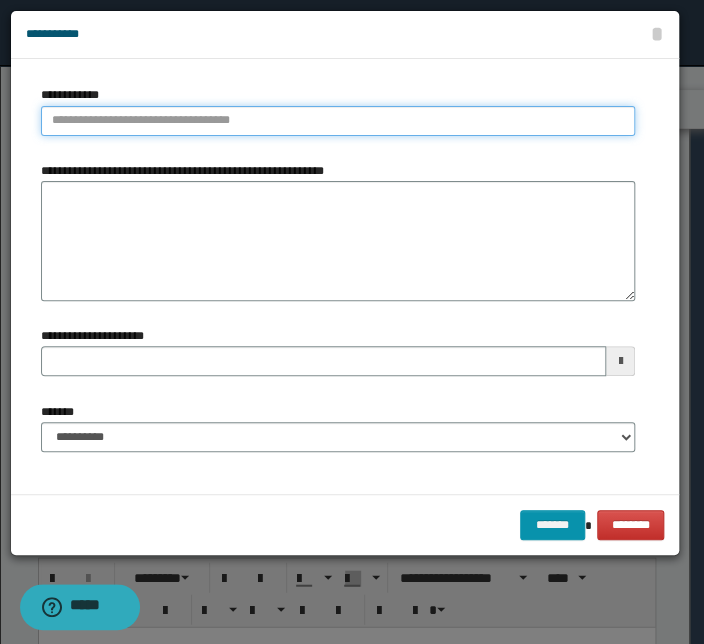 click on "**********" at bounding box center [338, 121] 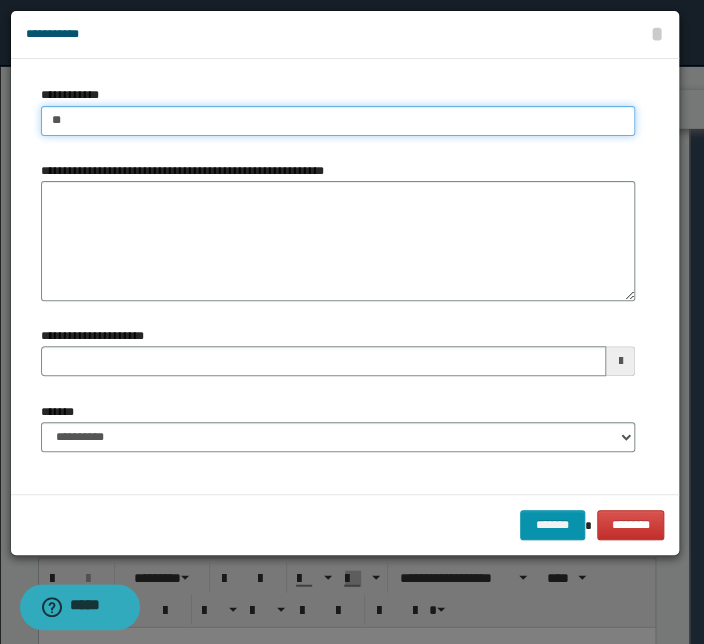 type on "***" 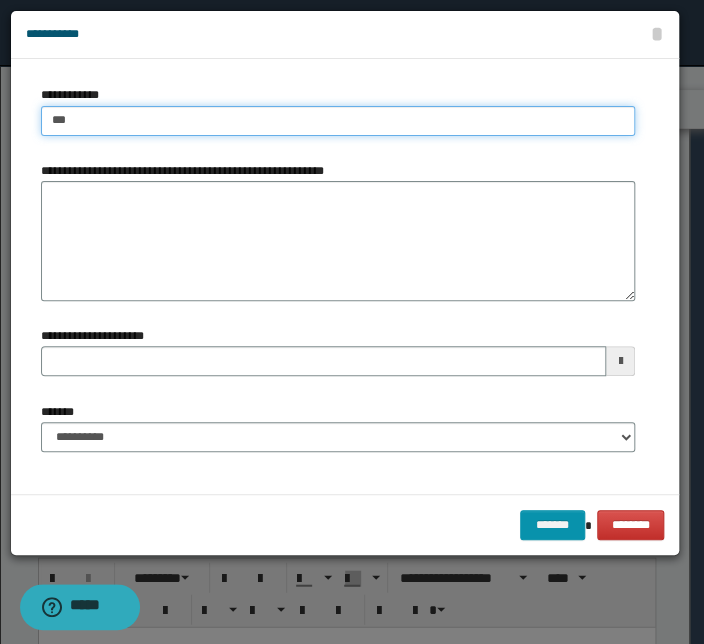 type on "***" 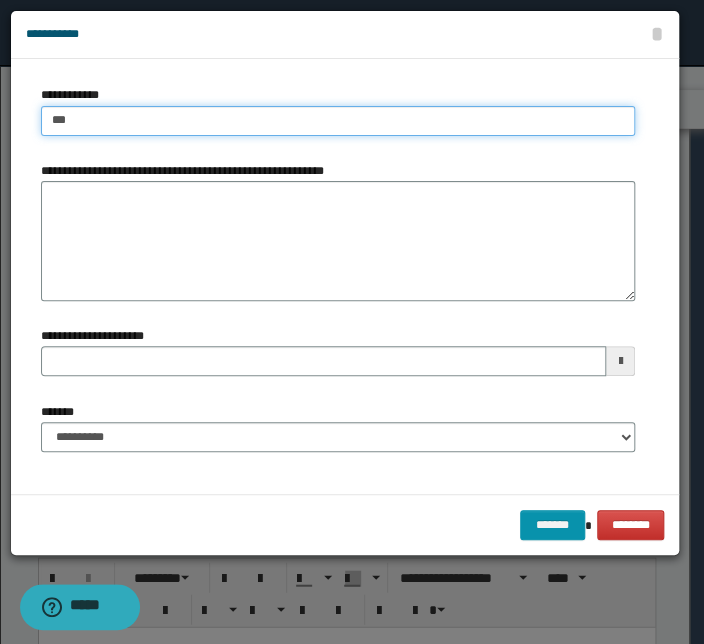 type 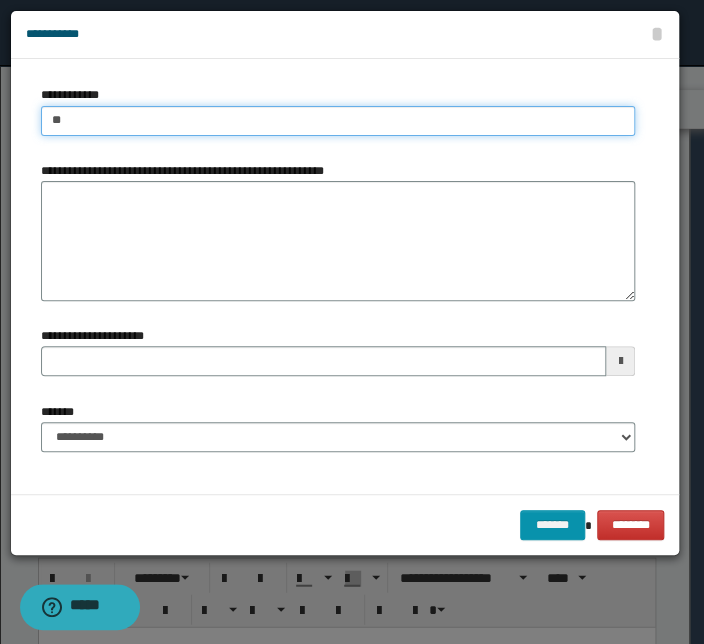 type on "*" 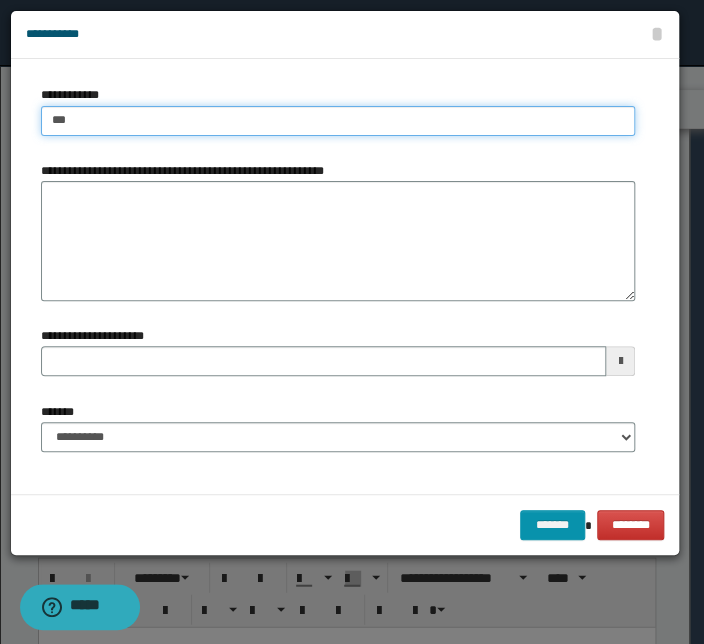 type on "****" 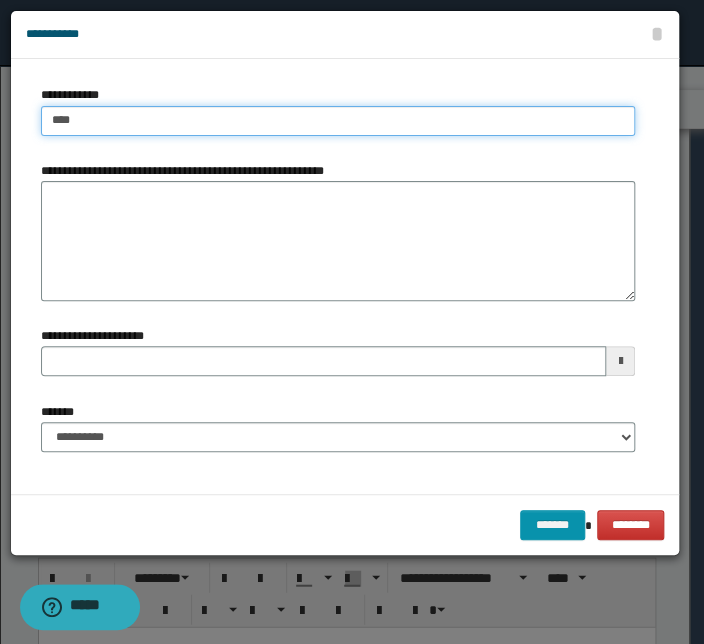 type on "****" 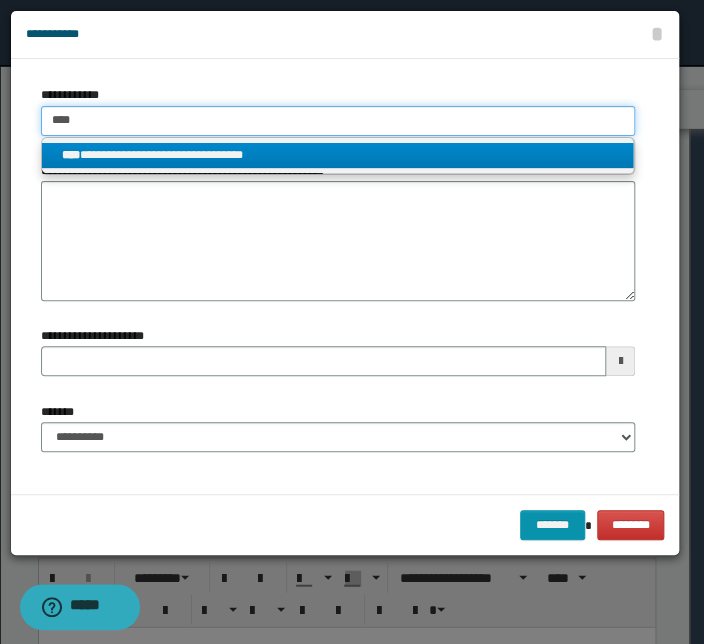 type on "****" 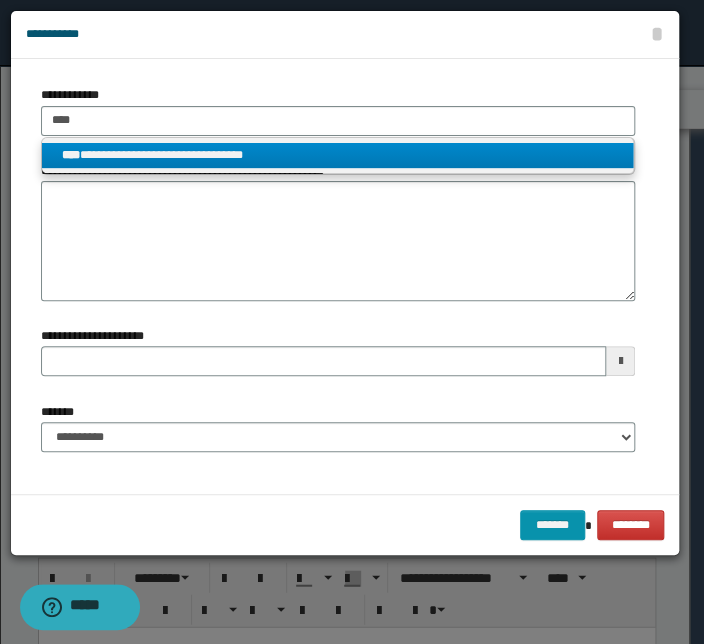 click on "**********" at bounding box center [337, 155] 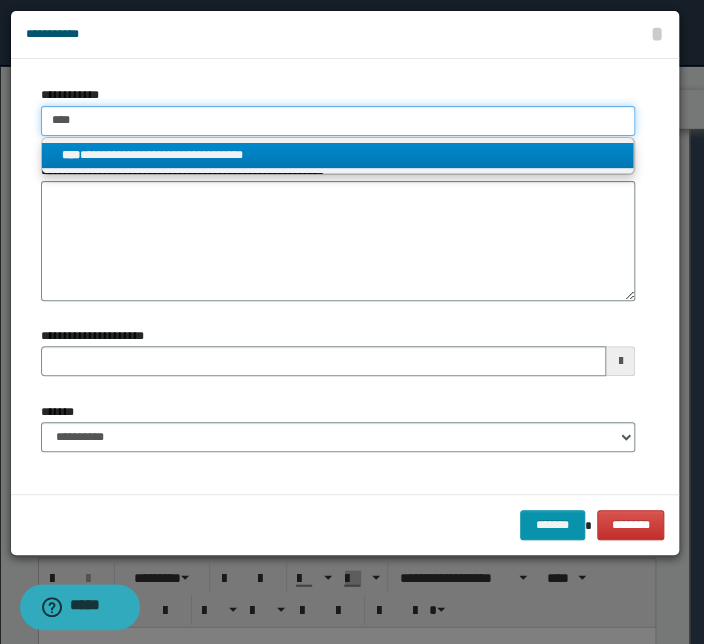 type 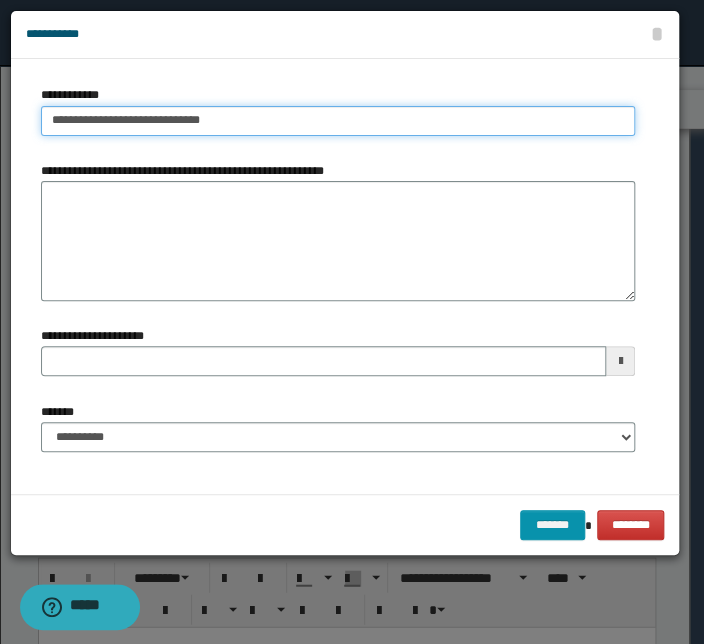 drag, startPoint x: 224, startPoint y: 122, endPoint x: 7, endPoint y: 117, distance: 217.0576 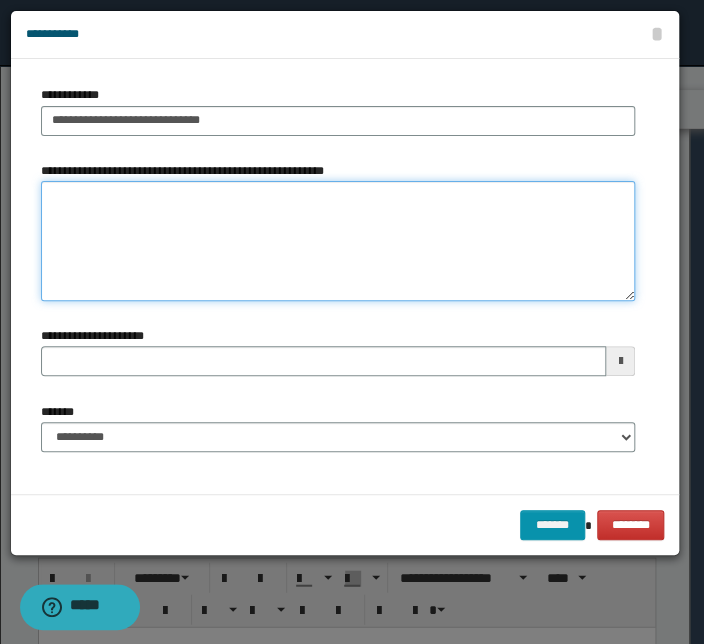 click on "**********" at bounding box center (338, 241) 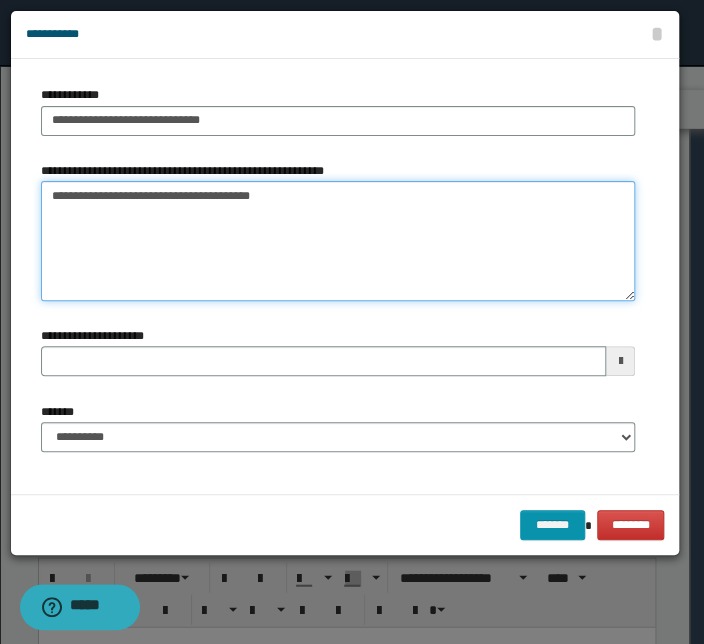 type on "**********" 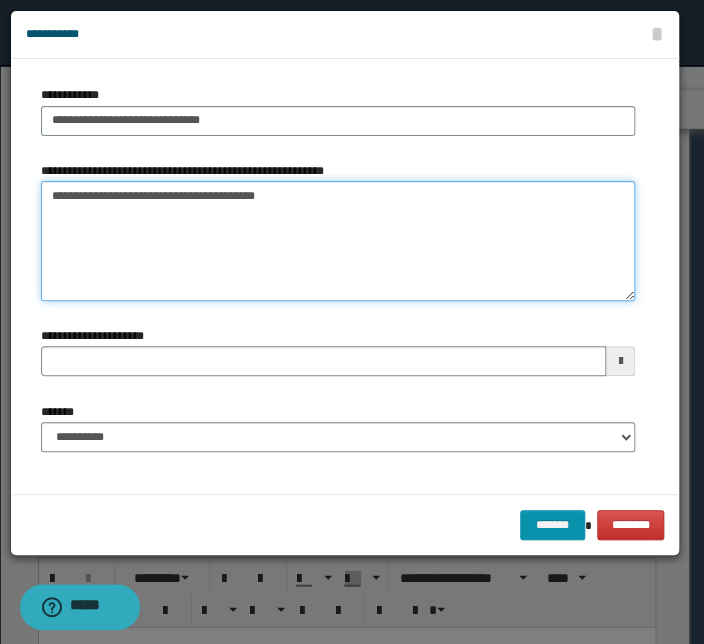type 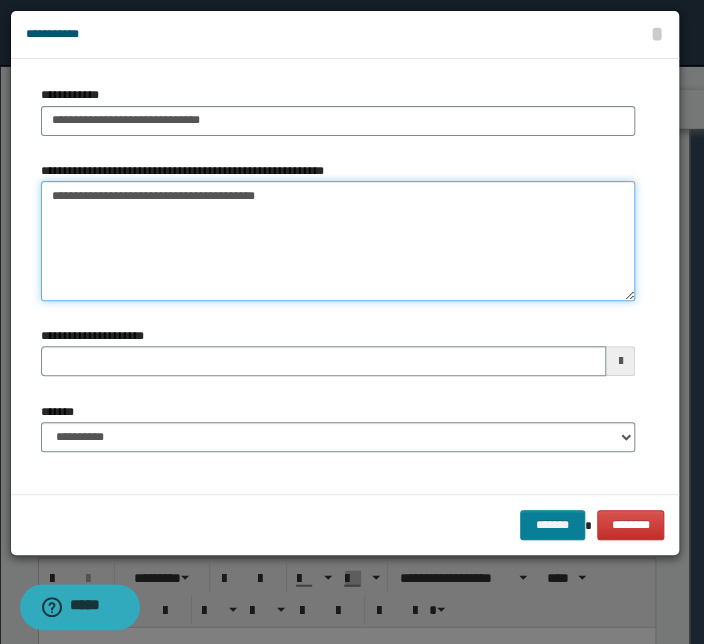 type on "**********" 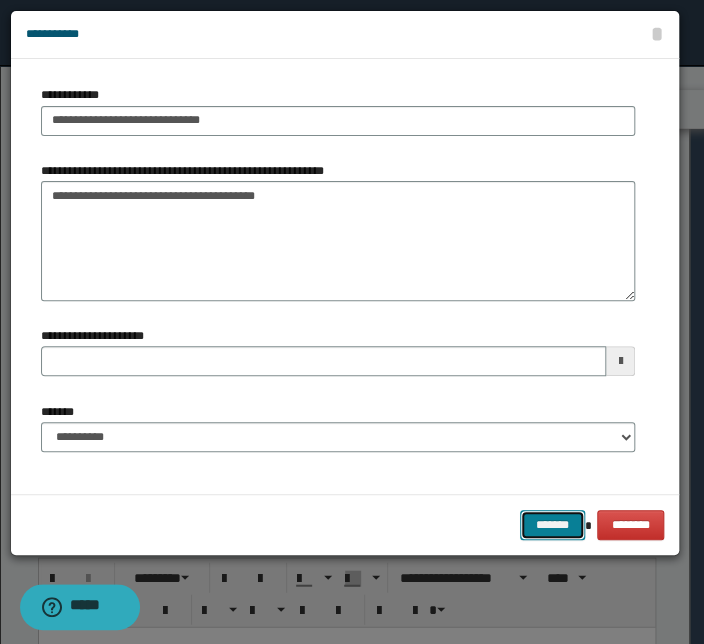 click on "*******" at bounding box center (552, 525) 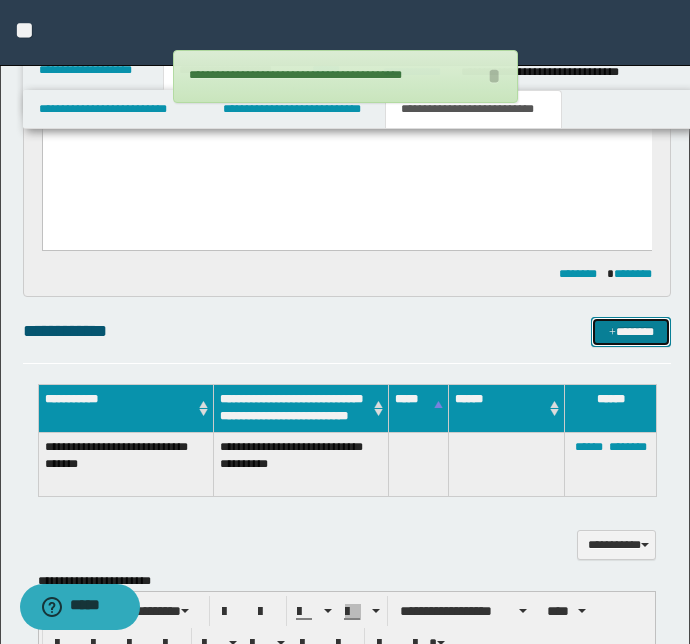 click on "*******" at bounding box center (631, 332) 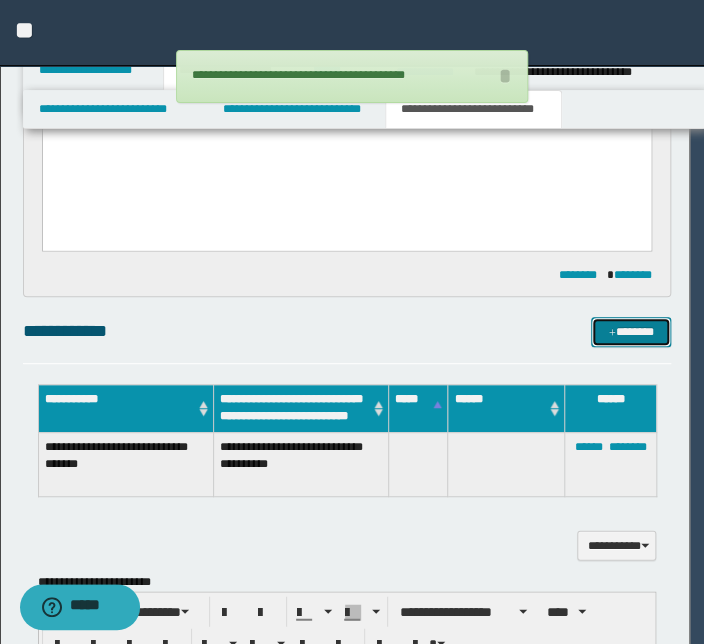 type 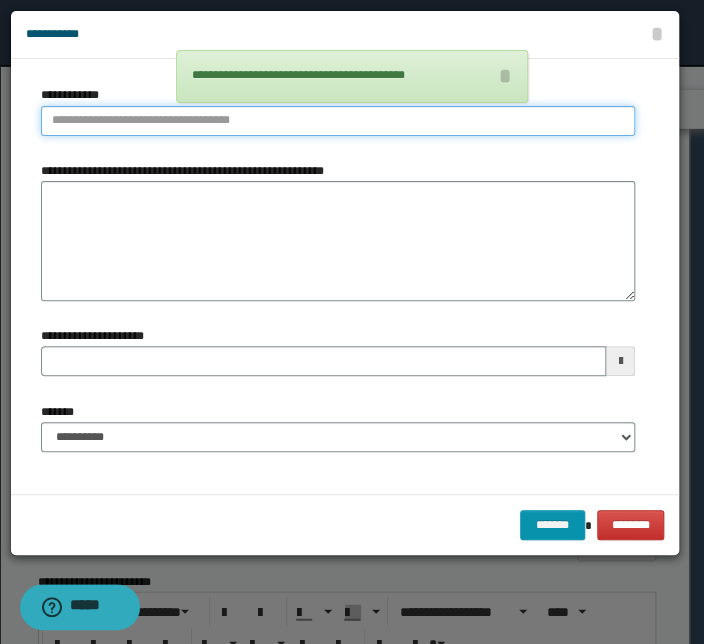 type on "**********" 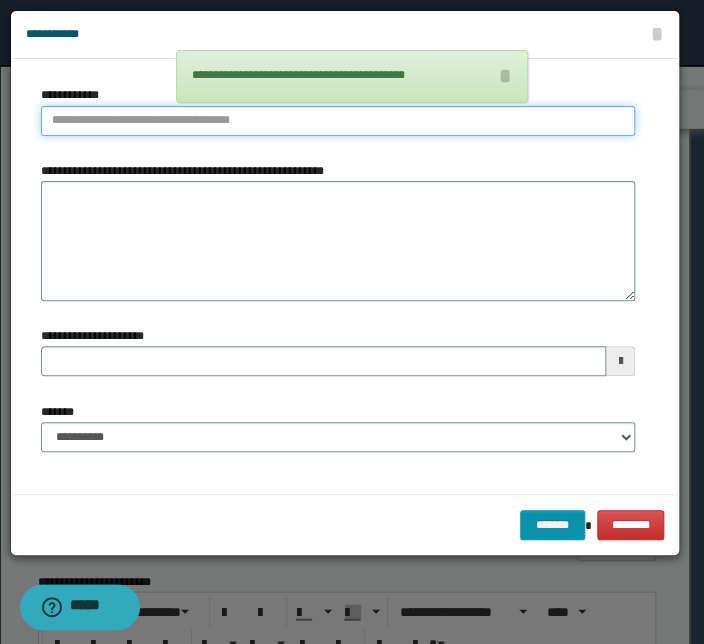 click on "**********" at bounding box center [338, 121] 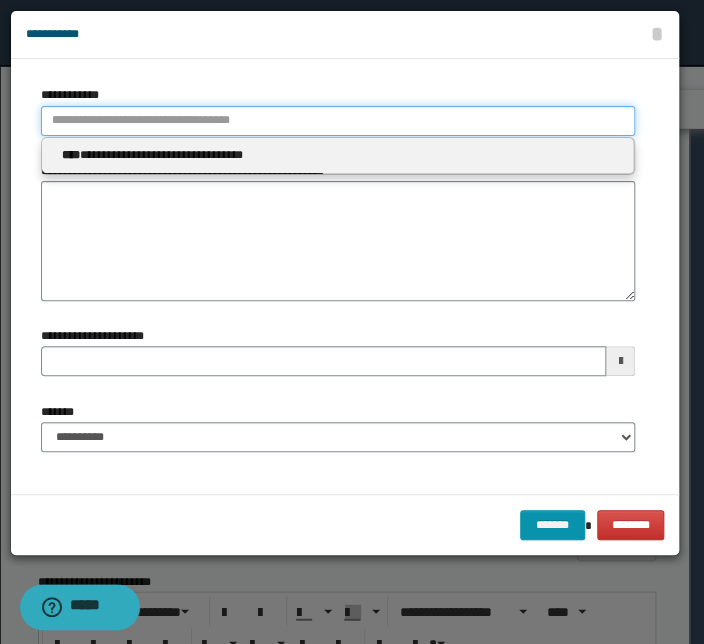type 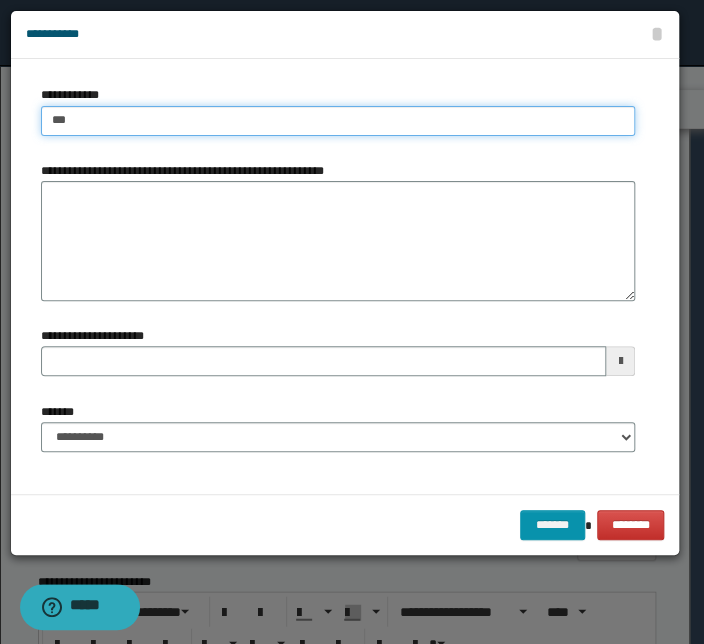 type on "****" 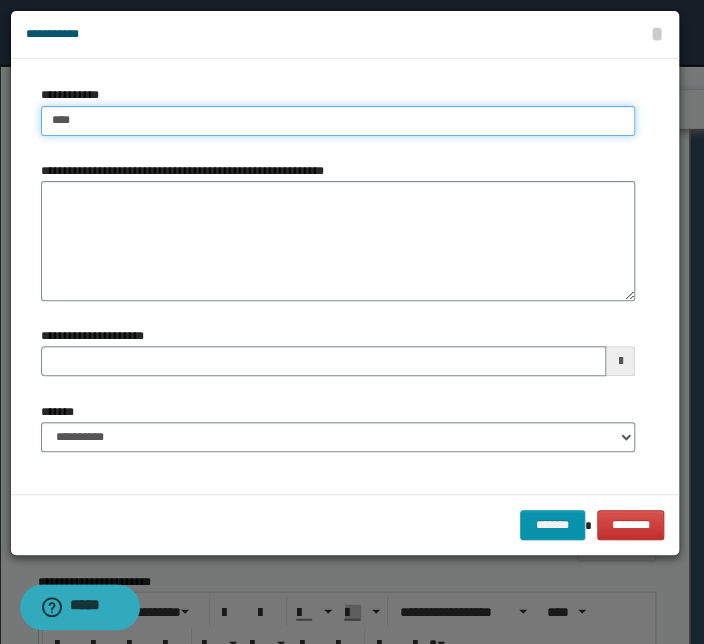 type on "****" 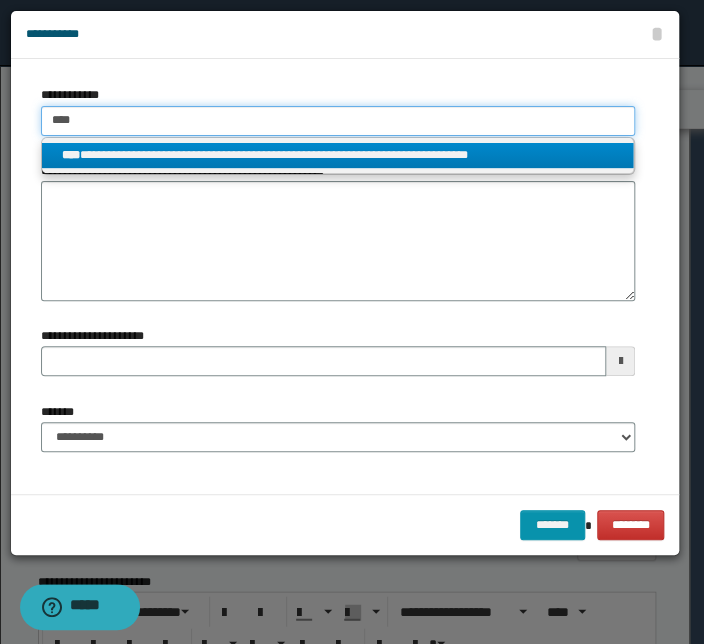 type on "****" 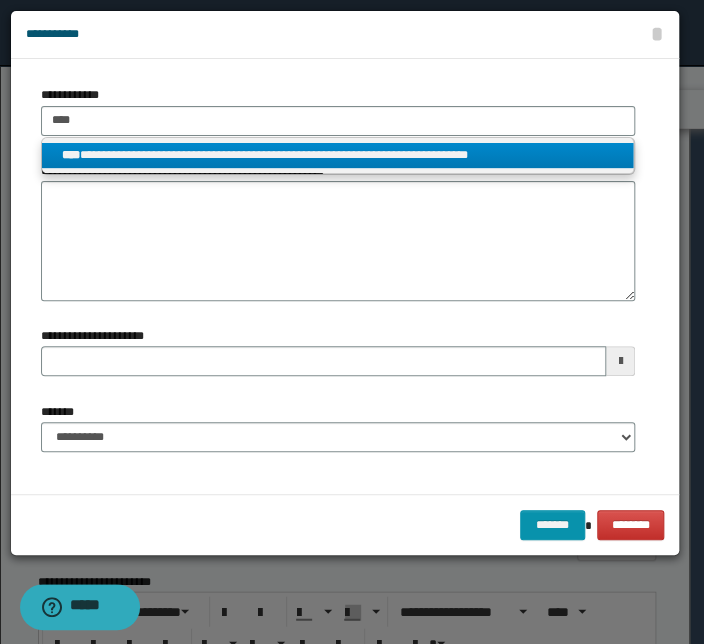 click on "**********" at bounding box center (337, 155) 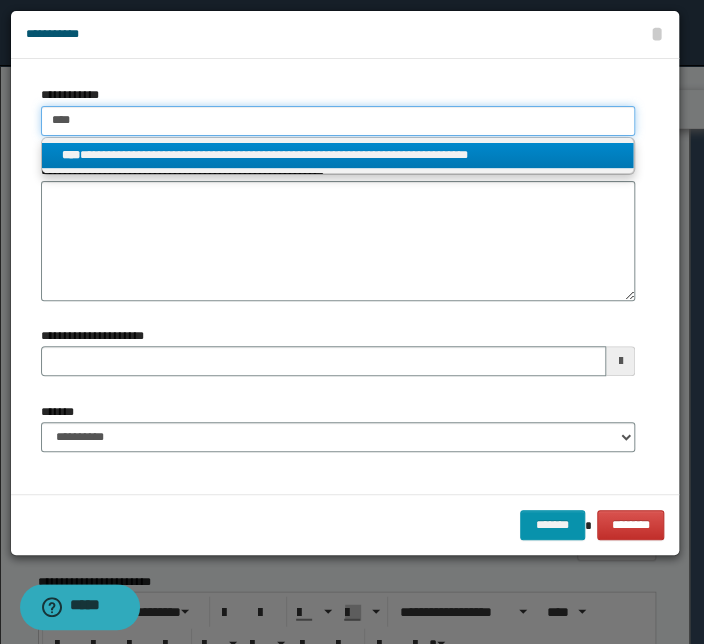 type 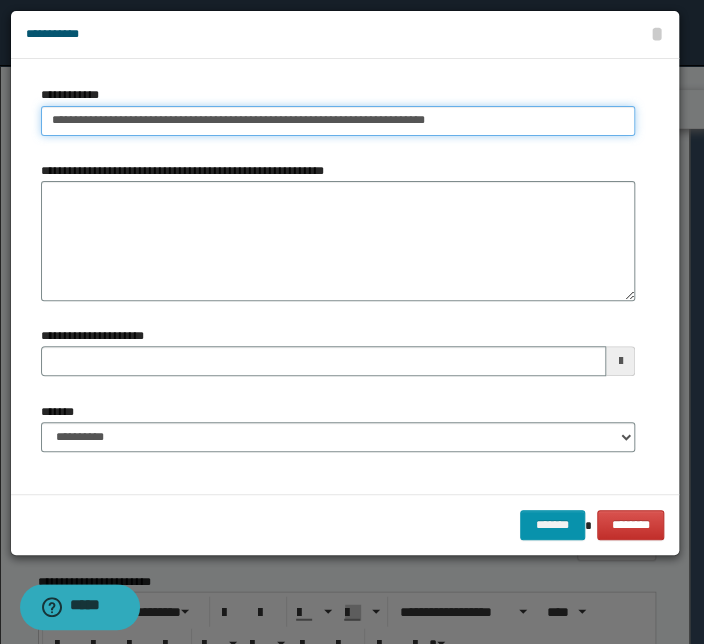 drag, startPoint x: 440, startPoint y: 123, endPoint x: -135, endPoint y: 99, distance: 575.5007 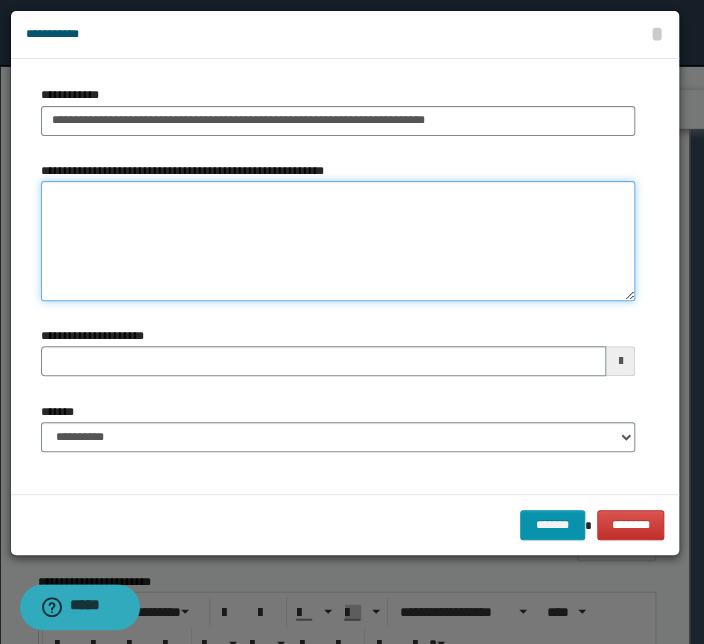 click on "**********" at bounding box center (338, 241) 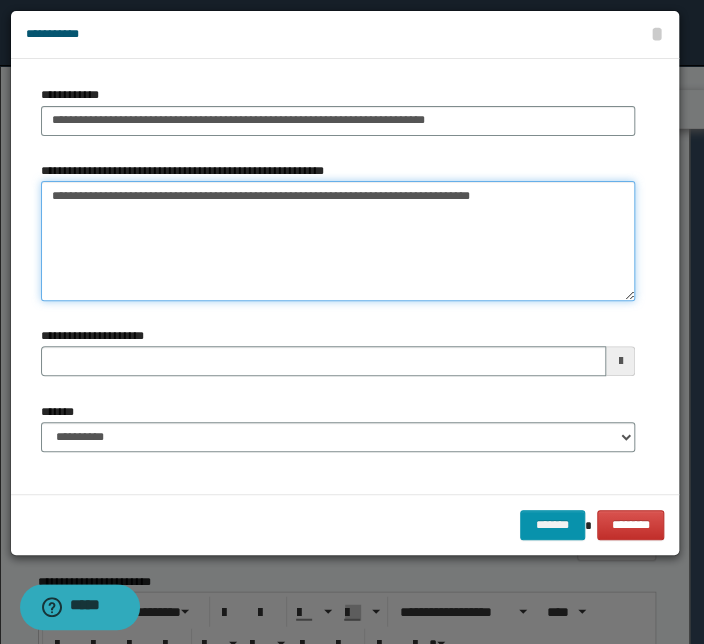type on "**********" 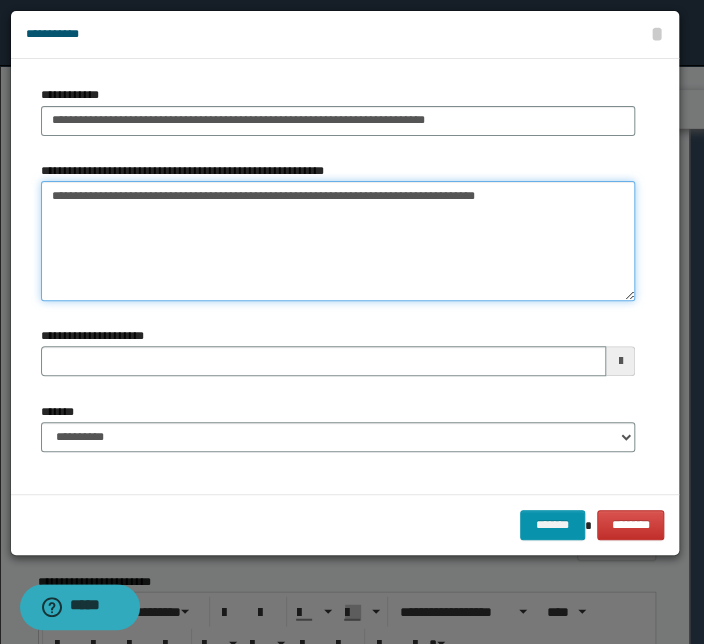 type 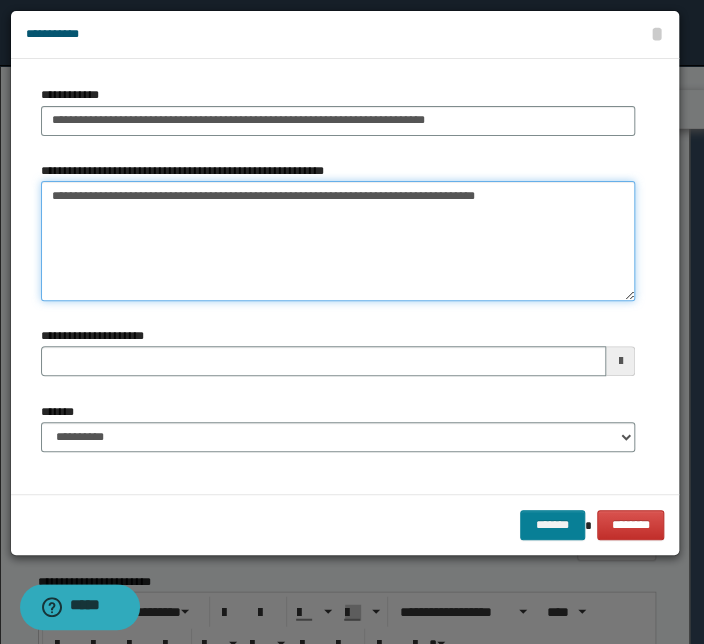 type on "**********" 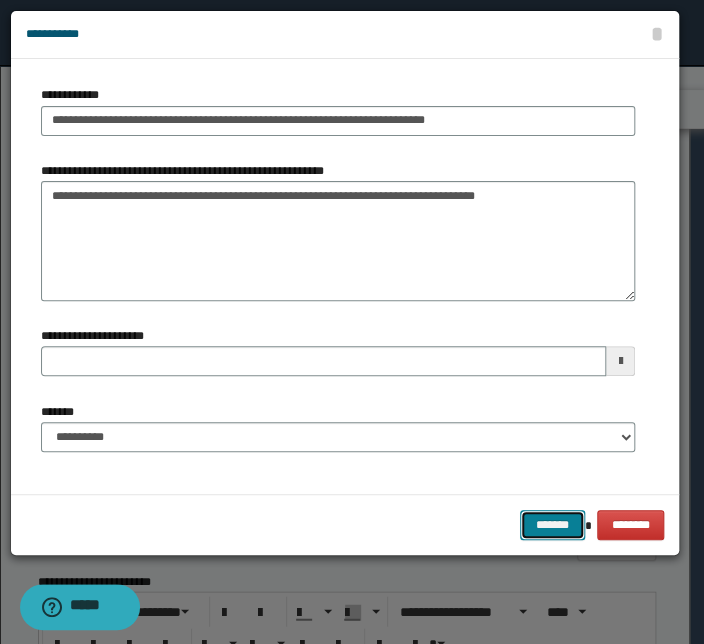 click on "*******" at bounding box center [552, 525] 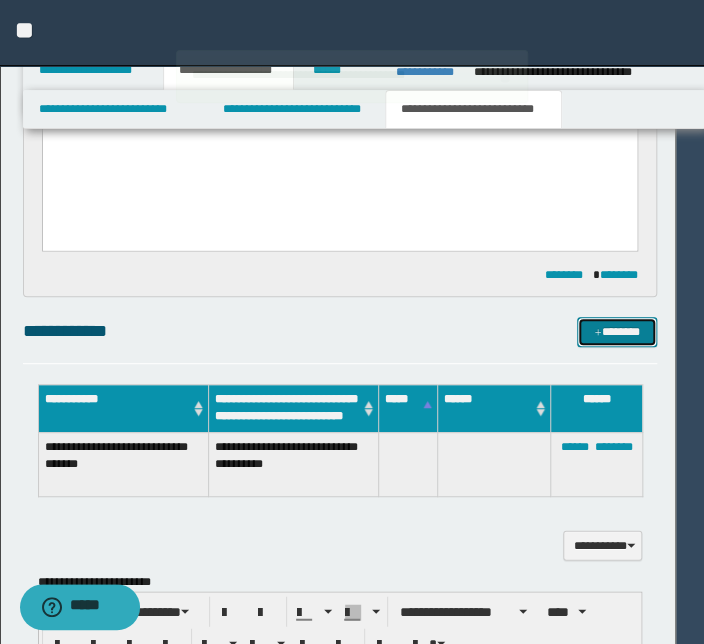 type 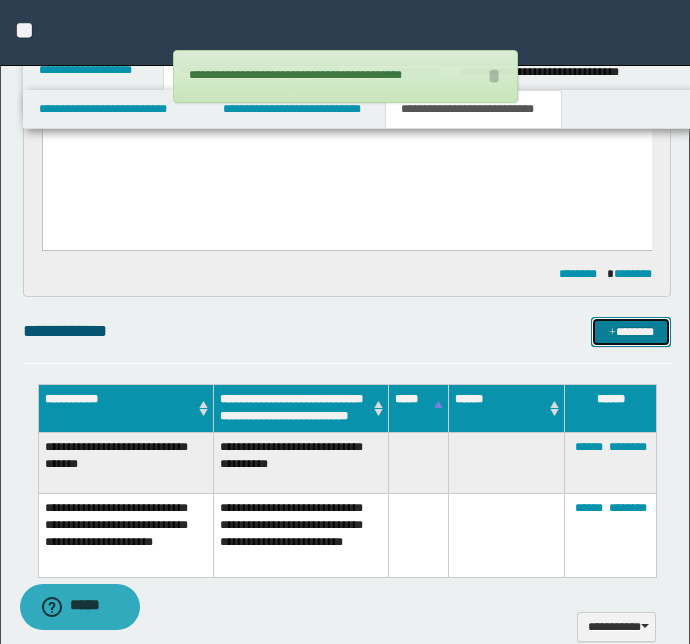 click at bounding box center (612, 333) 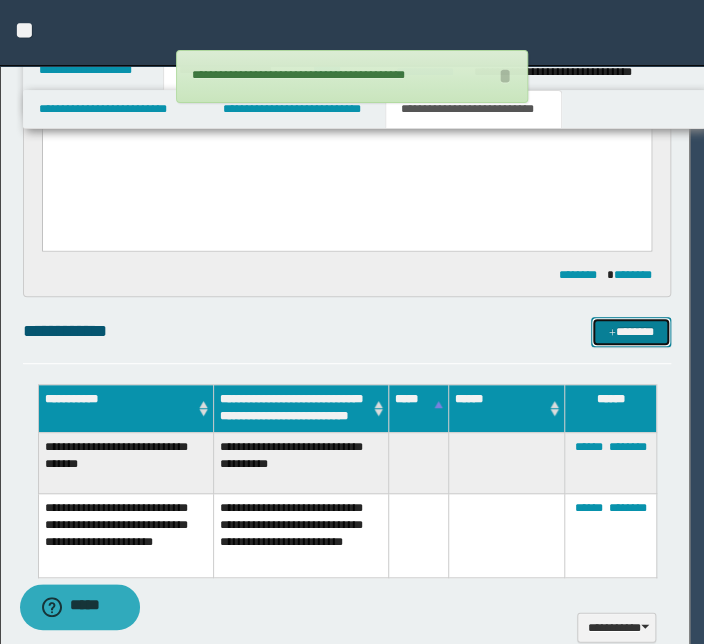 type 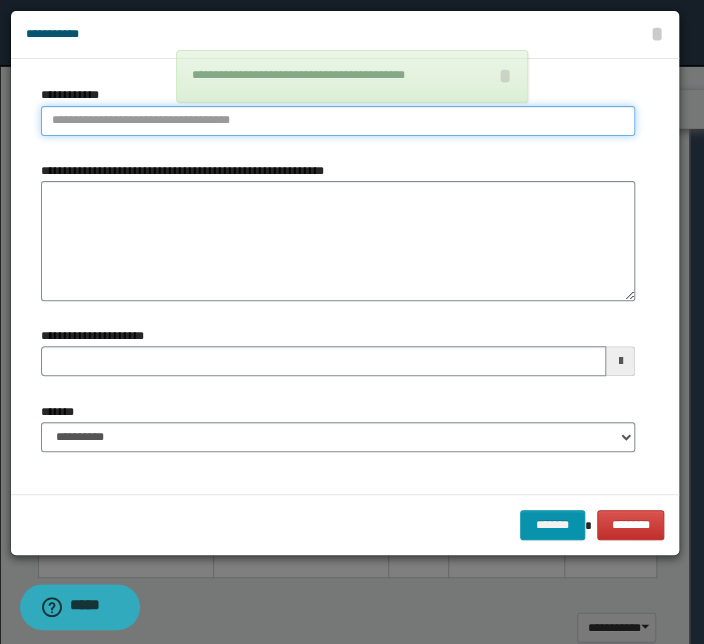type on "**********" 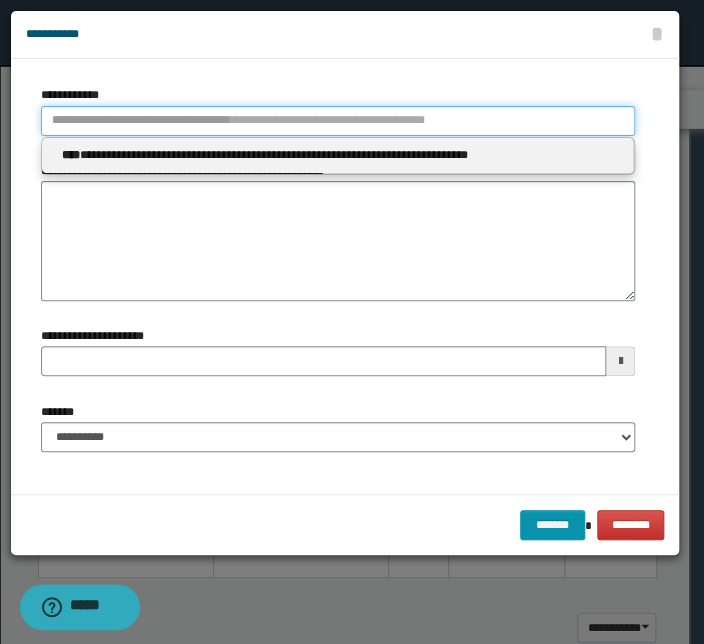 click on "**********" at bounding box center (338, 121) 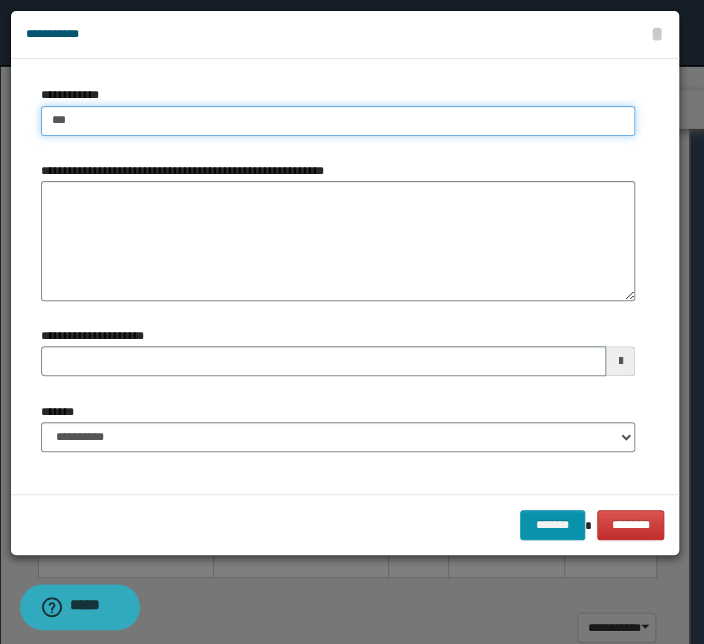 type on "****" 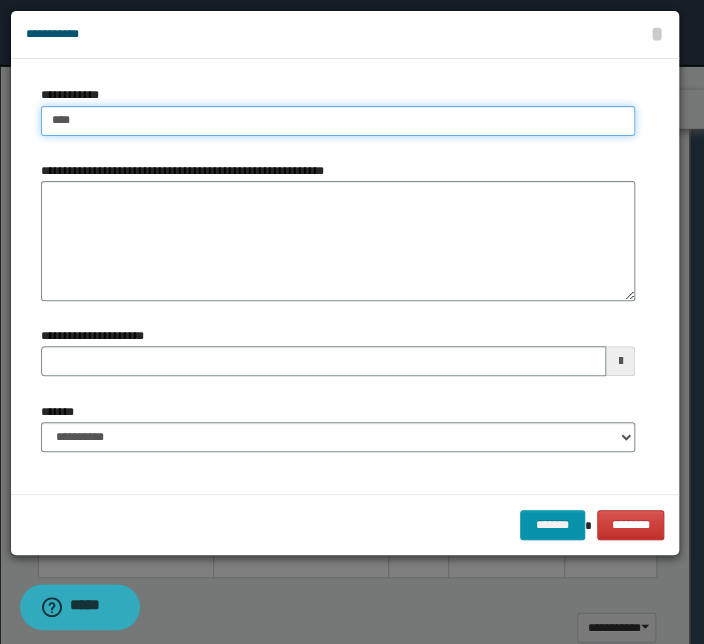 type on "****" 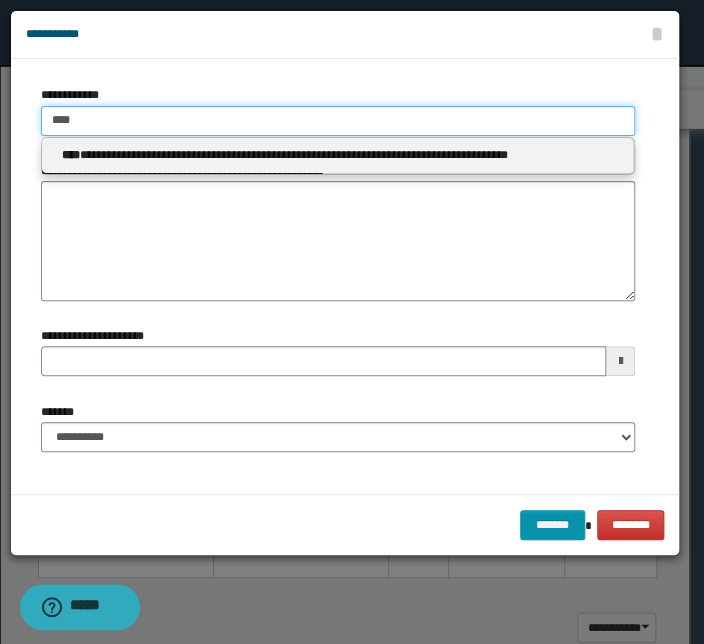 type 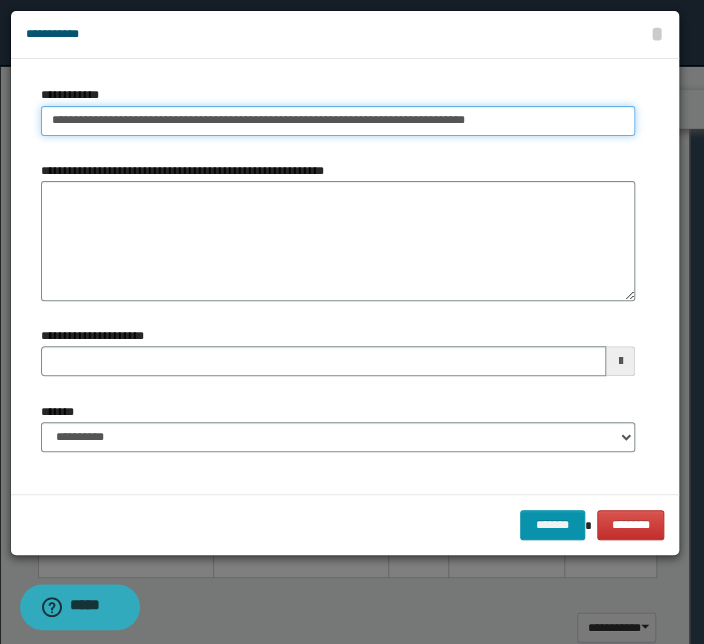 drag, startPoint x: 493, startPoint y: 122, endPoint x: -32, endPoint y: 120, distance: 525.0038 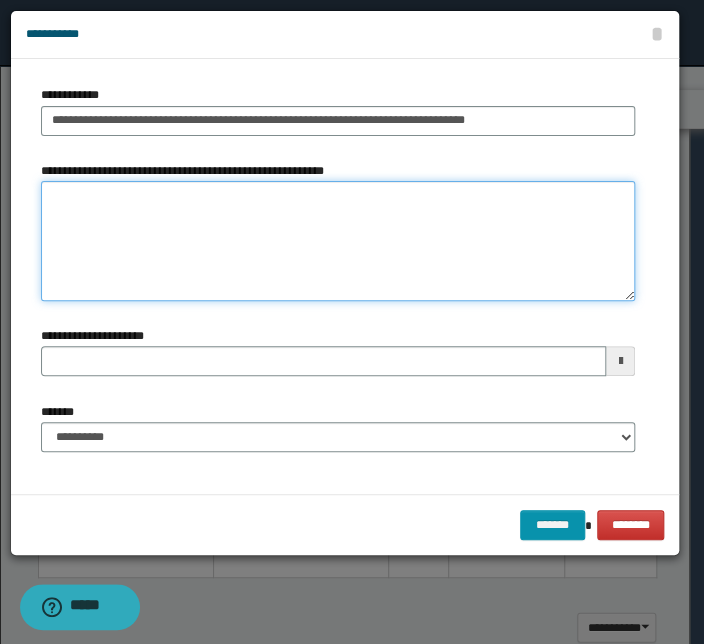 click on "**********" at bounding box center [338, 241] 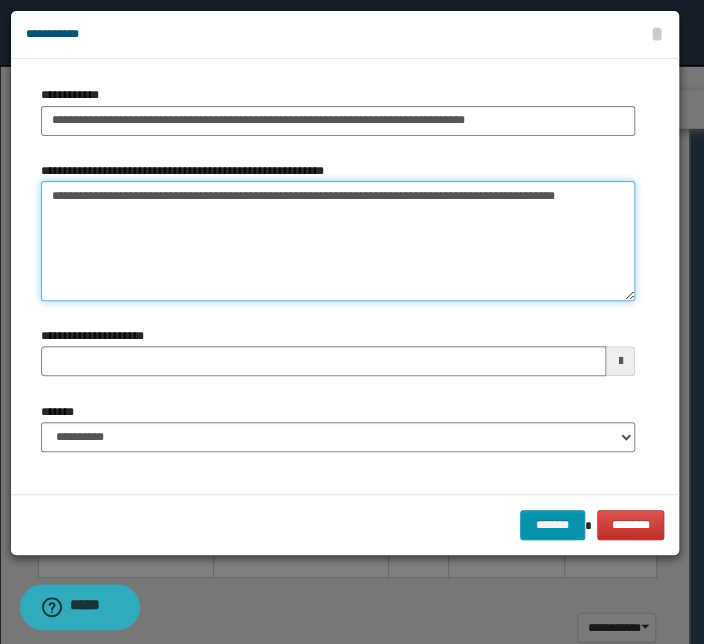 type on "**********" 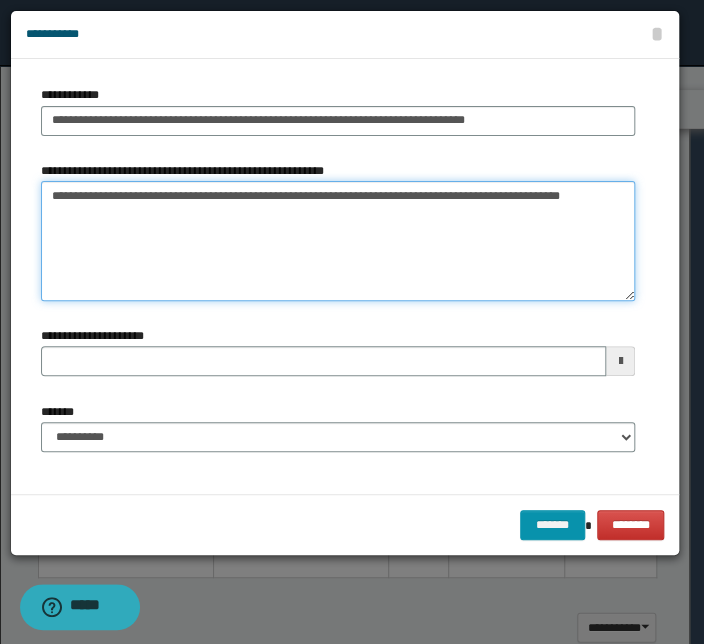 type 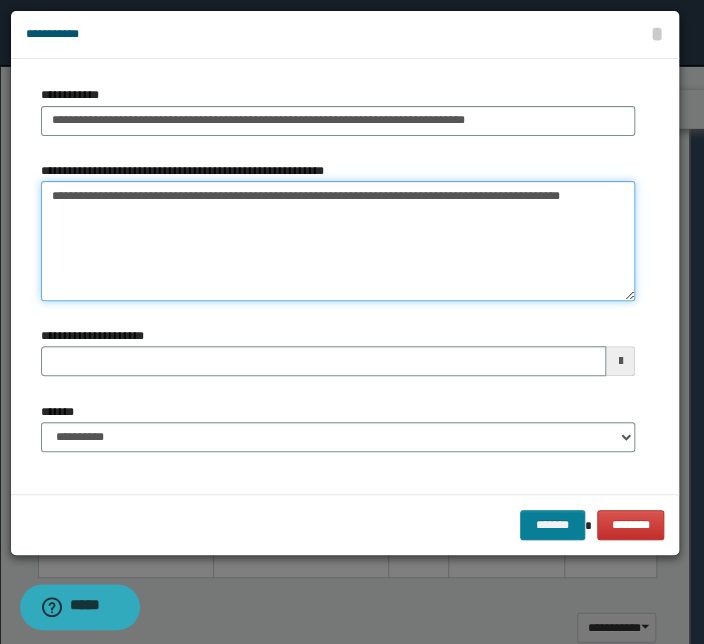 type on "**********" 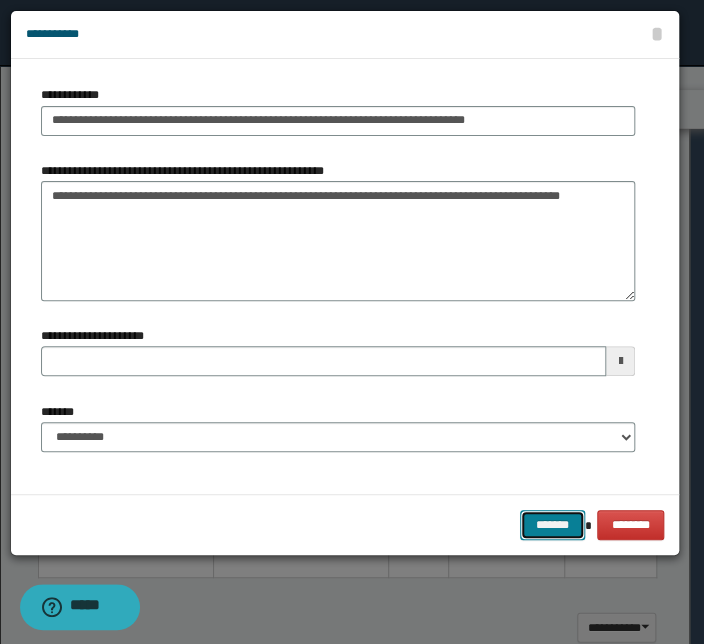 click on "*******" at bounding box center (552, 525) 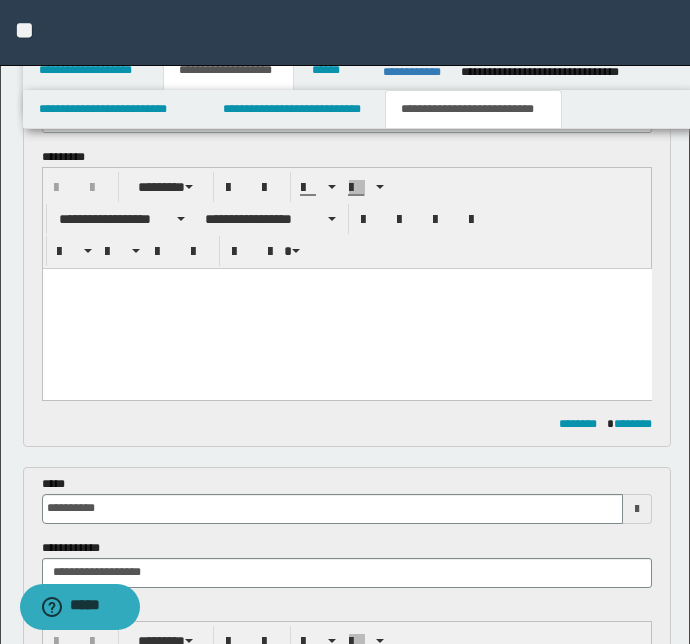 scroll, scrollTop: 0, scrollLeft: 0, axis: both 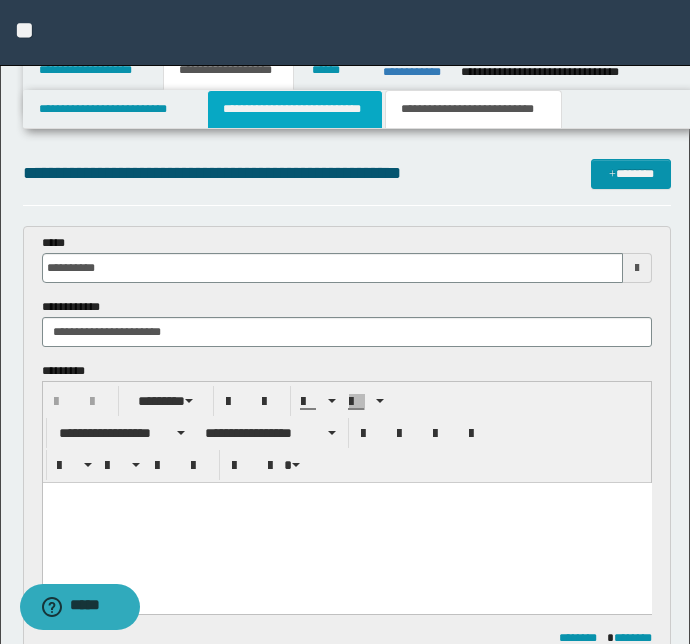 click on "**********" at bounding box center [294, 109] 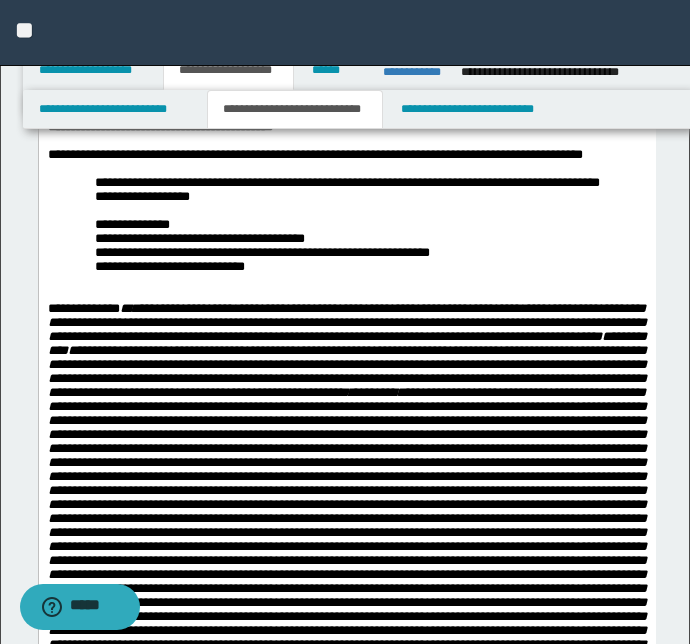 scroll, scrollTop: 181, scrollLeft: 0, axis: vertical 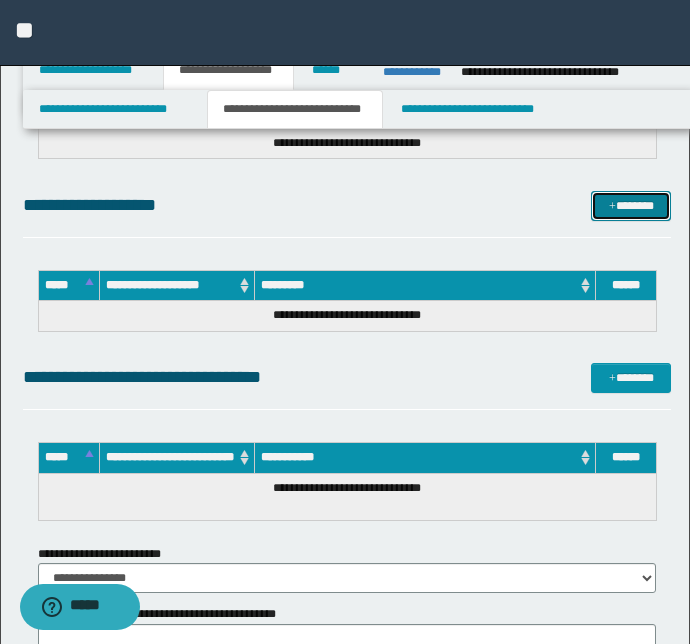 click at bounding box center [612, 207] 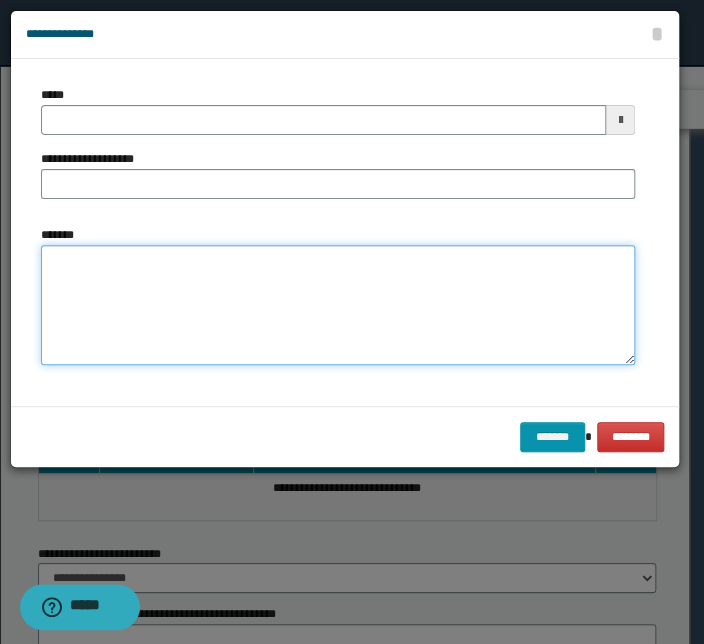 click on "*******" at bounding box center [338, 305] 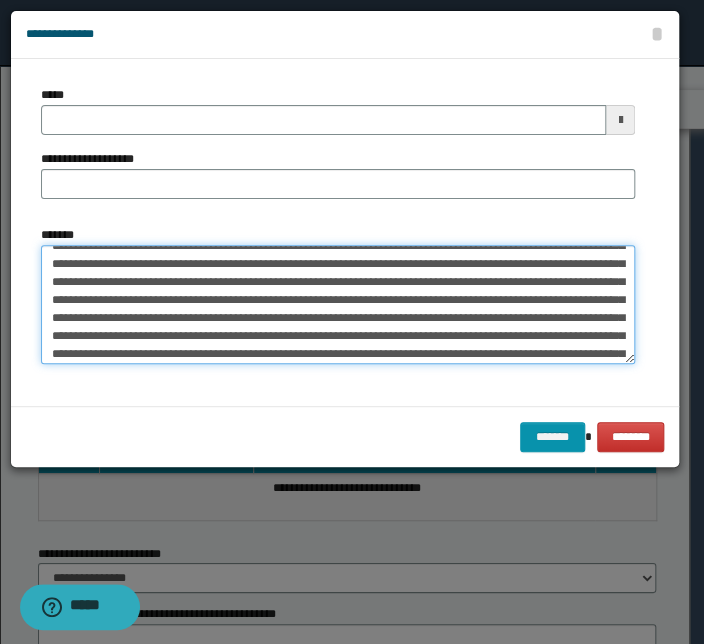 scroll, scrollTop: 0, scrollLeft: 0, axis: both 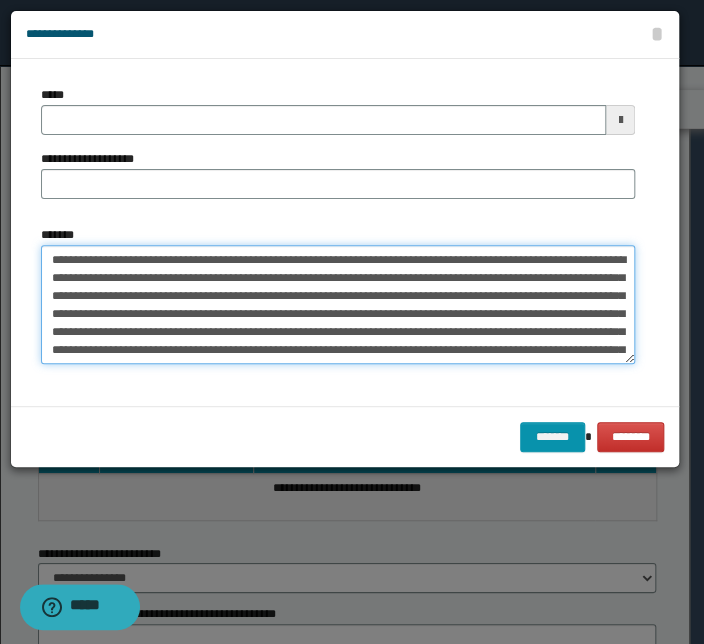 type 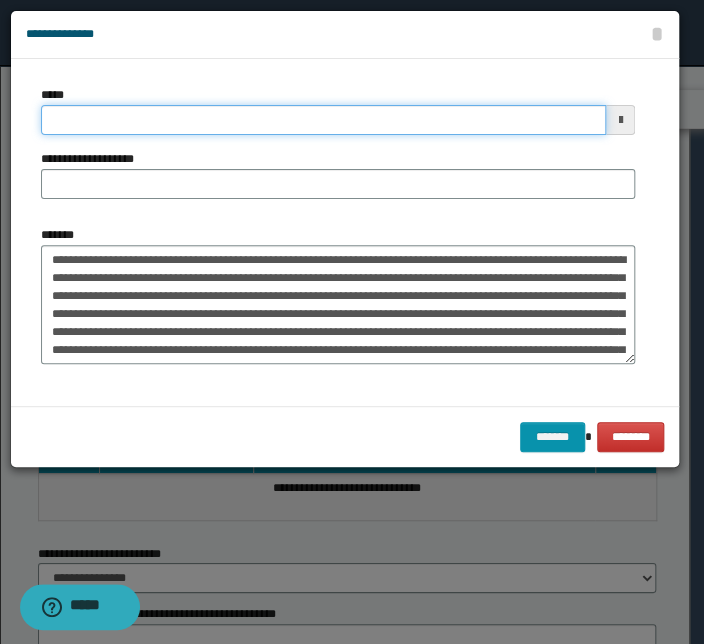 click on "*****" at bounding box center [323, 120] 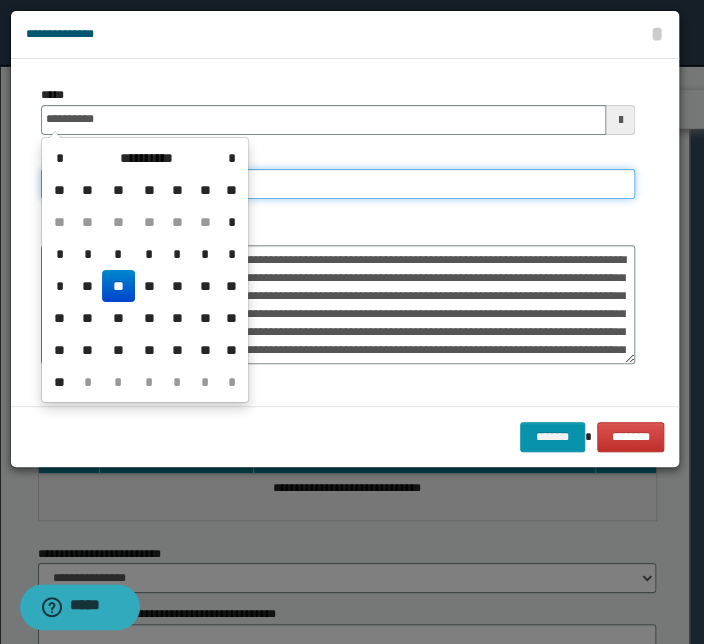 type on "**********" 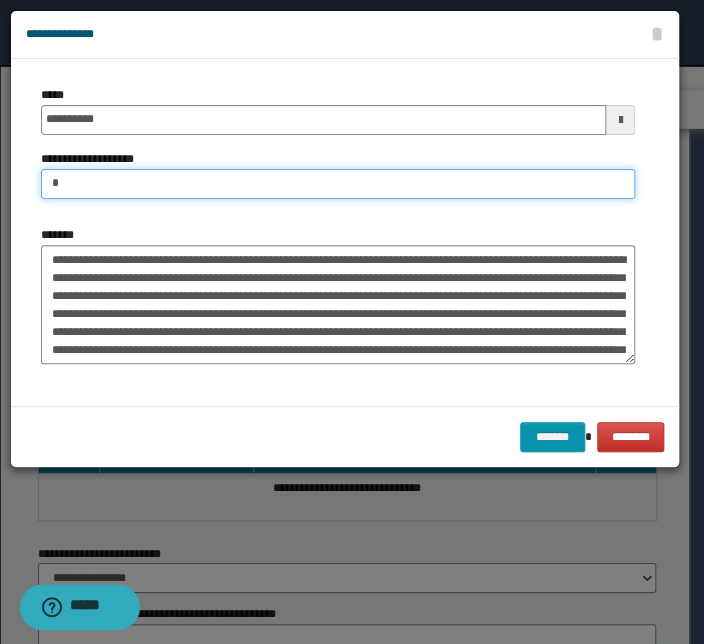 type on "*****" 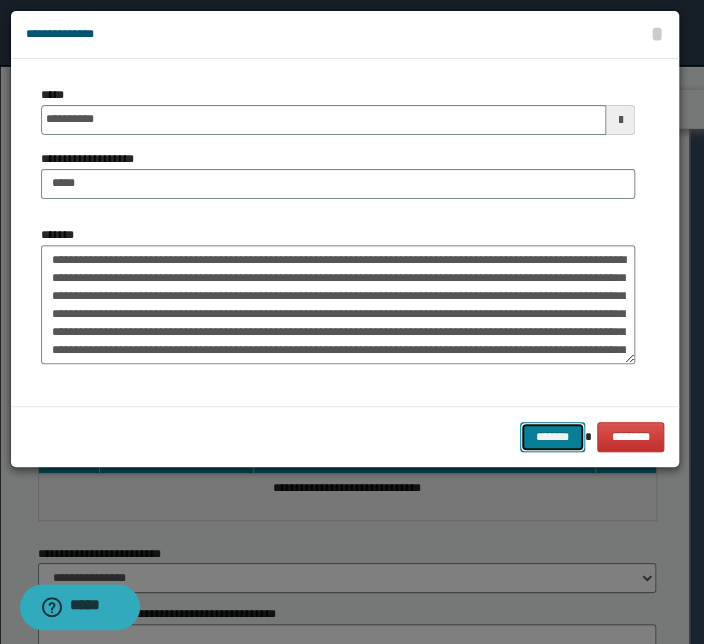click on "*******" at bounding box center (552, 437) 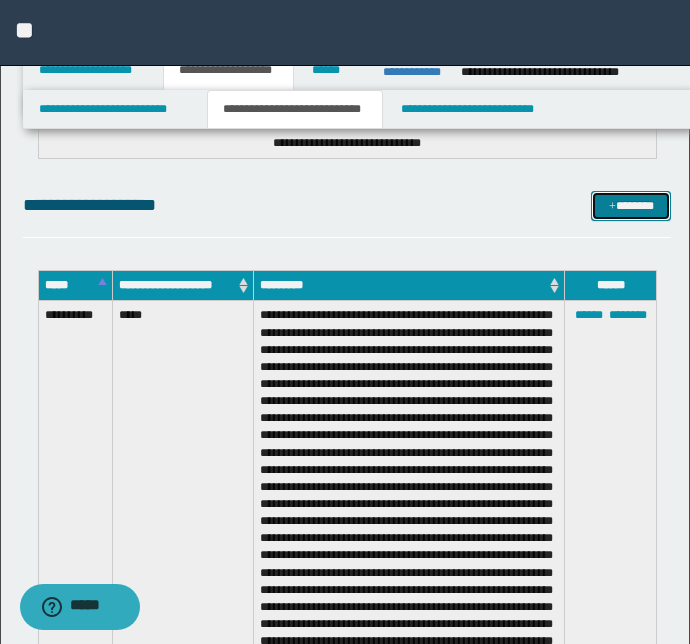 click on "*******" at bounding box center (631, 206) 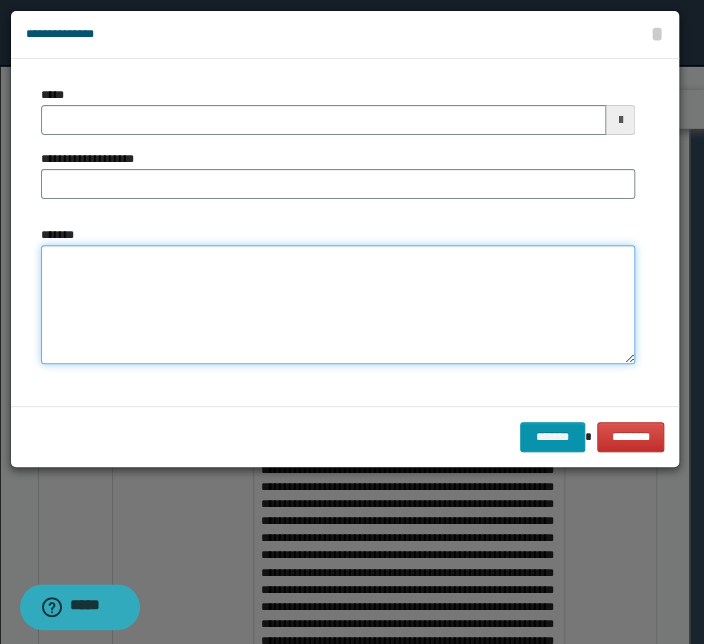click on "*******" at bounding box center [338, 305] 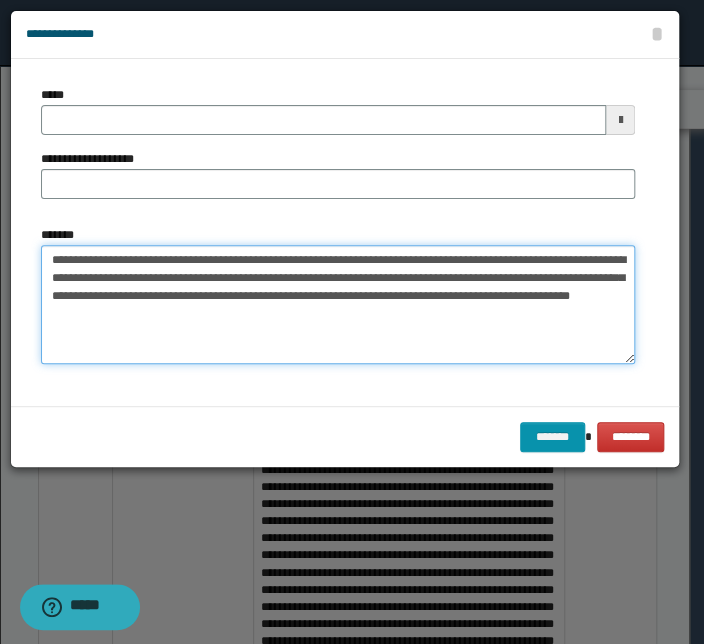 drag, startPoint x: 322, startPoint y: 257, endPoint x: 23, endPoint y: 255, distance: 299.00668 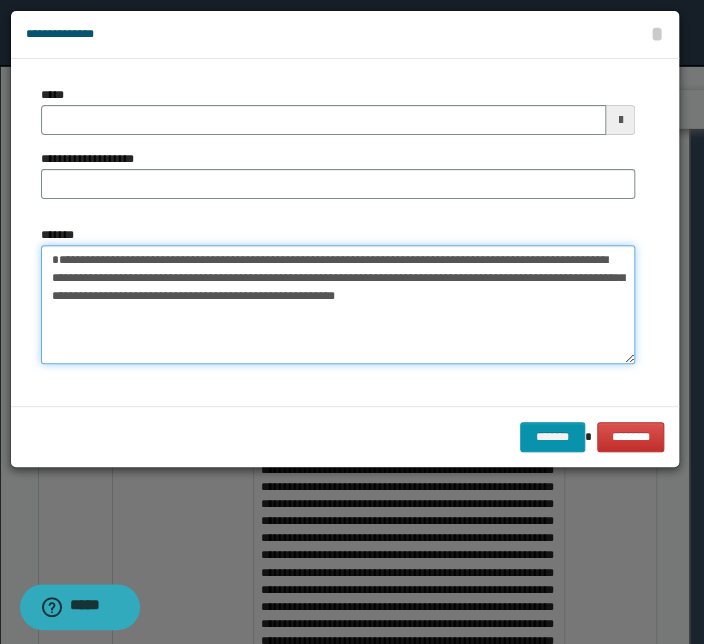type 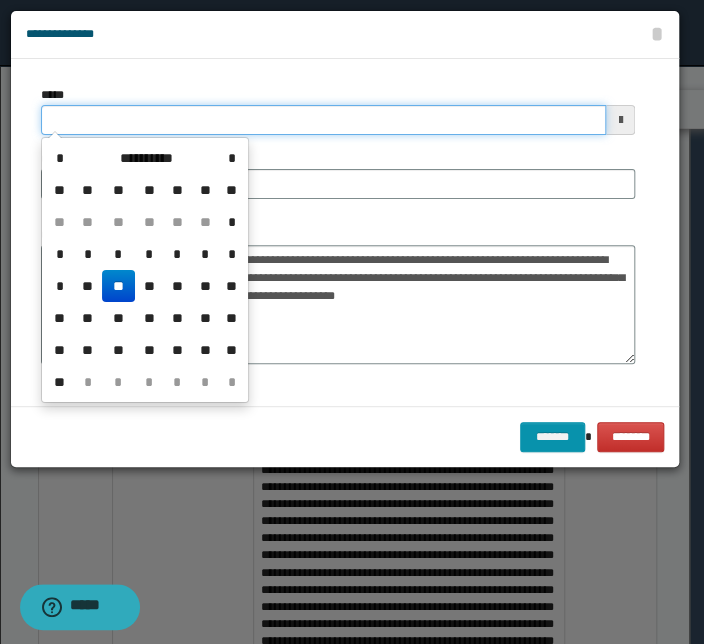 click on "*****" at bounding box center (323, 120) 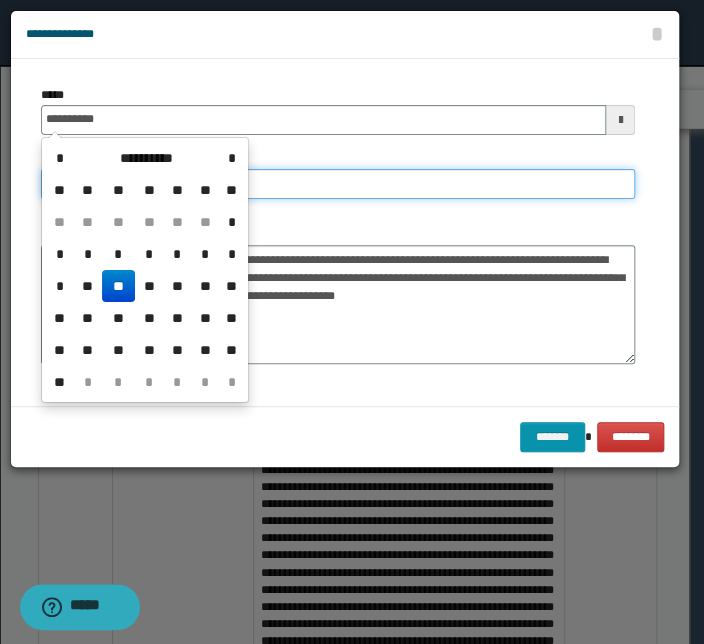 type on "**********" 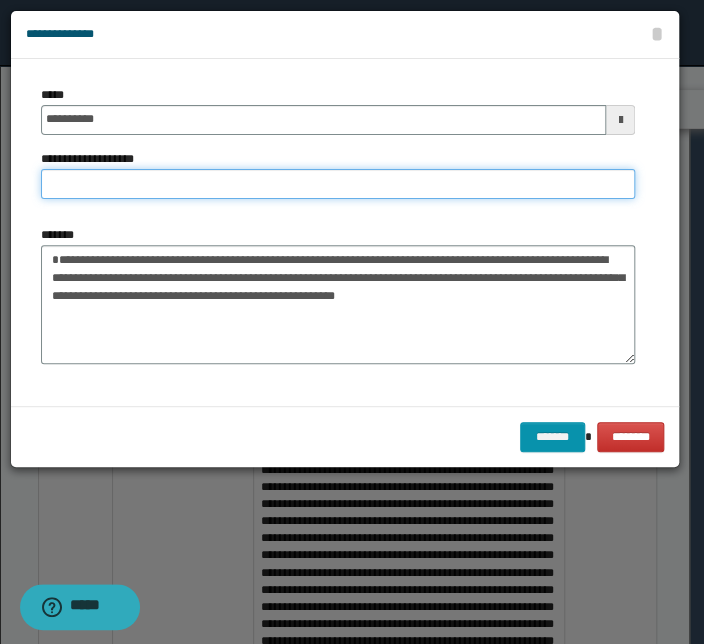paste on "**********" 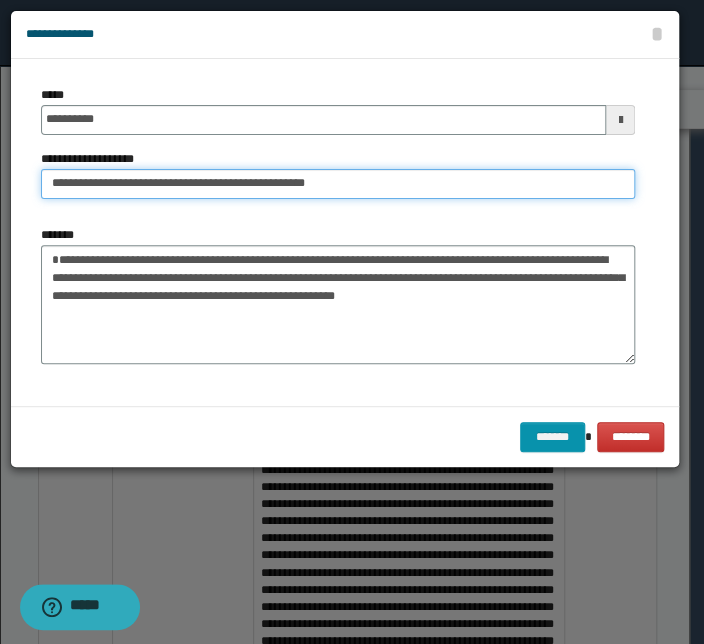 drag, startPoint x: 112, startPoint y: 183, endPoint x: -157, endPoint y: 174, distance: 269.1505 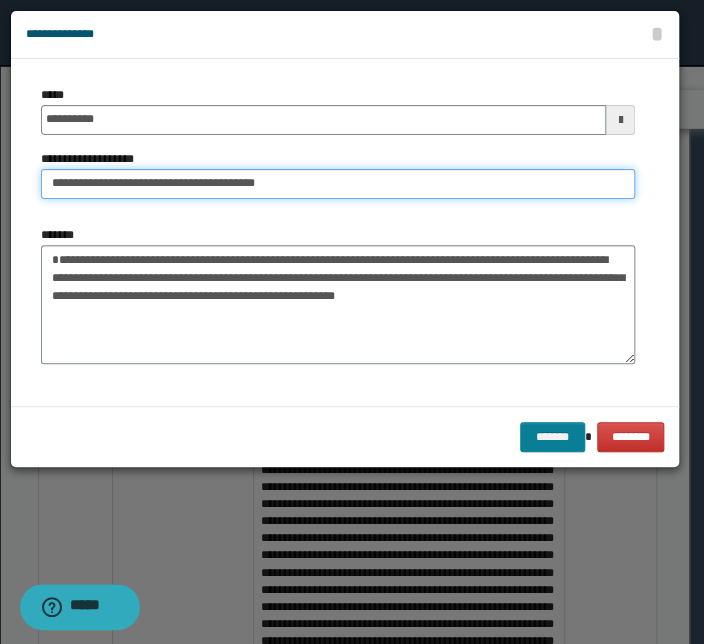 type on "**********" 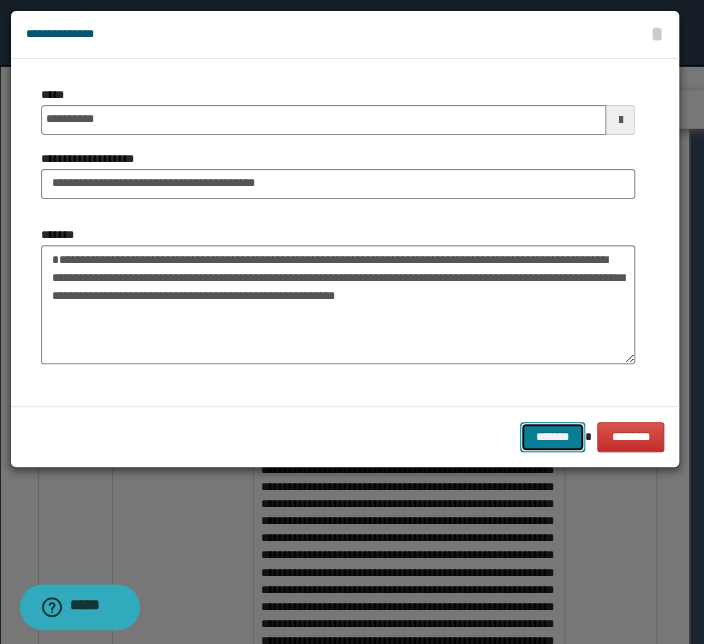 click on "*******" at bounding box center [552, 437] 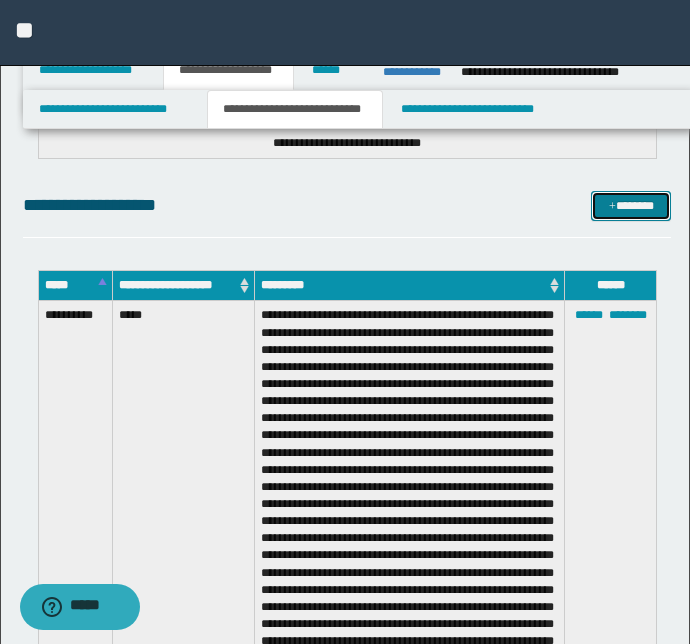 click at bounding box center (612, 207) 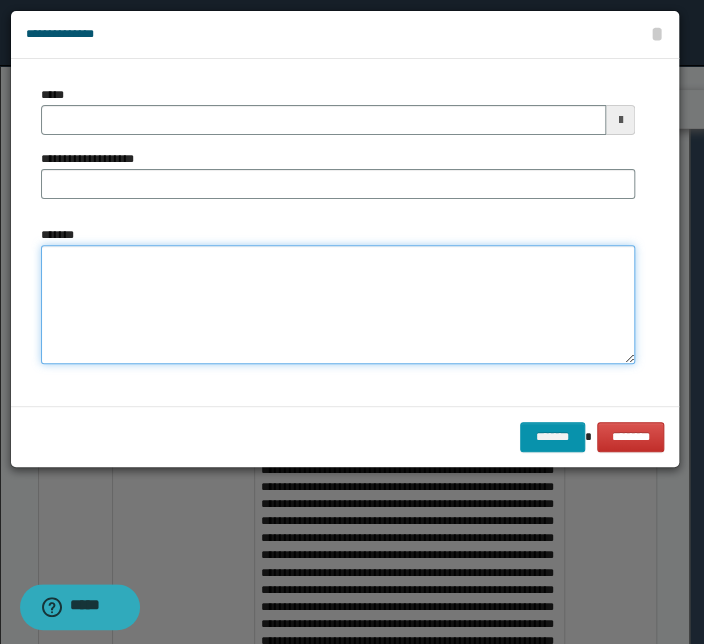click on "*******" at bounding box center [338, 305] 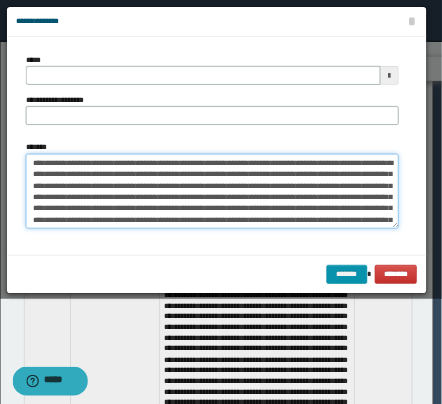 scroll, scrollTop: 5454, scrollLeft: 0, axis: vertical 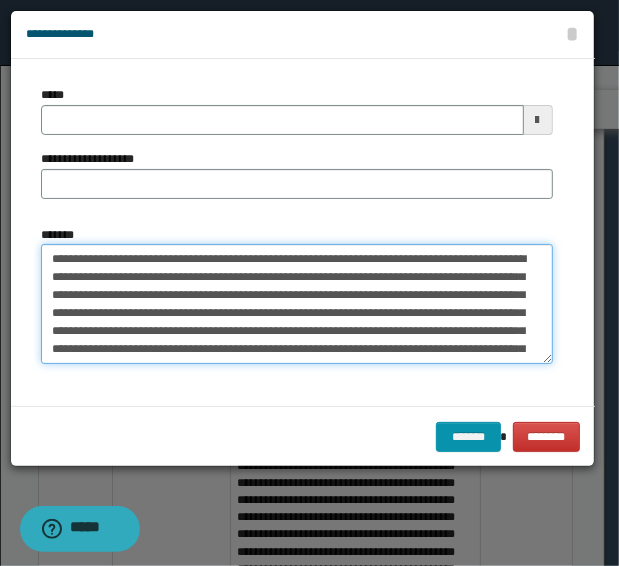 drag, startPoint x: 448, startPoint y: 260, endPoint x: 38, endPoint y: 232, distance: 410.955 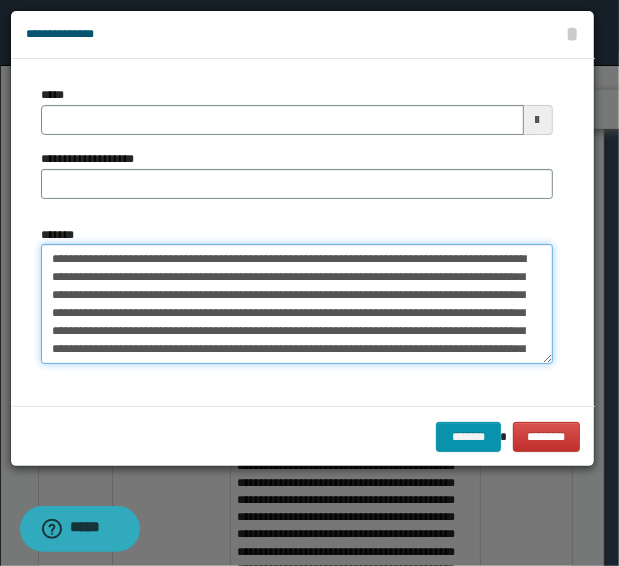 type on "**********" 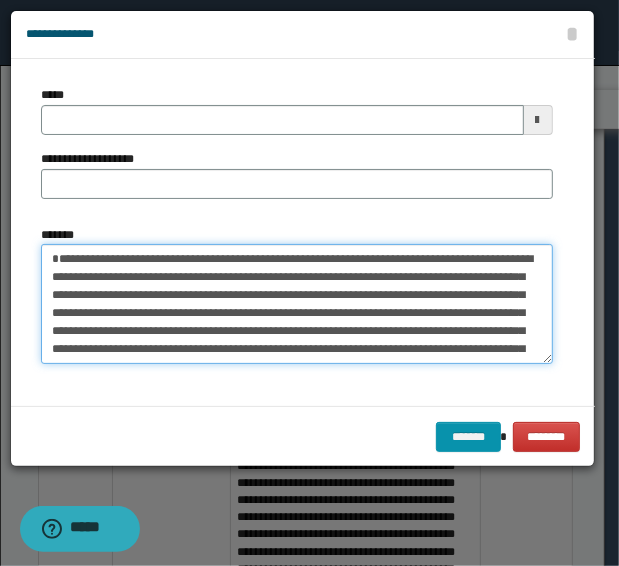 type 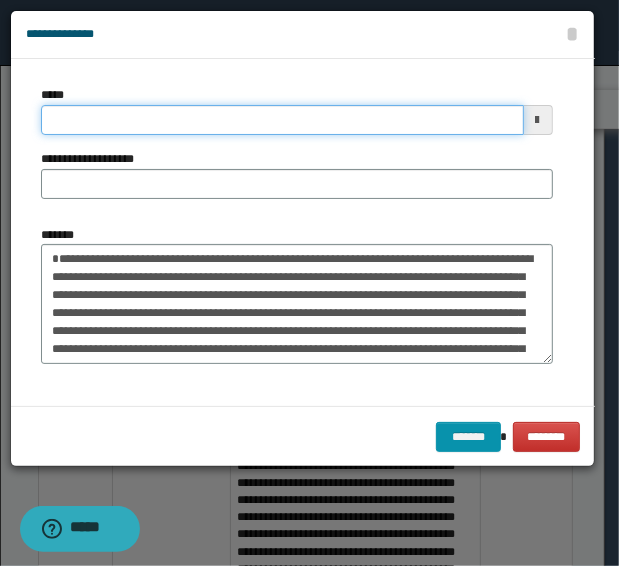 click on "*****" at bounding box center [282, 120] 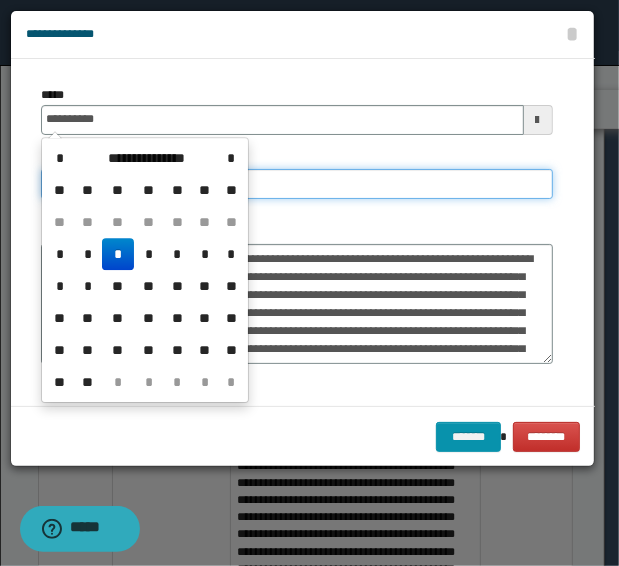 type on "**********" 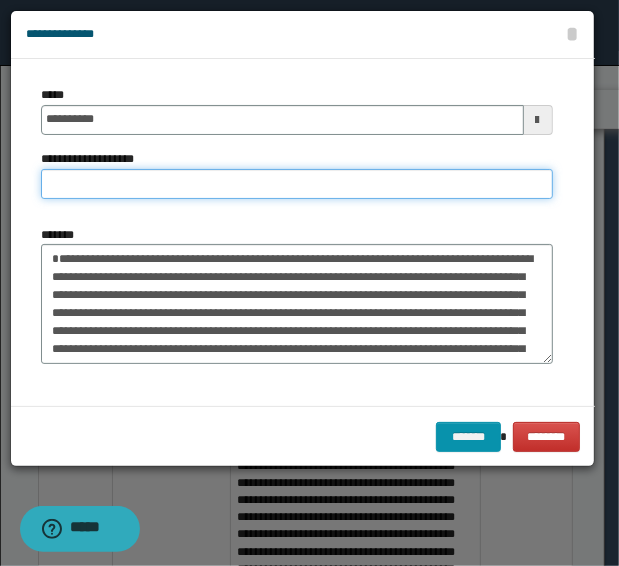 paste on "**********" 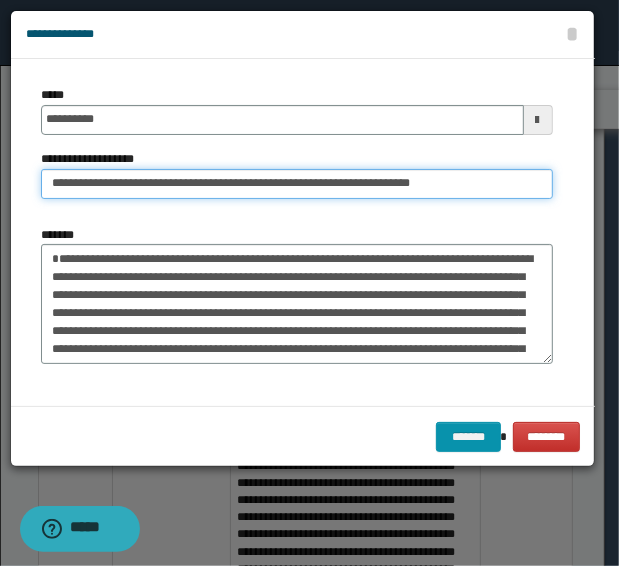 drag, startPoint x: 113, startPoint y: 184, endPoint x: -4, endPoint y: 177, distance: 117.20921 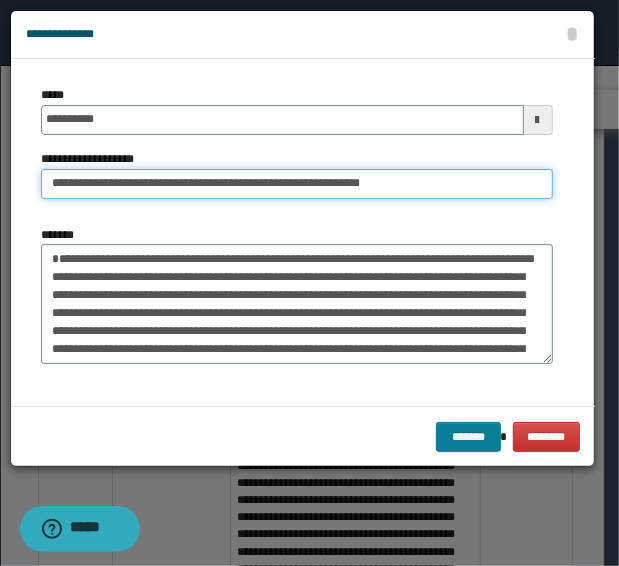 type on "**********" 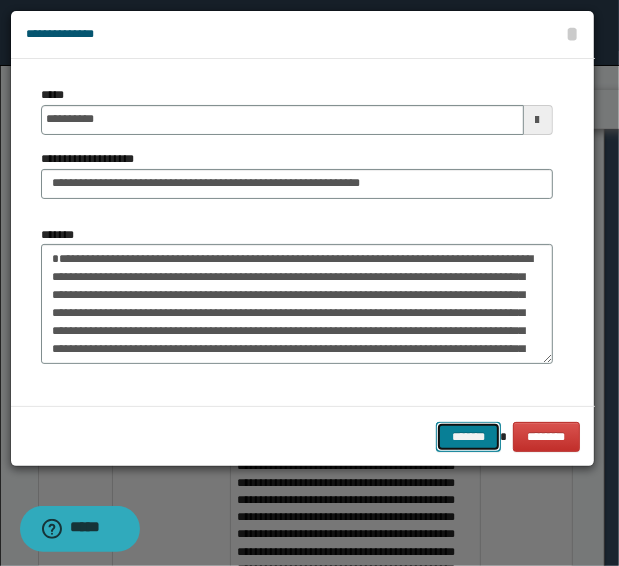 click on "*******" at bounding box center (468, 437) 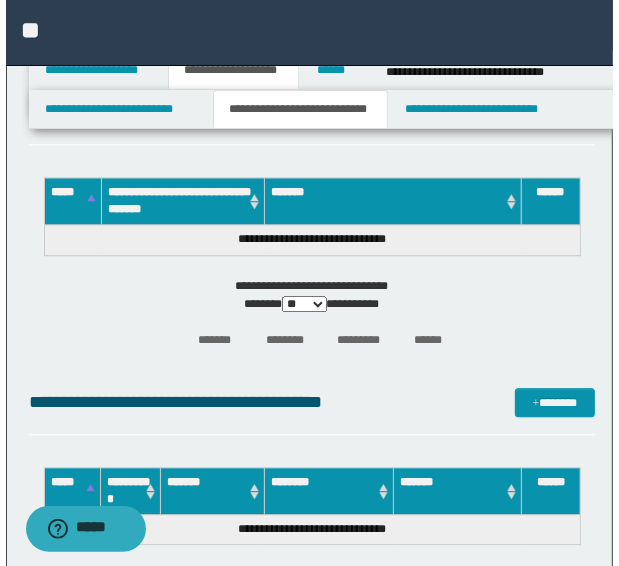 scroll, scrollTop: 4974, scrollLeft: 0, axis: vertical 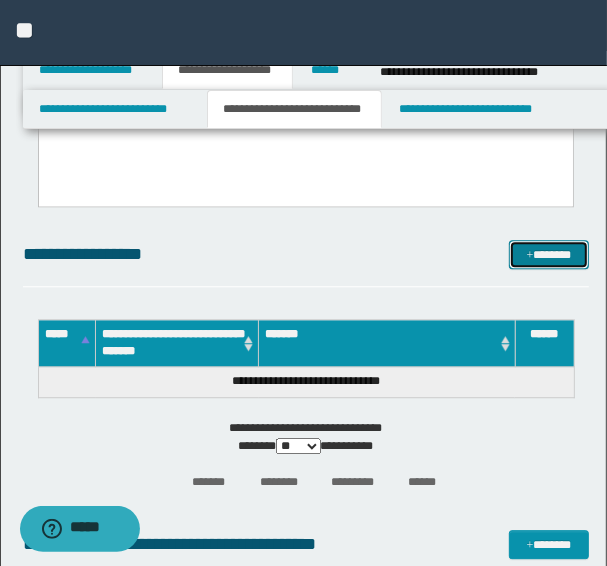 click on "*******" at bounding box center [548, 254] 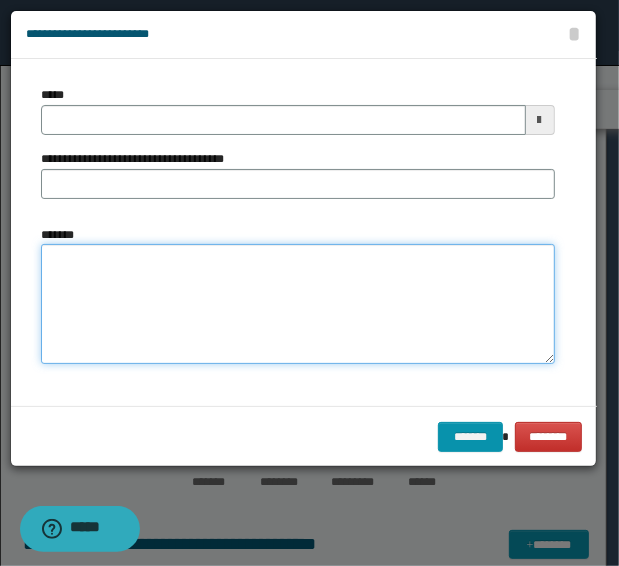 click on "*******" at bounding box center [298, 304] 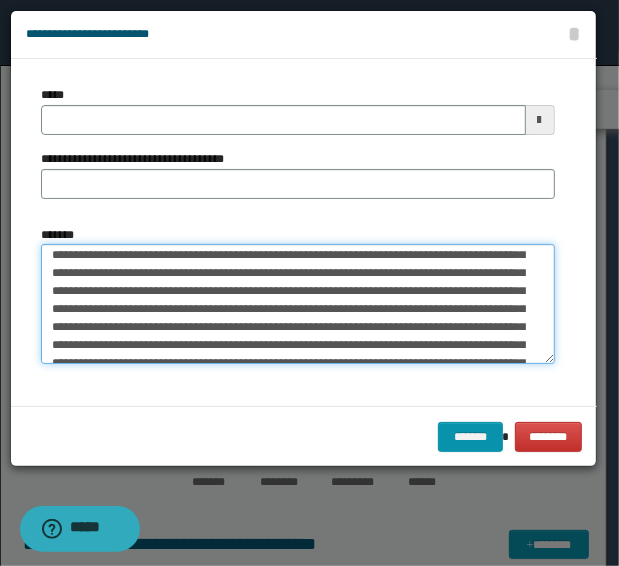 scroll, scrollTop: 0, scrollLeft: 0, axis: both 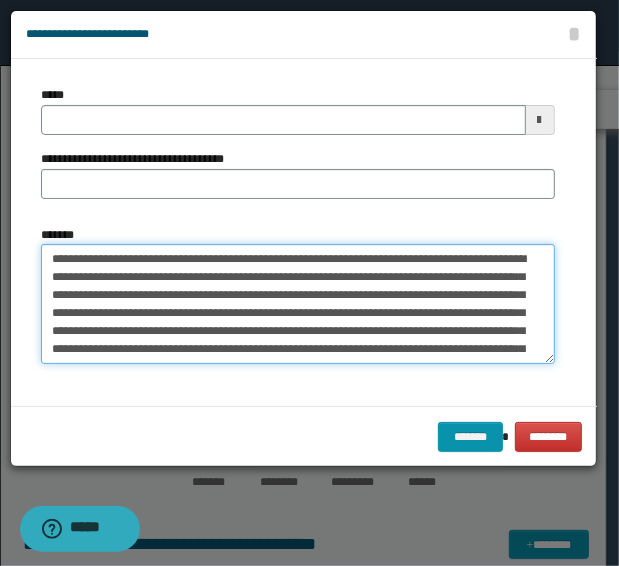drag, startPoint x: 279, startPoint y: 260, endPoint x: -23, endPoint y: 253, distance: 302.08112 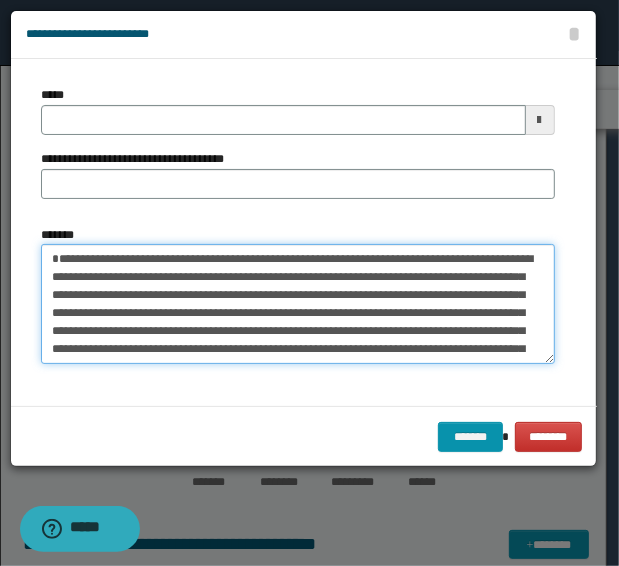 type 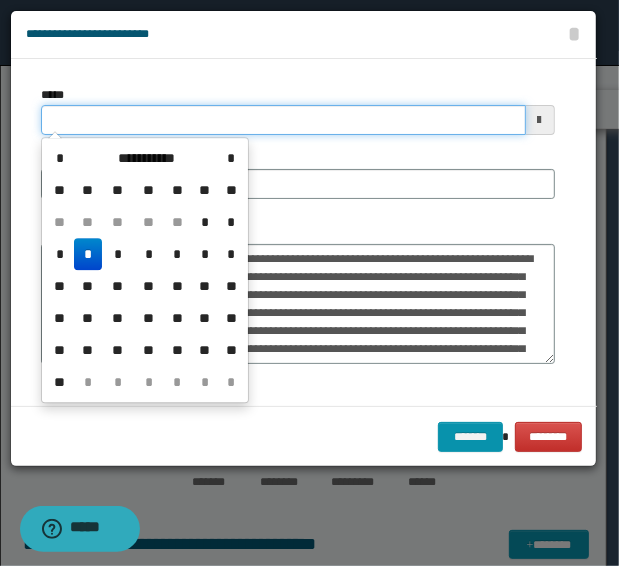 click on "*****" at bounding box center (283, 120) 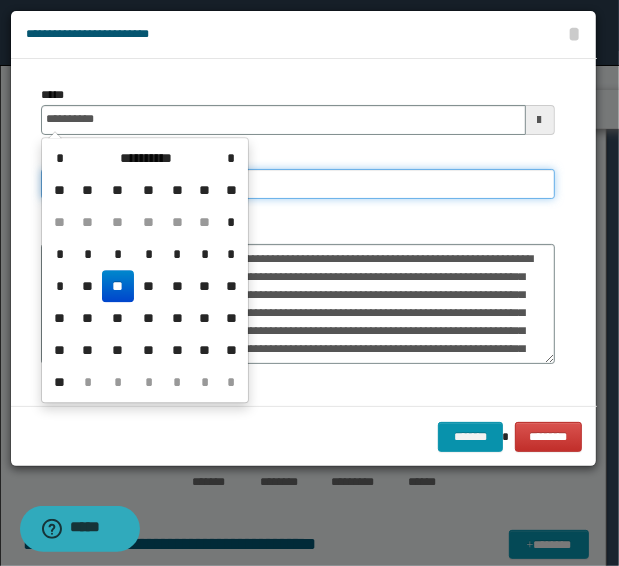 type on "**********" 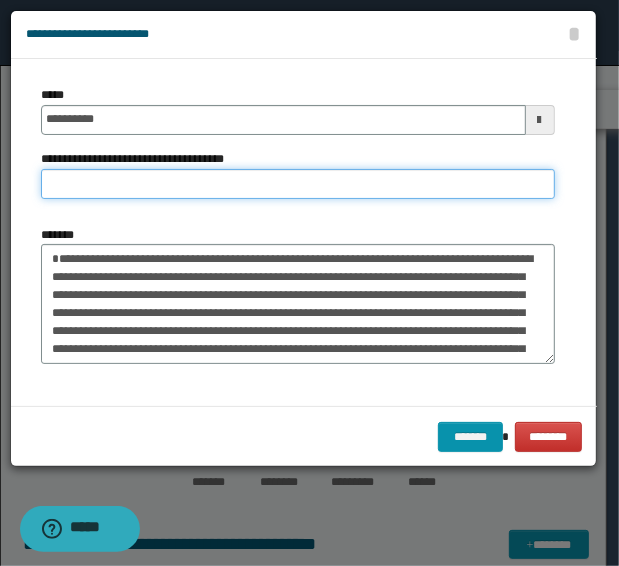 click on "**********" at bounding box center (298, 184) 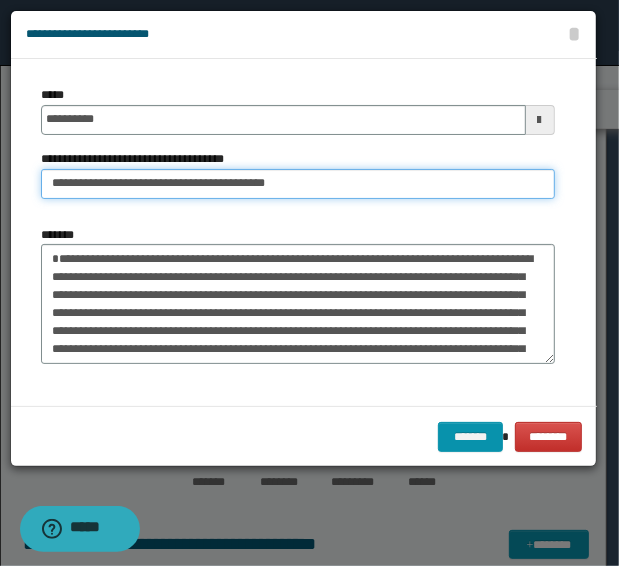 drag, startPoint x: 115, startPoint y: 184, endPoint x: -55, endPoint y: 183, distance: 170.00294 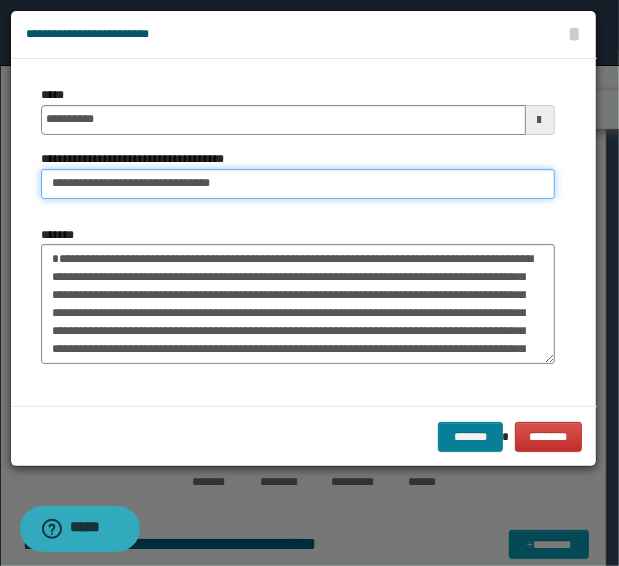 type on "**********" 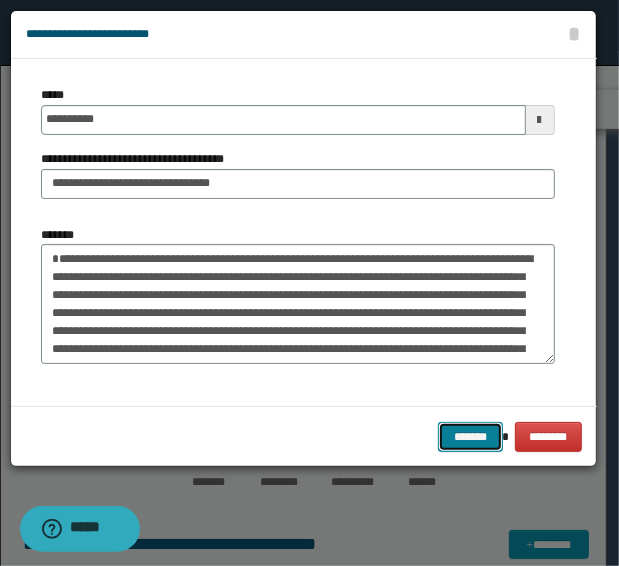 click on "*******" at bounding box center [470, 437] 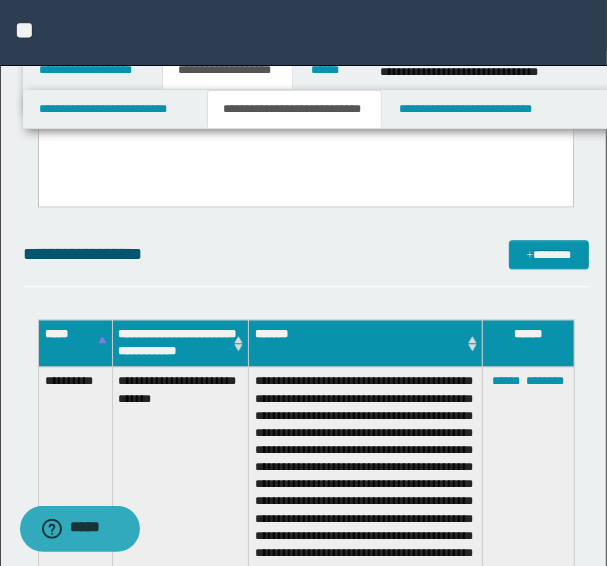 click on "**********" at bounding box center (306, 263) 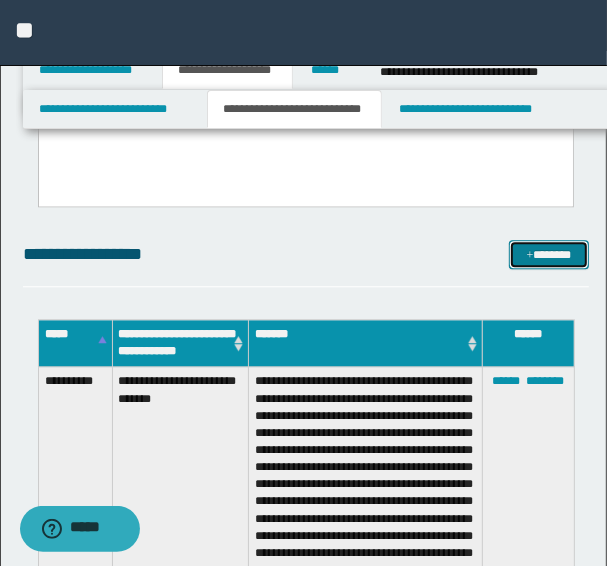 click on "*******" at bounding box center [548, 254] 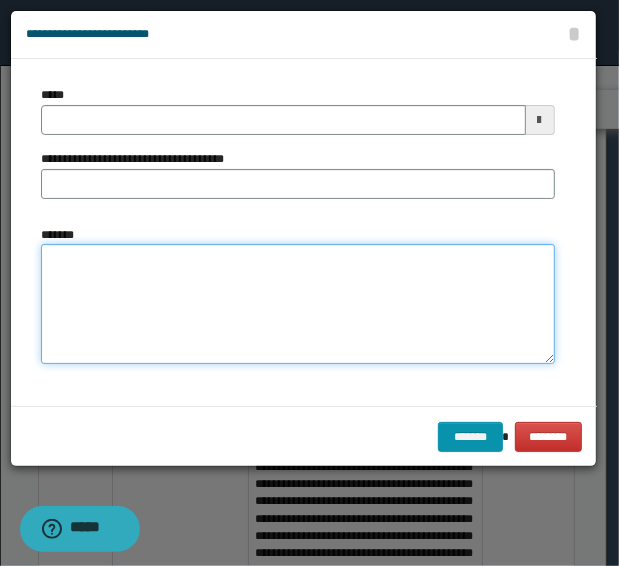 click on "*******" at bounding box center [298, 304] 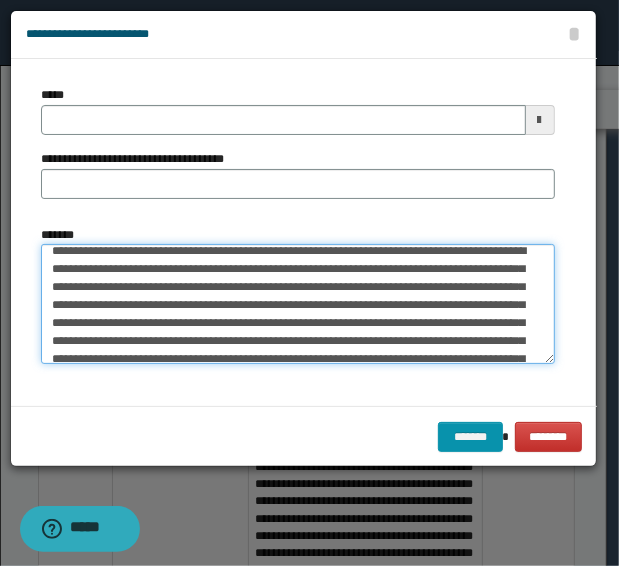 scroll, scrollTop: 0, scrollLeft: 0, axis: both 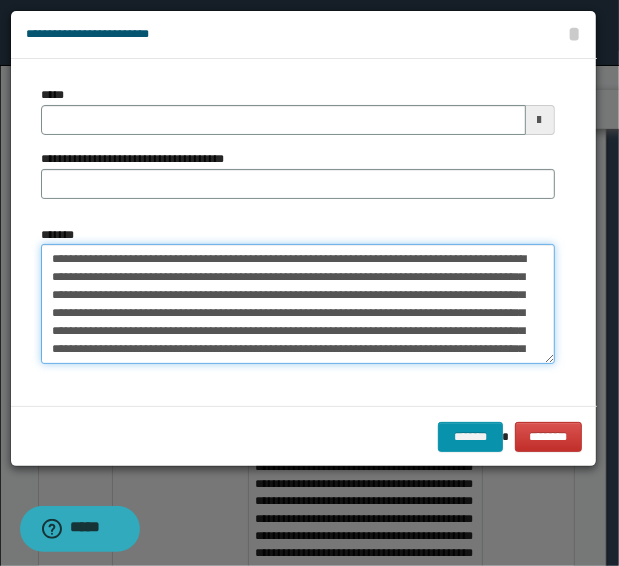 drag, startPoint x: 309, startPoint y: 260, endPoint x: 0, endPoint y: 253, distance: 309.07928 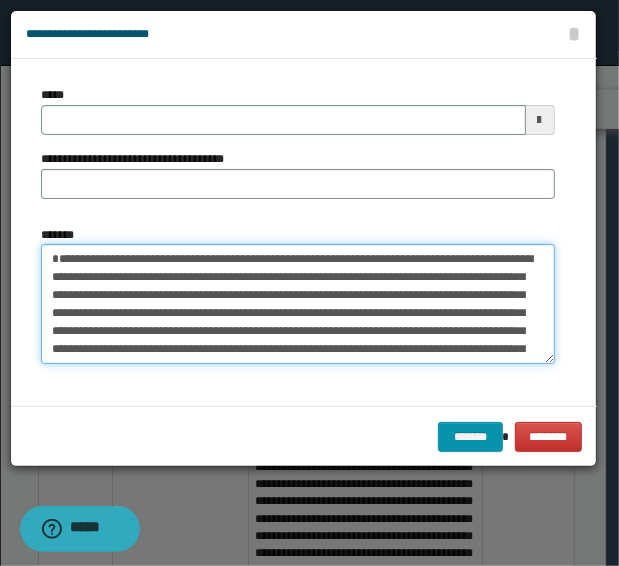 type 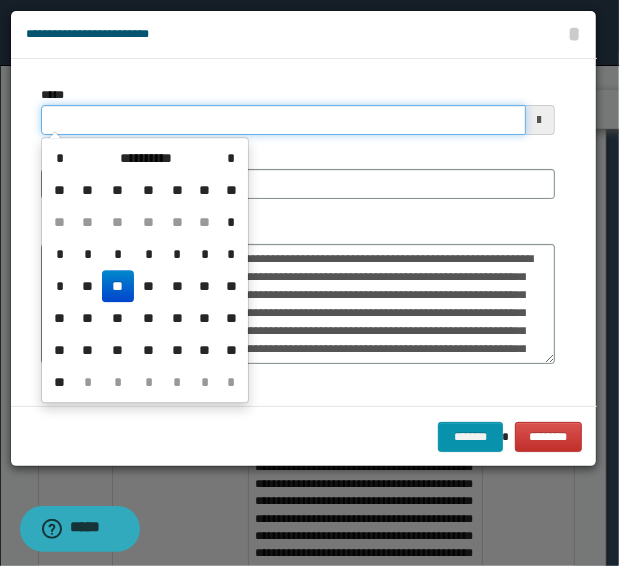 click on "*****" at bounding box center [283, 120] 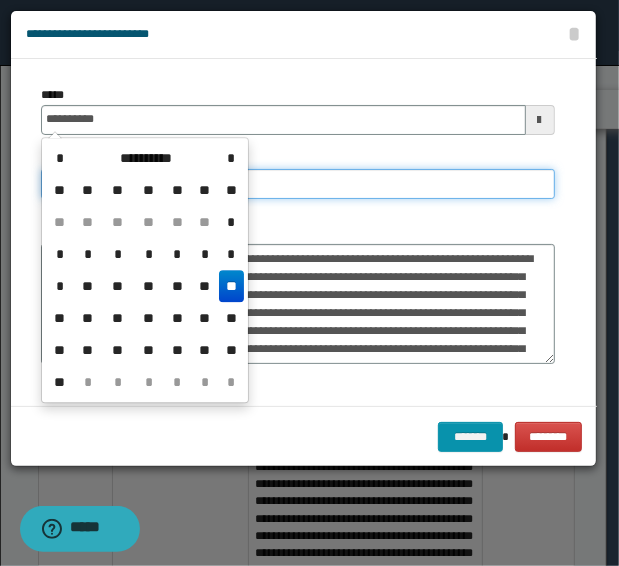 type on "**********" 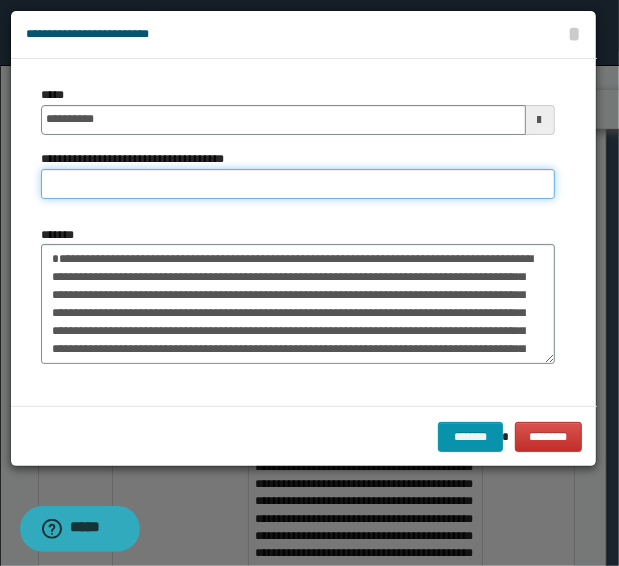 paste on "**********" 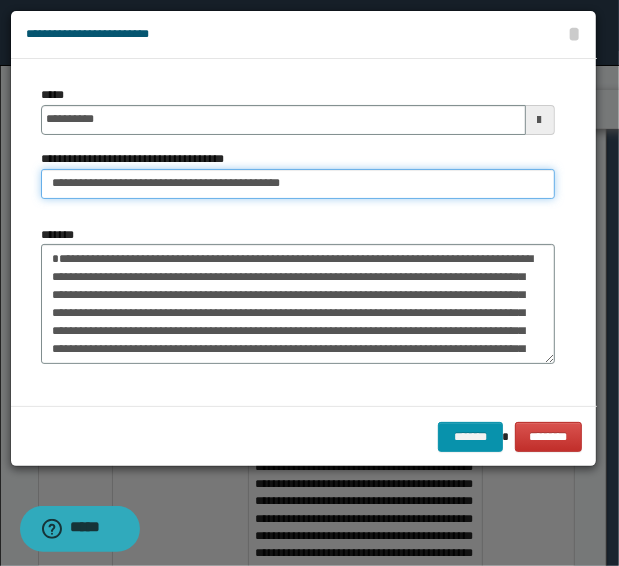 drag, startPoint x: 114, startPoint y: 185, endPoint x: -16, endPoint y: 173, distance: 130.55267 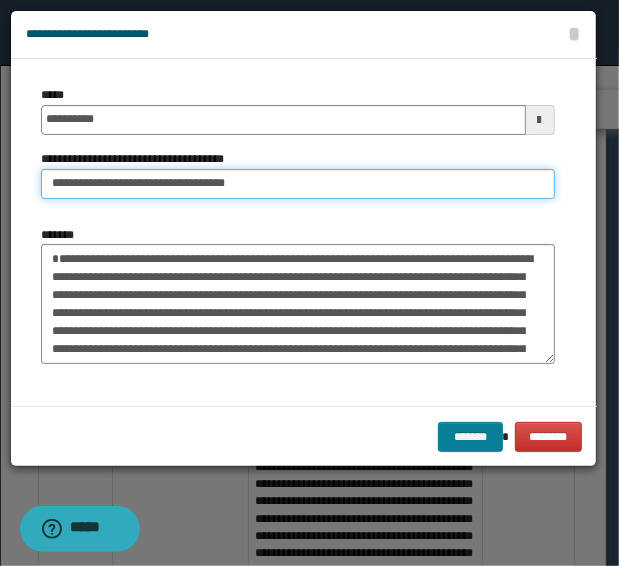 type on "**********" 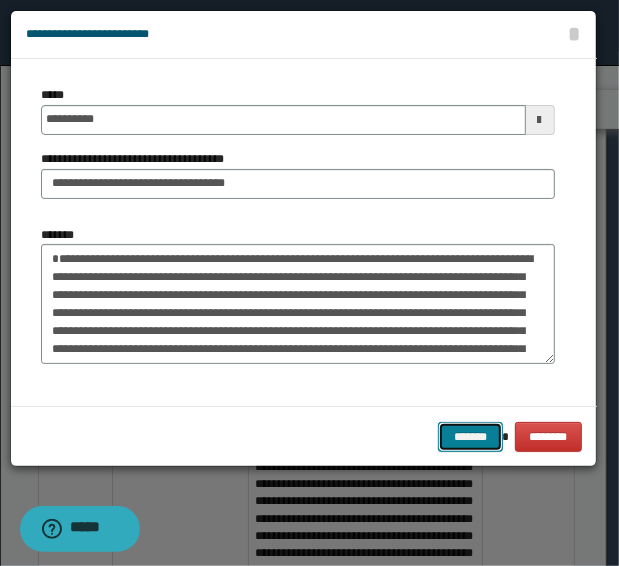 click on "*******" at bounding box center [470, 437] 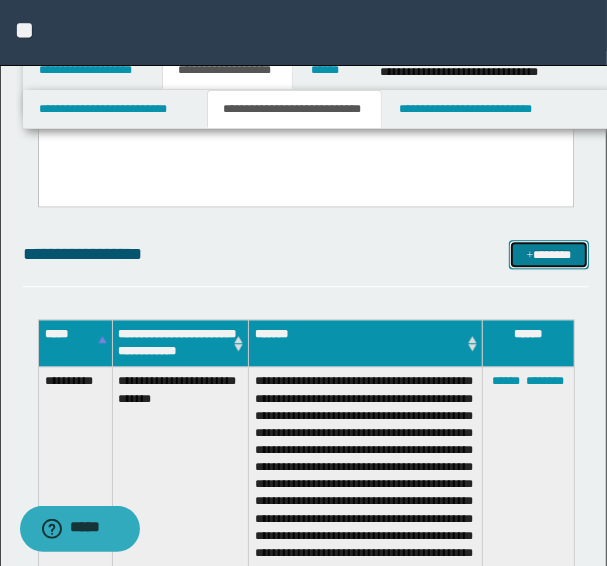 click on "*******" at bounding box center (548, 254) 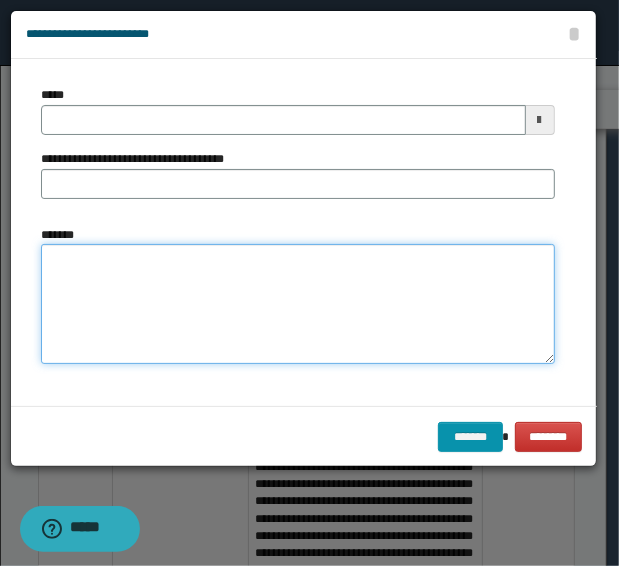click on "*******" at bounding box center [298, 304] 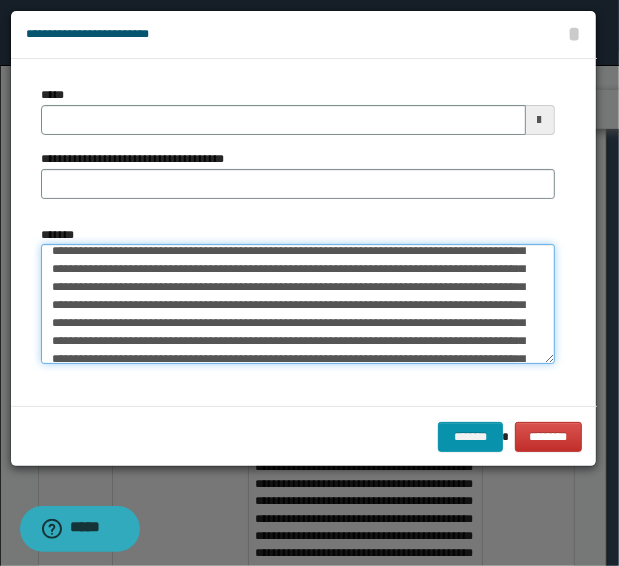 scroll, scrollTop: 0, scrollLeft: 0, axis: both 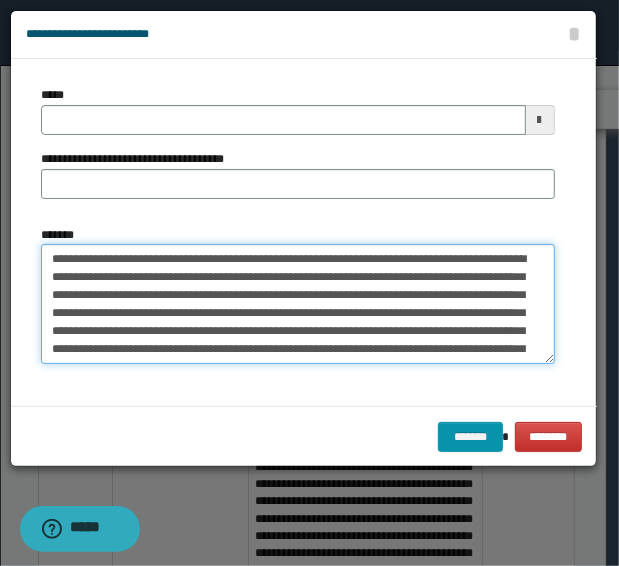 drag, startPoint x: 302, startPoint y: 260, endPoint x: -60, endPoint y: 237, distance: 362.72992 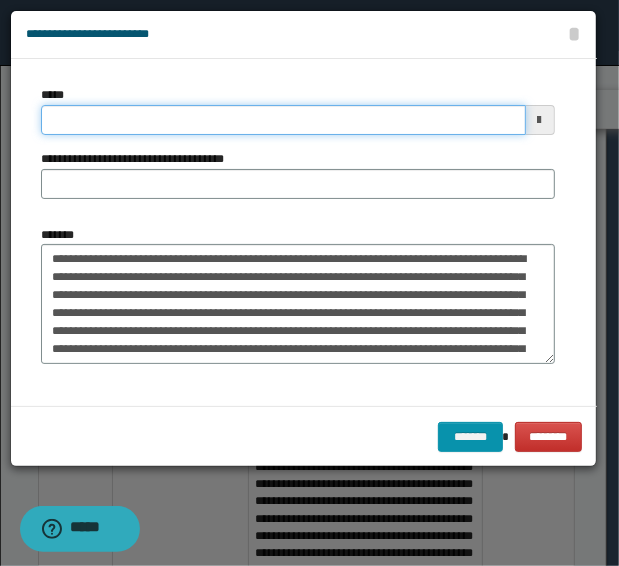 click on "*****" at bounding box center (283, 120) 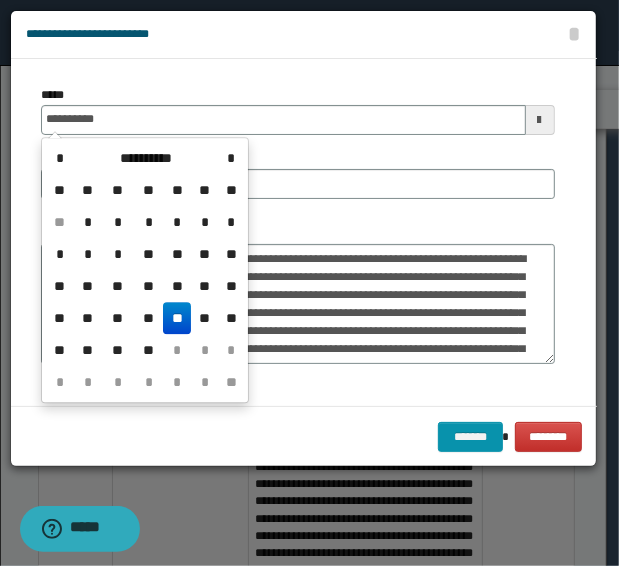 type on "**********" 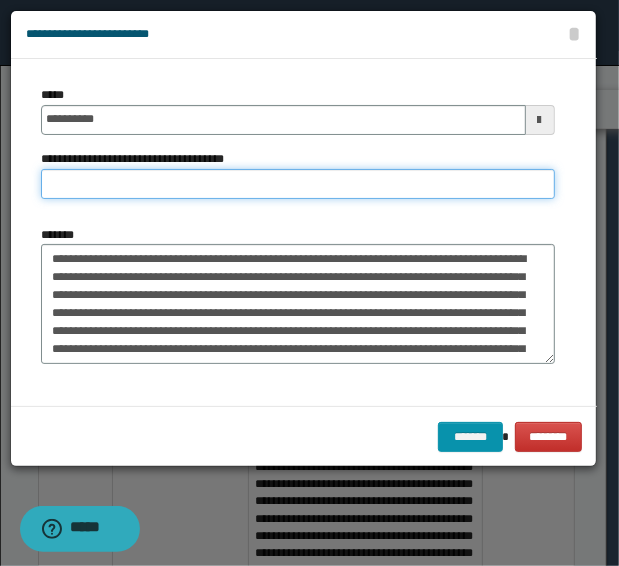 click on "**********" at bounding box center [298, 184] 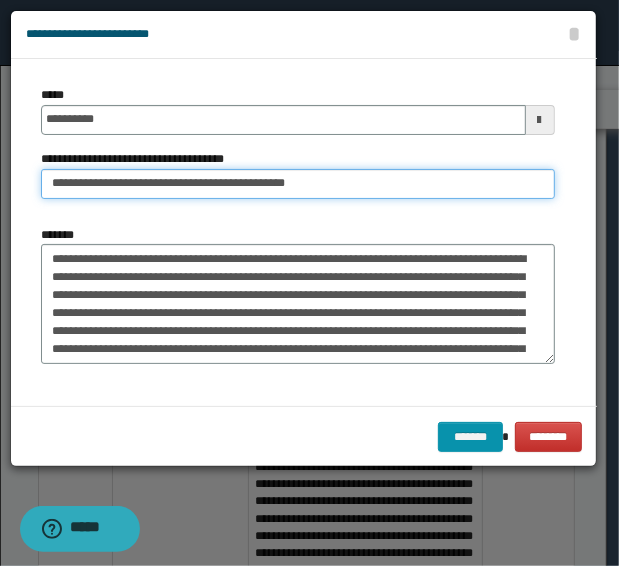 drag, startPoint x: 120, startPoint y: 184, endPoint x: -8, endPoint y: 184, distance: 128 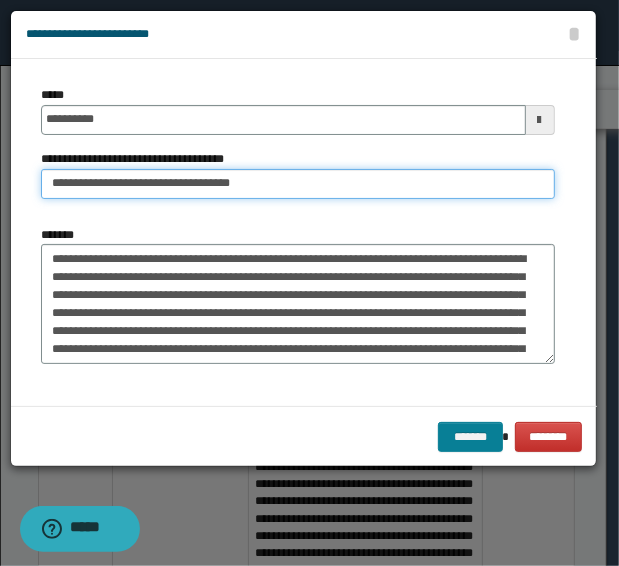 type on "**********" 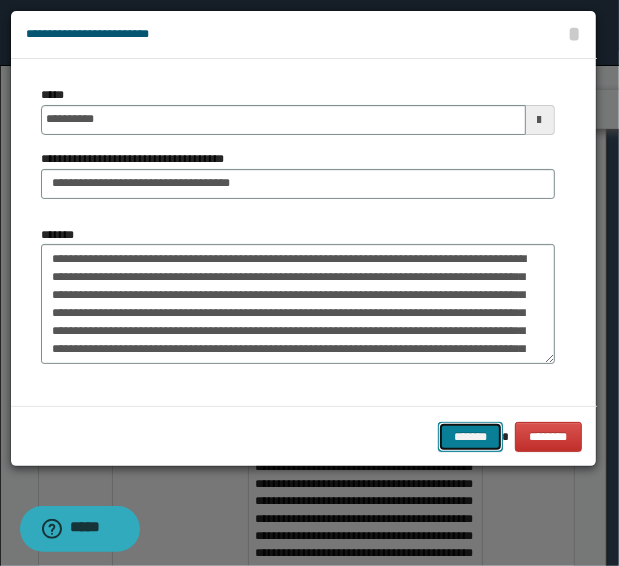 click on "*******" at bounding box center [470, 437] 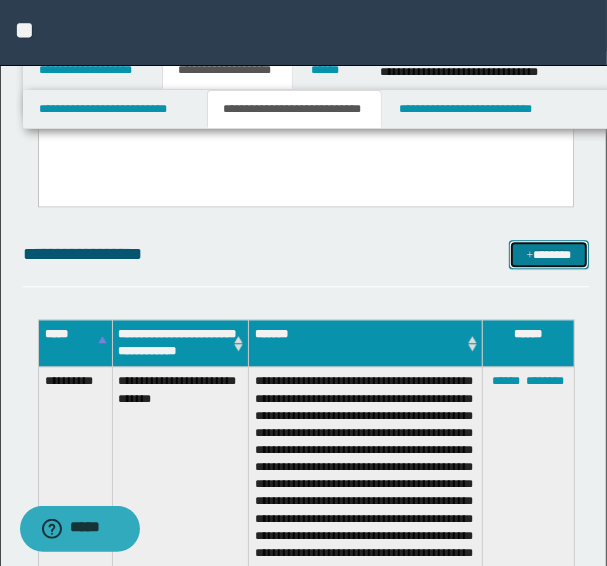 click on "*******" at bounding box center [548, 254] 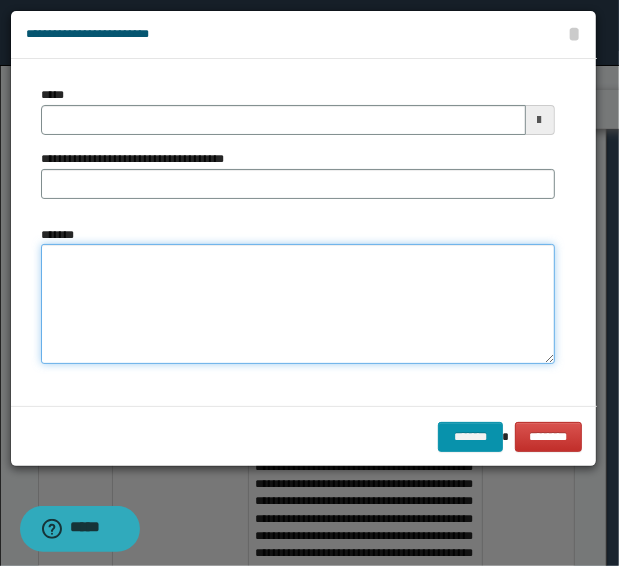 click on "*******" at bounding box center (298, 304) 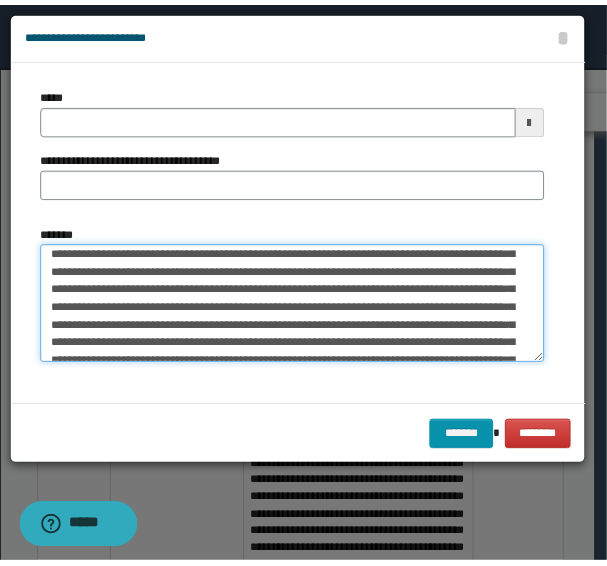 scroll, scrollTop: 0, scrollLeft: 0, axis: both 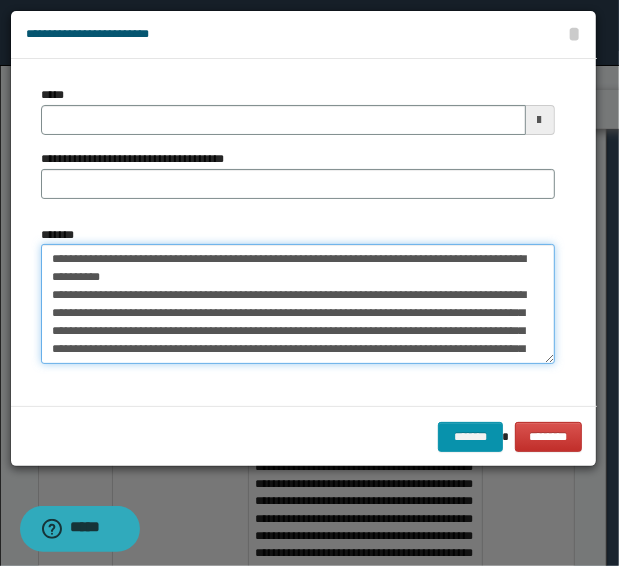 click on "**********" at bounding box center (298, 304) 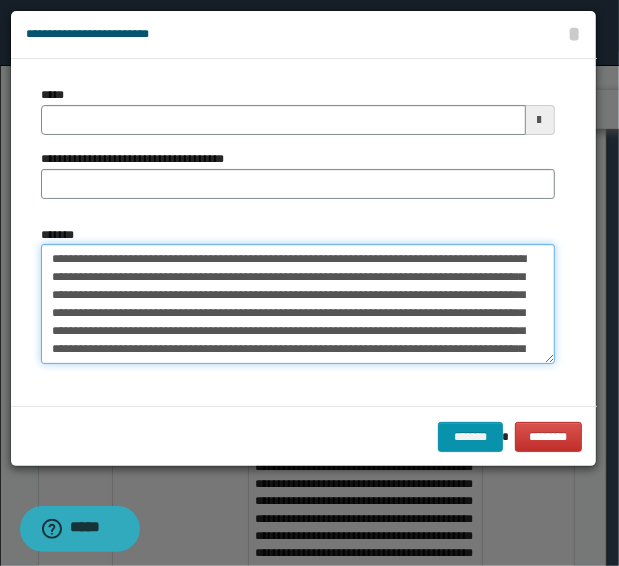 drag, startPoint x: 374, startPoint y: 259, endPoint x: -1, endPoint y: 254, distance: 375.03333 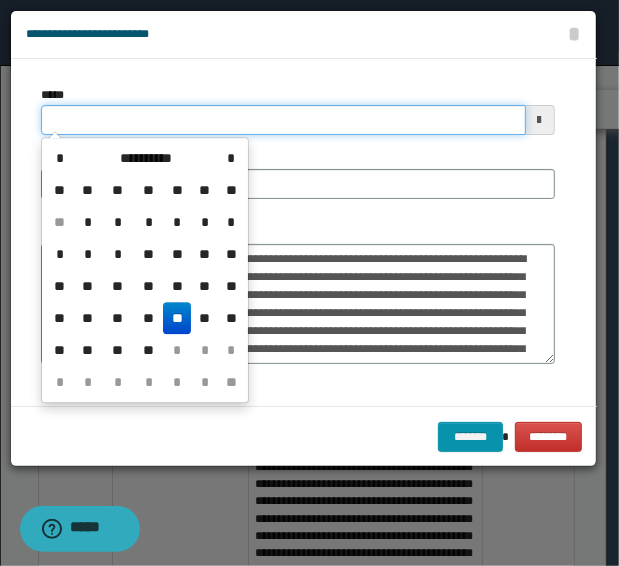 click on "*****" at bounding box center [283, 120] 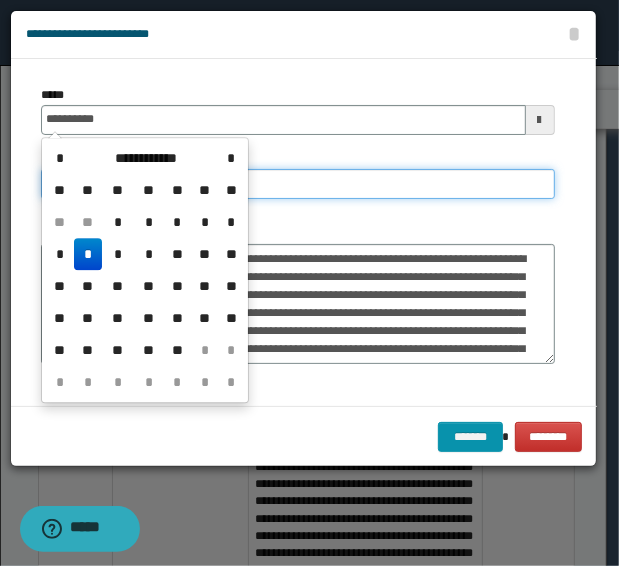 type on "**********" 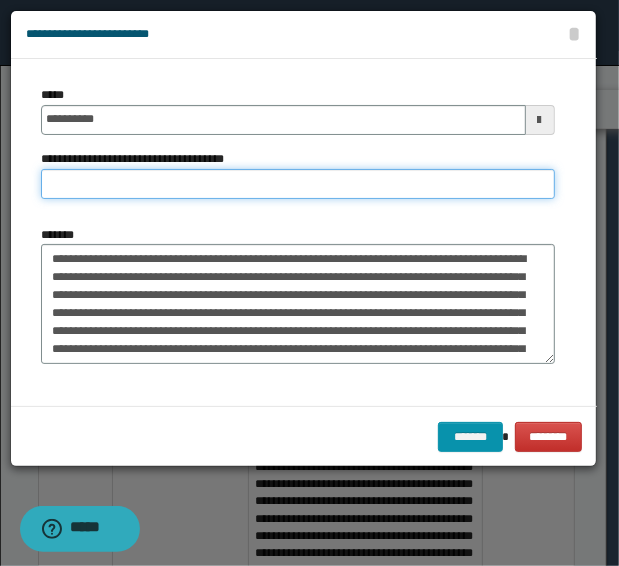 click on "**********" at bounding box center (298, 184) 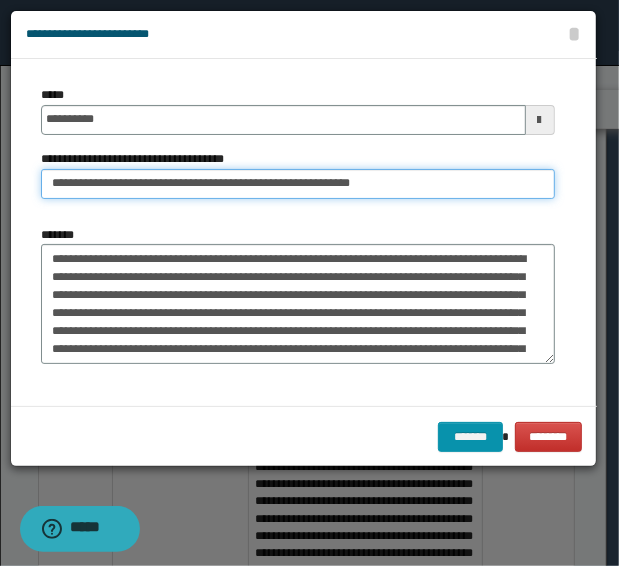 drag, startPoint x: 88, startPoint y: 176, endPoint x: -44, endPoint y: 174, distance: 132.01515 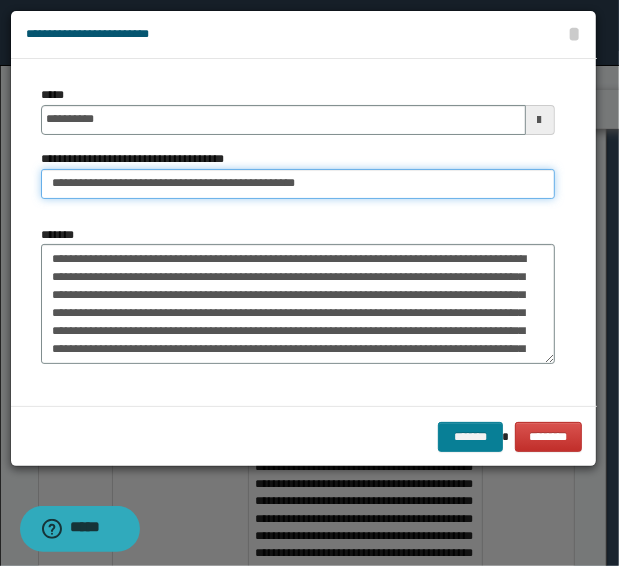 type on "**********" 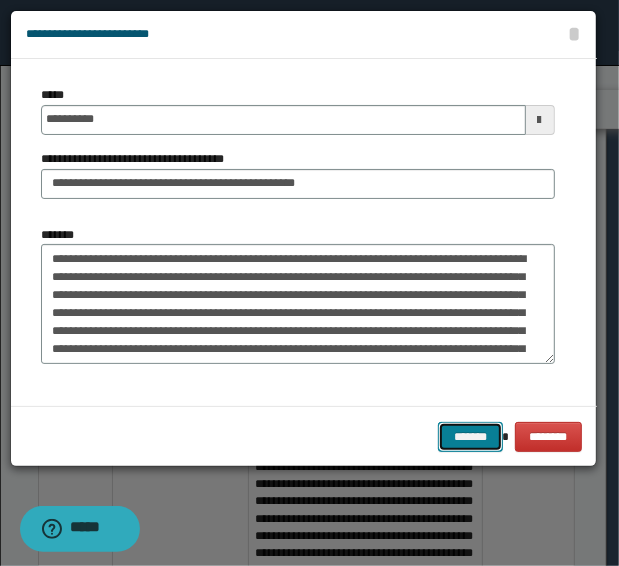 click on "*******" at bounding box center (470, 437) 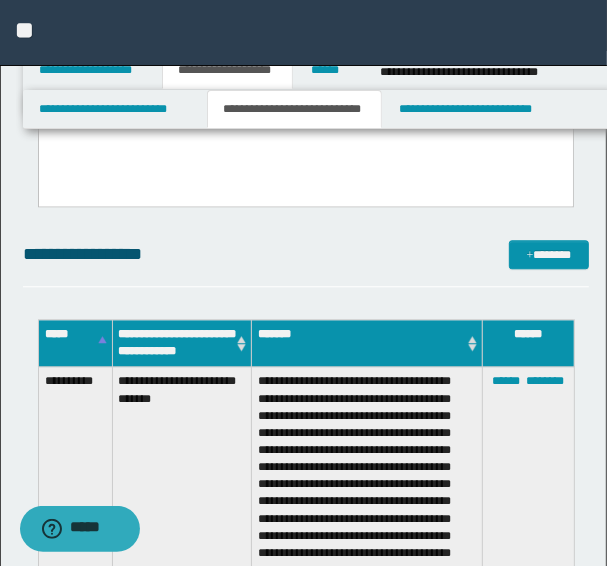 click on "**********" at bounding box center (306, 263) 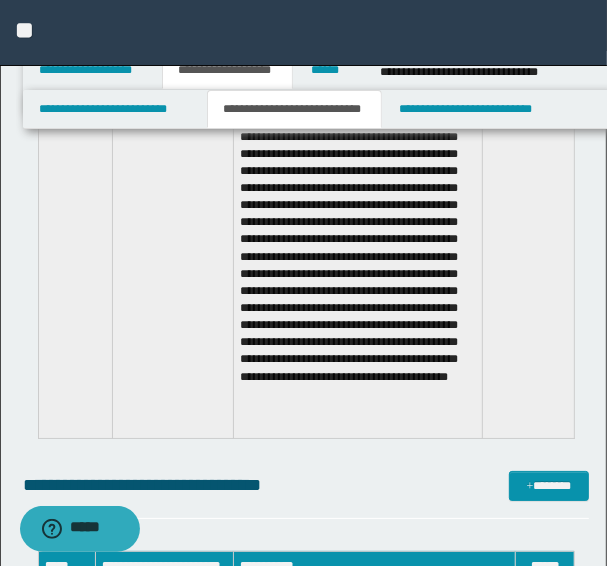 scroll, scrollTop: 9431, scrollLeft: 0, axis: vertical 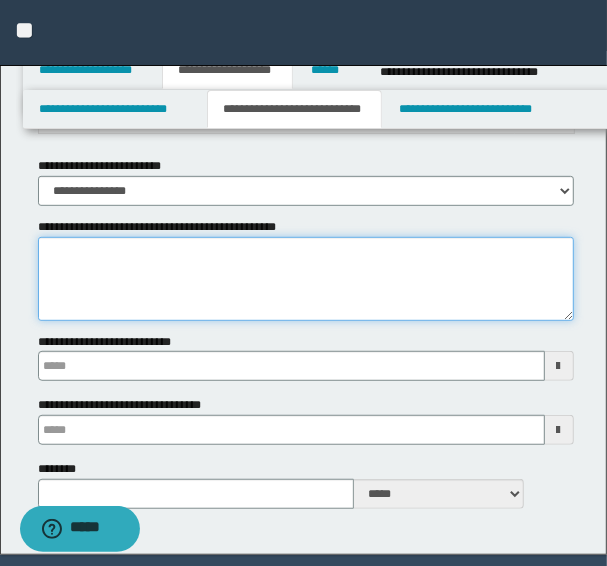 click on "**********" at bounding box center [306, 279] 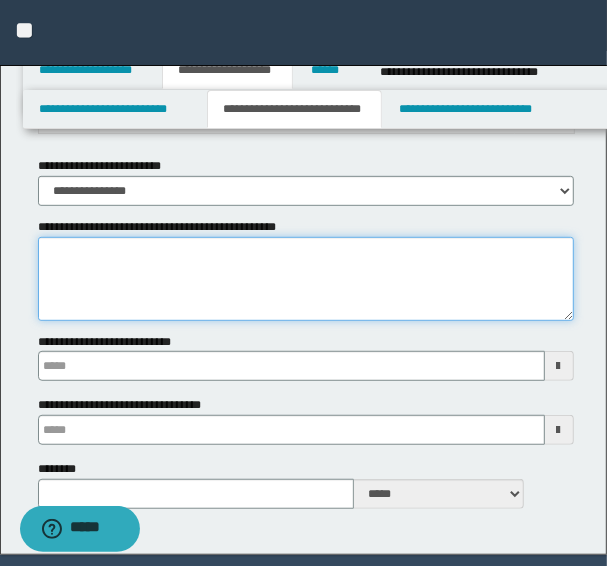 paste on "**********" 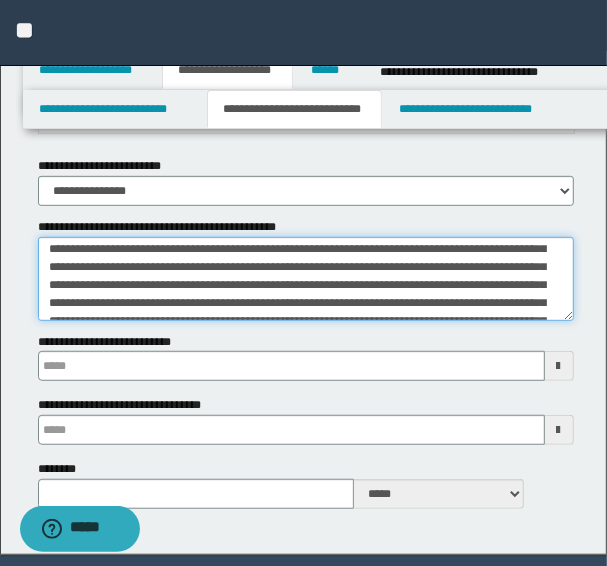 scroll, scrollTop: 0, scrollLeft: 0, axis: both 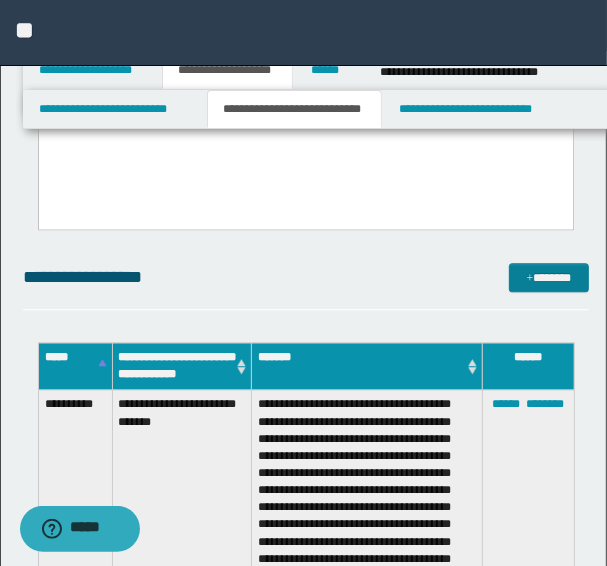 type on "**********" 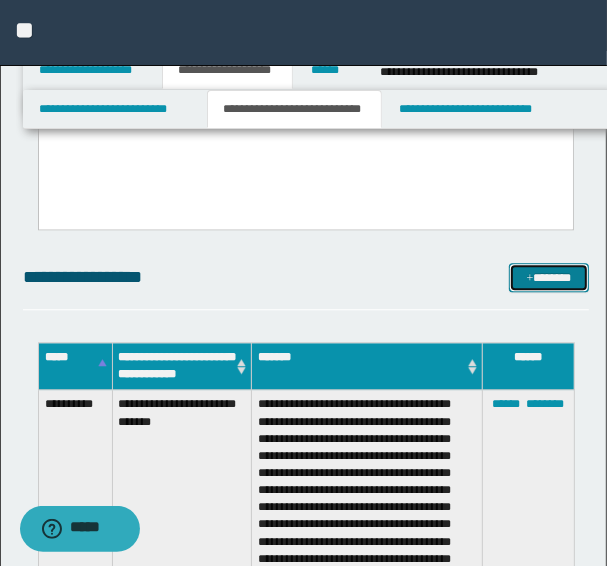 click on "*******" at bounding box center [548, 277] 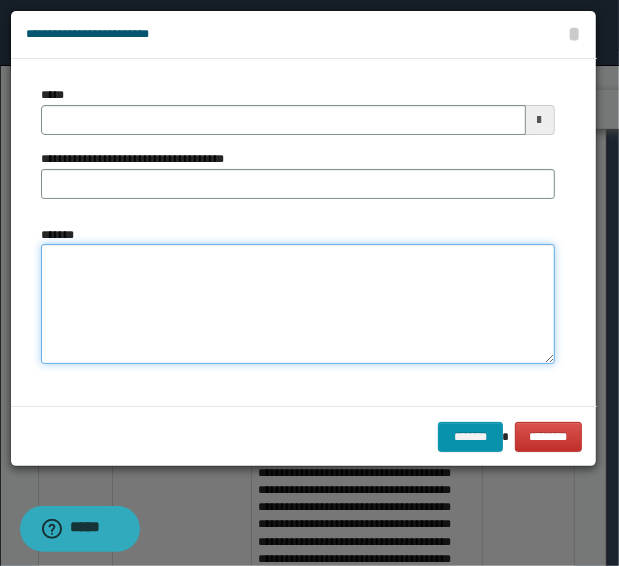 click on "*******" at bounding box center (298, 304) 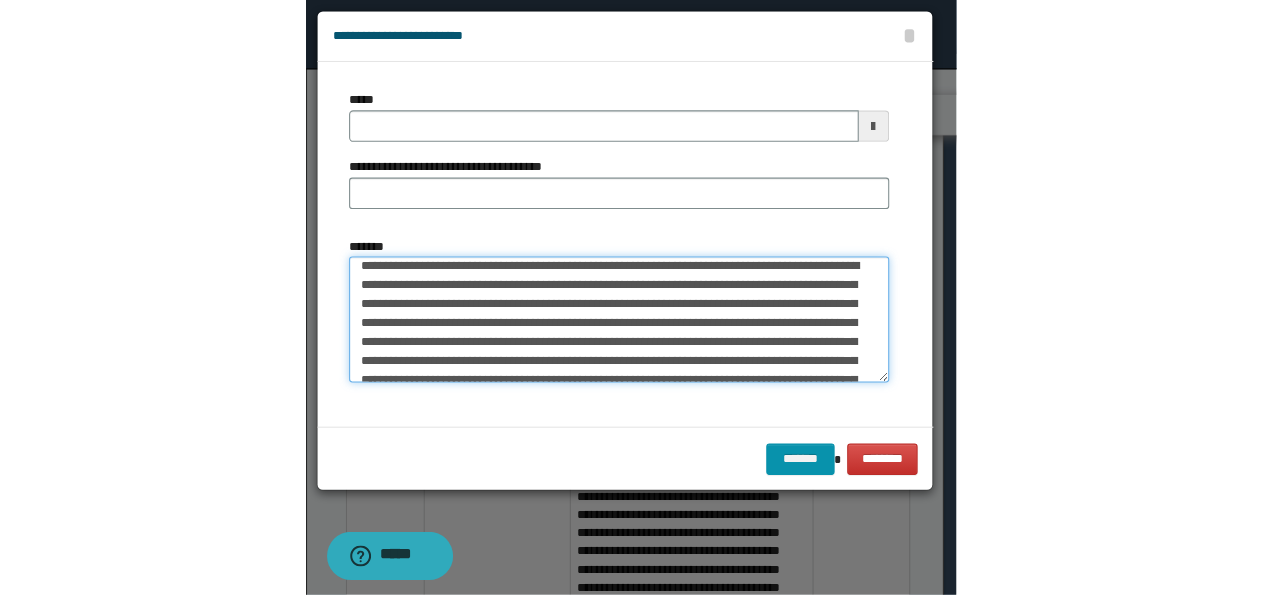 scroll, scrollTop: 0, scrollLeft: 0, axis: both 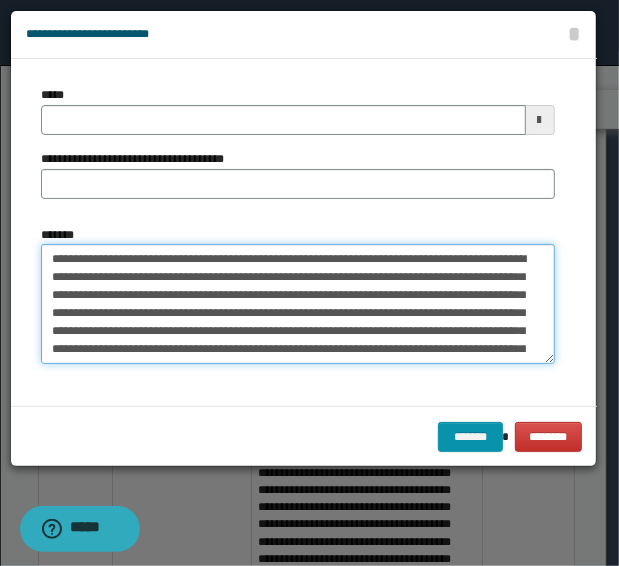 drag, startPoint x: 303, startPoint y: 257, endPoint x: -15, endPoint y: 254, distance: 318.01416 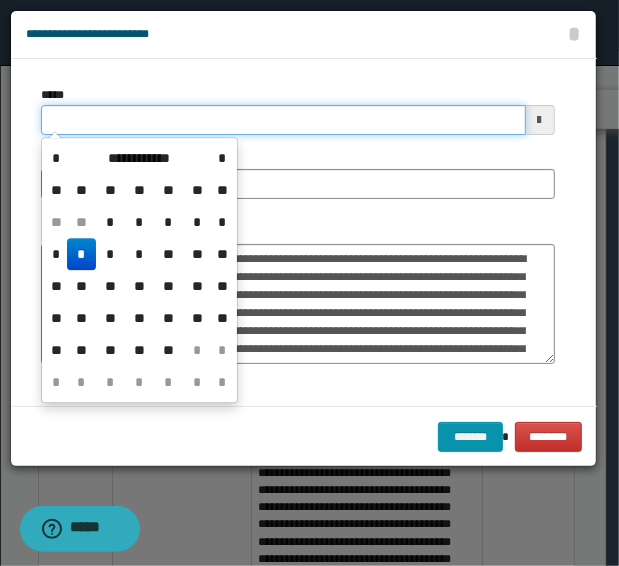 click on "*****" at bounding box center (283, 120) 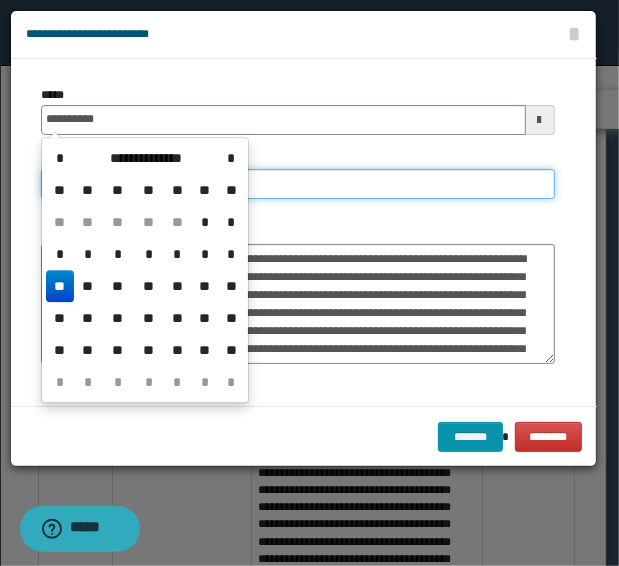 type on "**********" 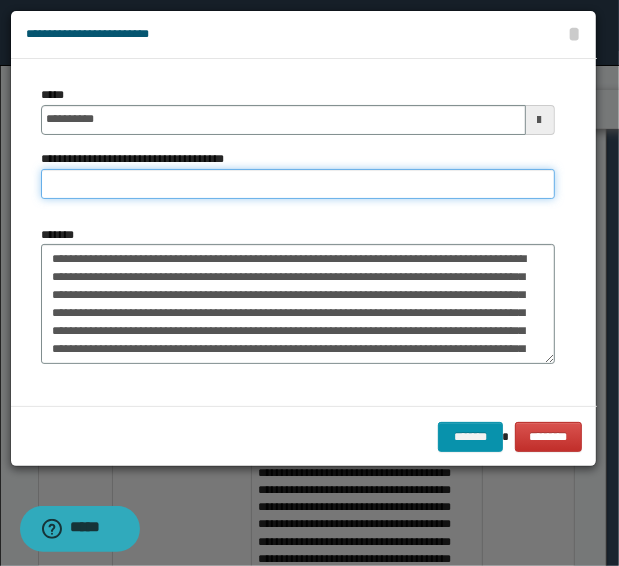 paste on "**********" 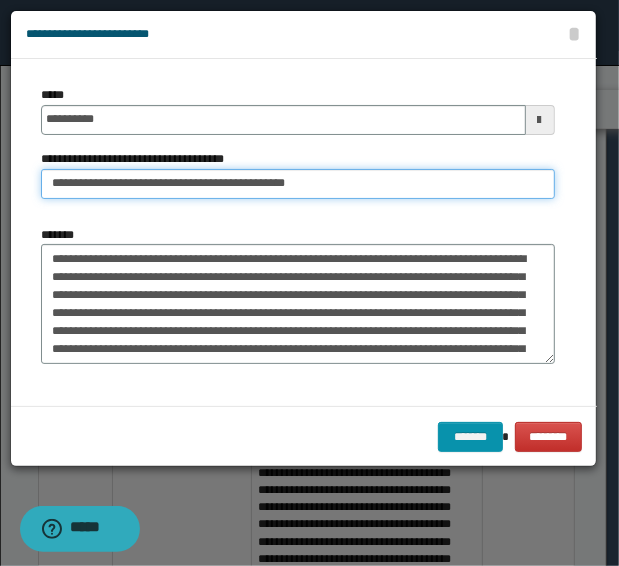 drag, startPoint x: 110, startPoint y: 184, endPoint x: -19, endPoint y: 184, distance: 129 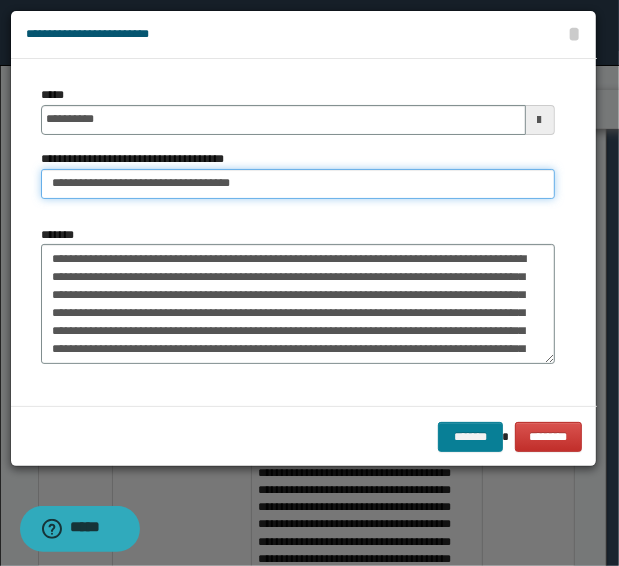 type on "**********" 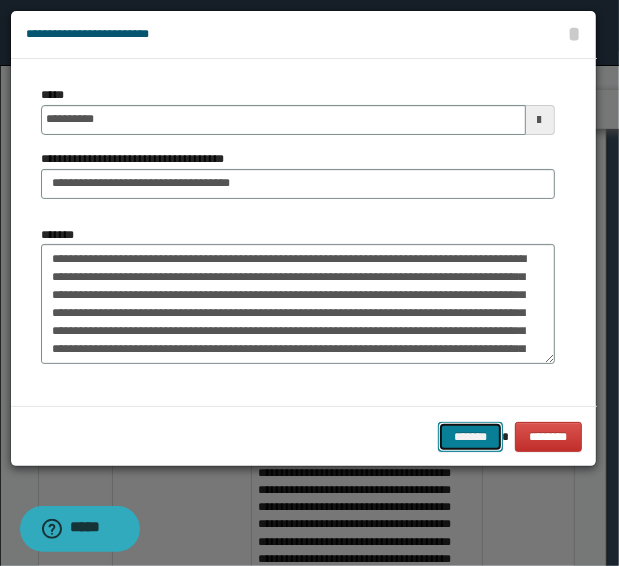 click on "*******" at bounding box center (470, 437) 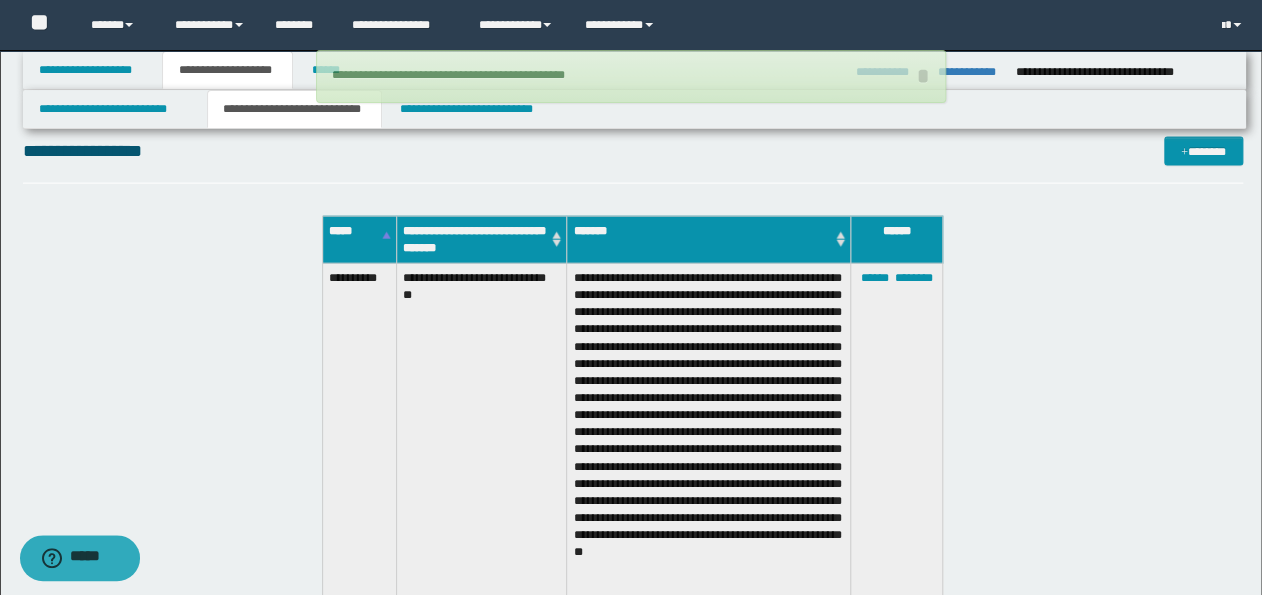 click on "**********" at bounding box center (633, 1943) 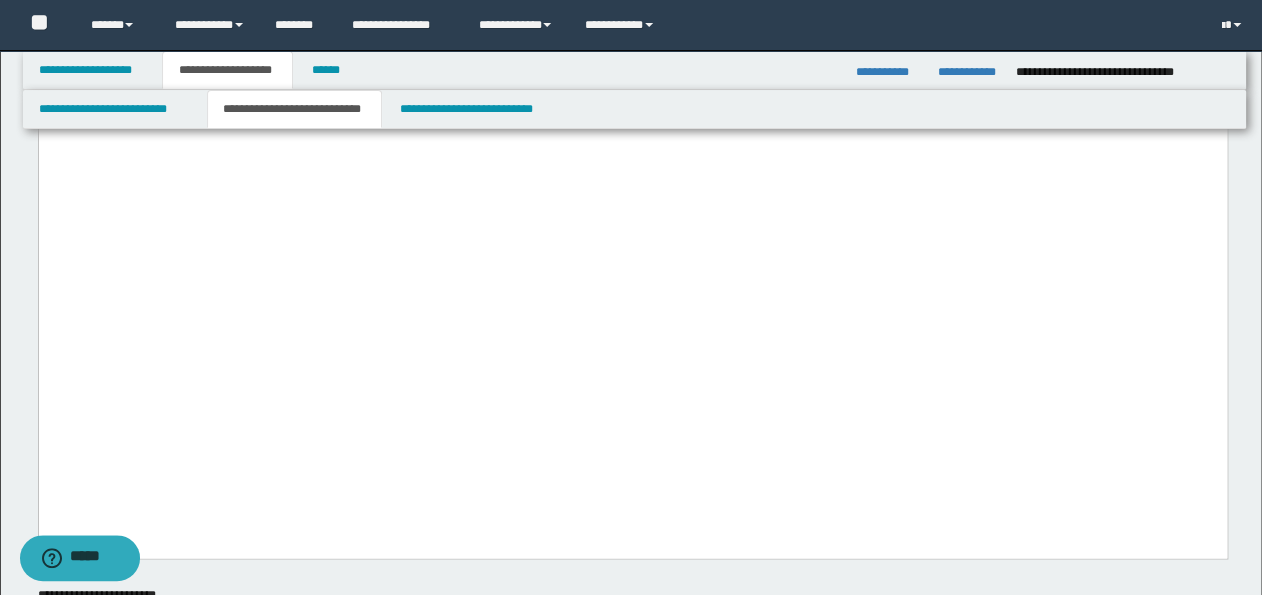 scroll, scrollTop: 4130, scrollLeft: 0, axis: vertical 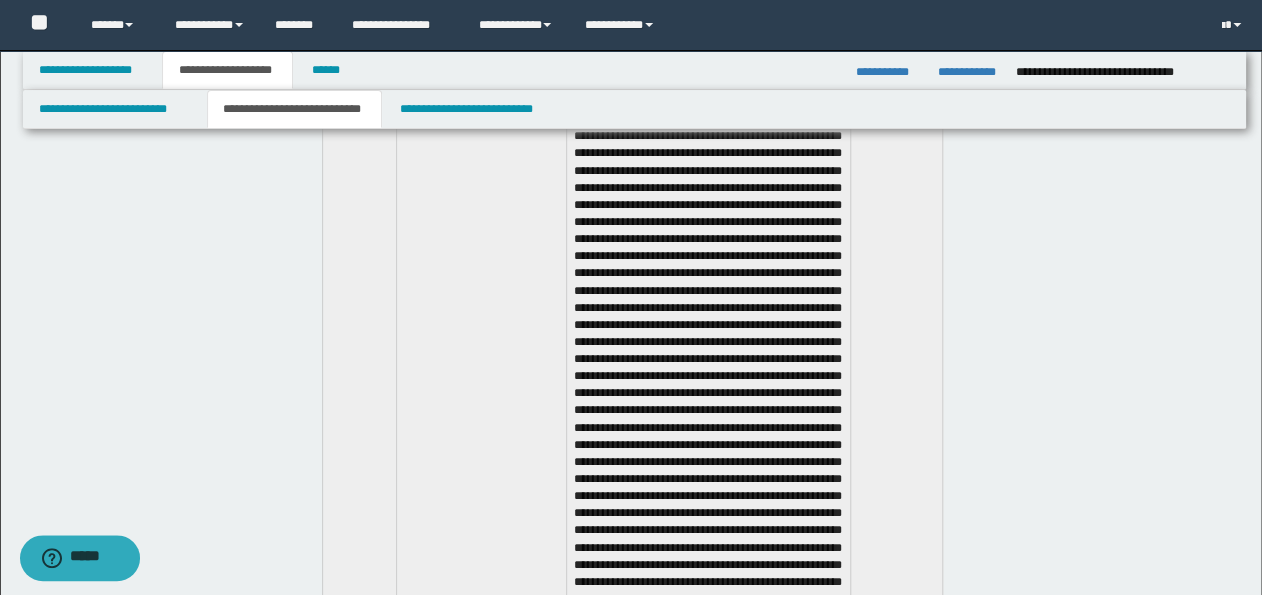 click on "**********" at bounding box center [632, -2721] 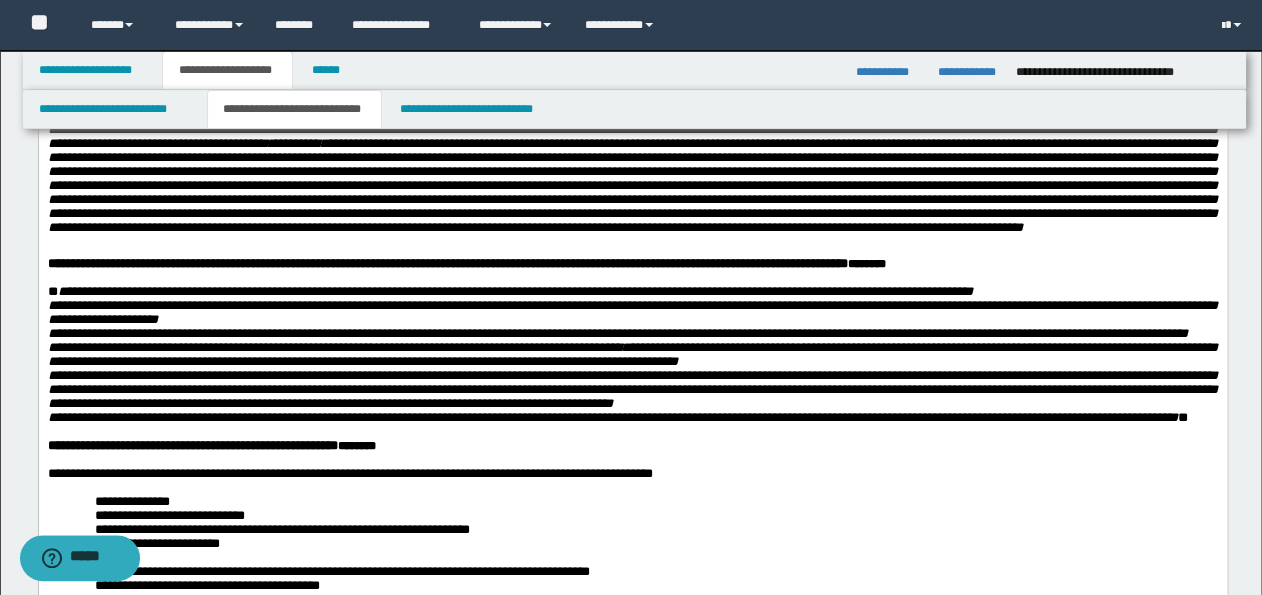 scroll, scrollTop: 530, scrollLeft: 0, axis: vertical 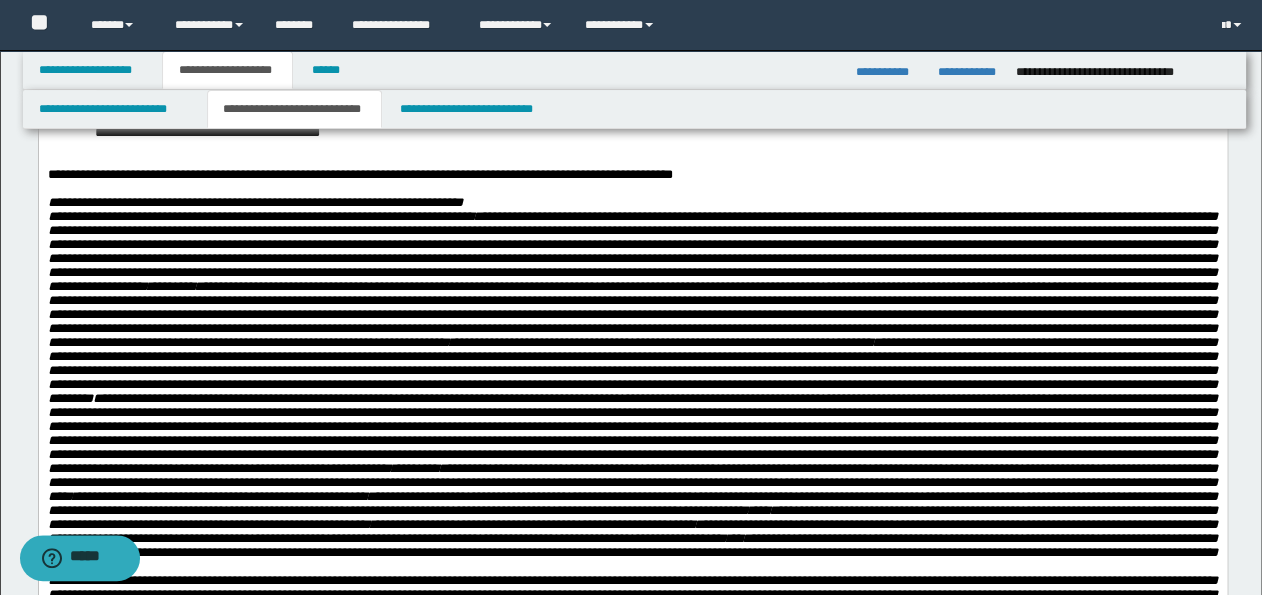 click at bounding box center (632, 161) 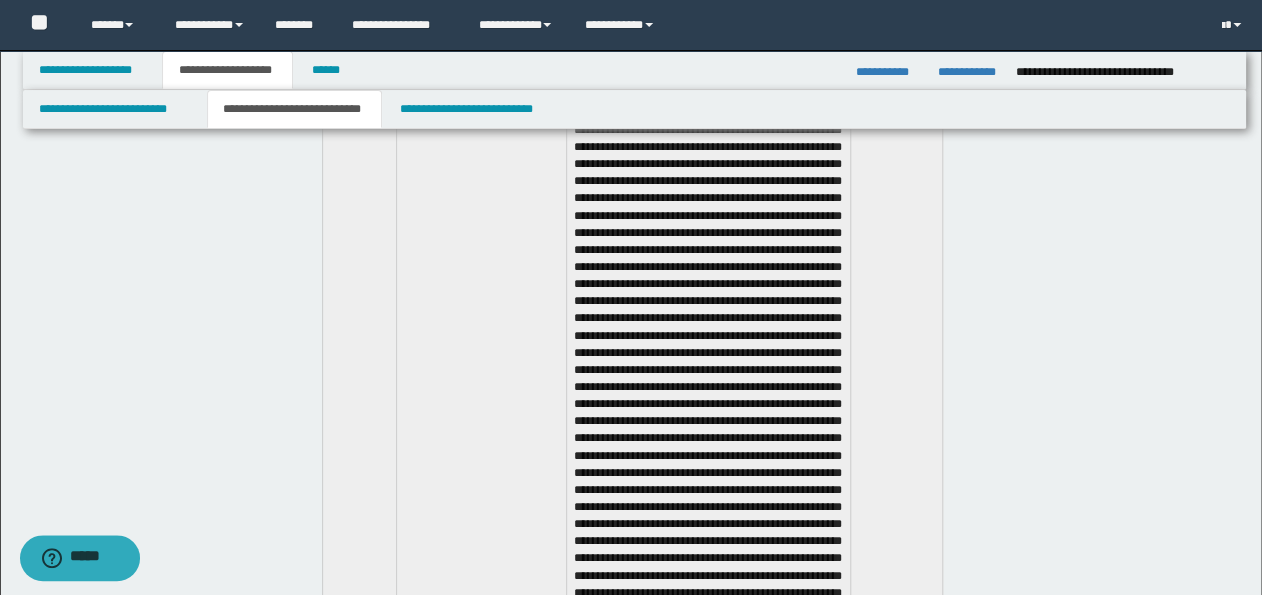scroll, scrollTop: 5636, scrollLeft: 0, axis: vertical 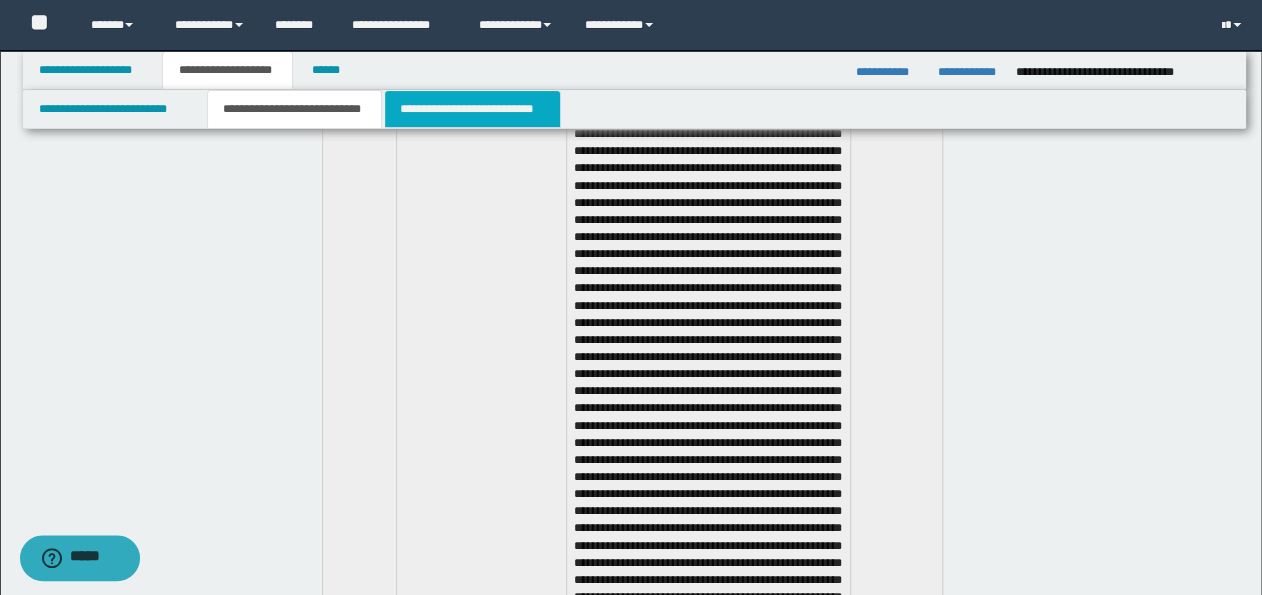 click on "**********" at bounding box center [472, 109] 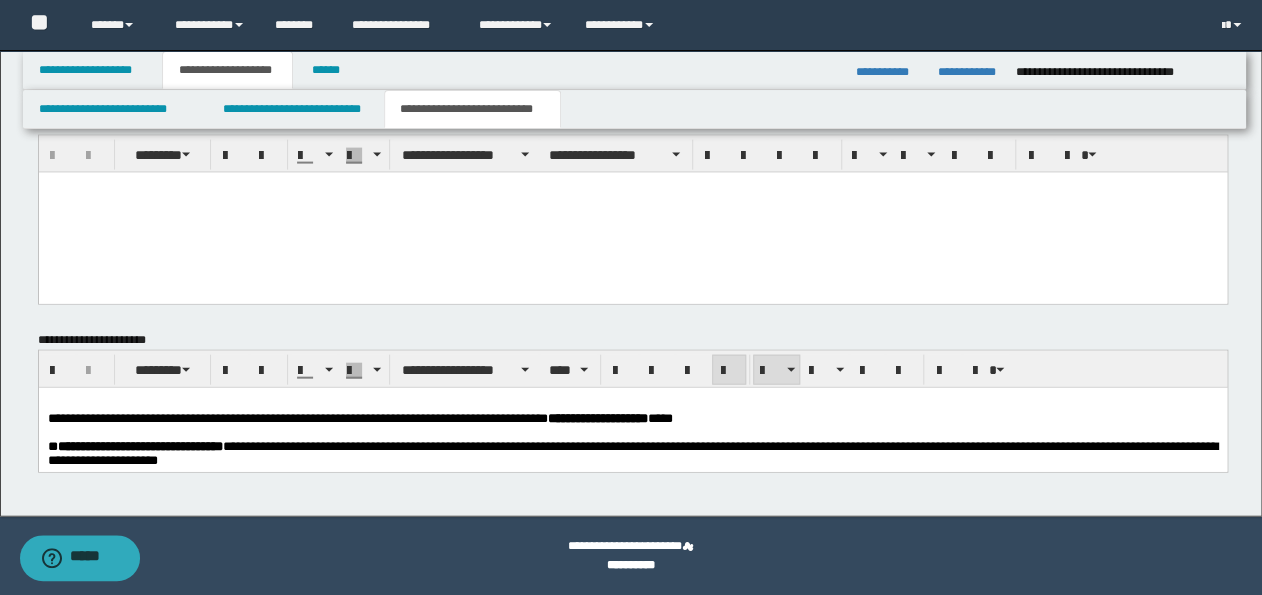 click at bounding box center (632, 403) 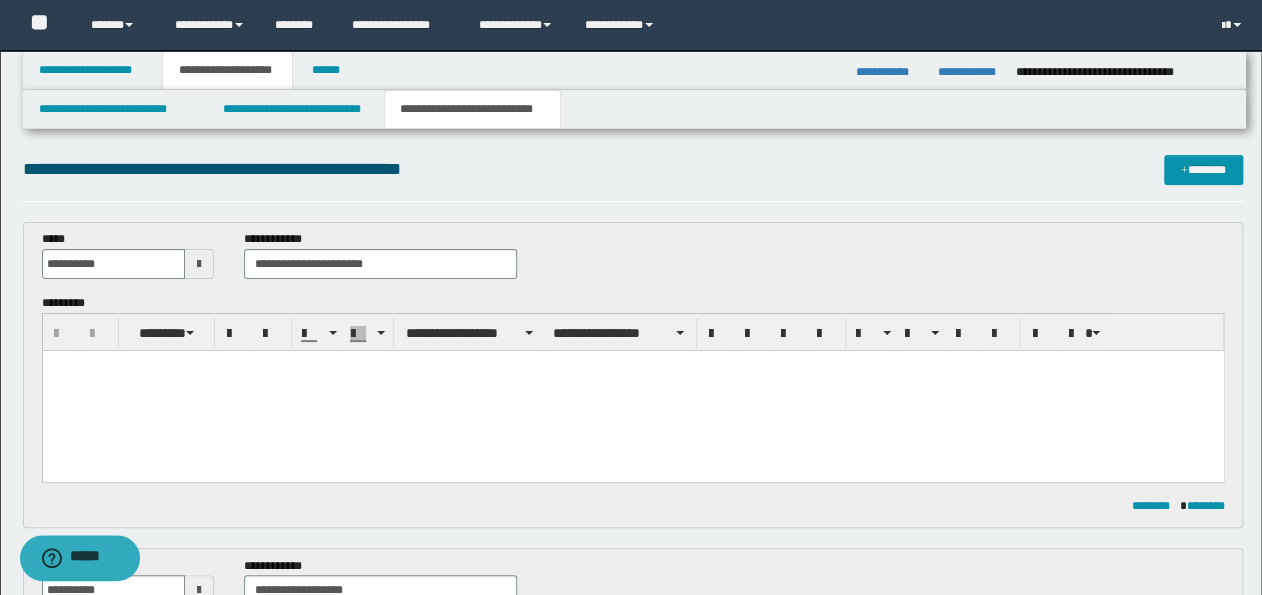 scroll, scrollTop: 0, scrollLeft: 0, axis: both 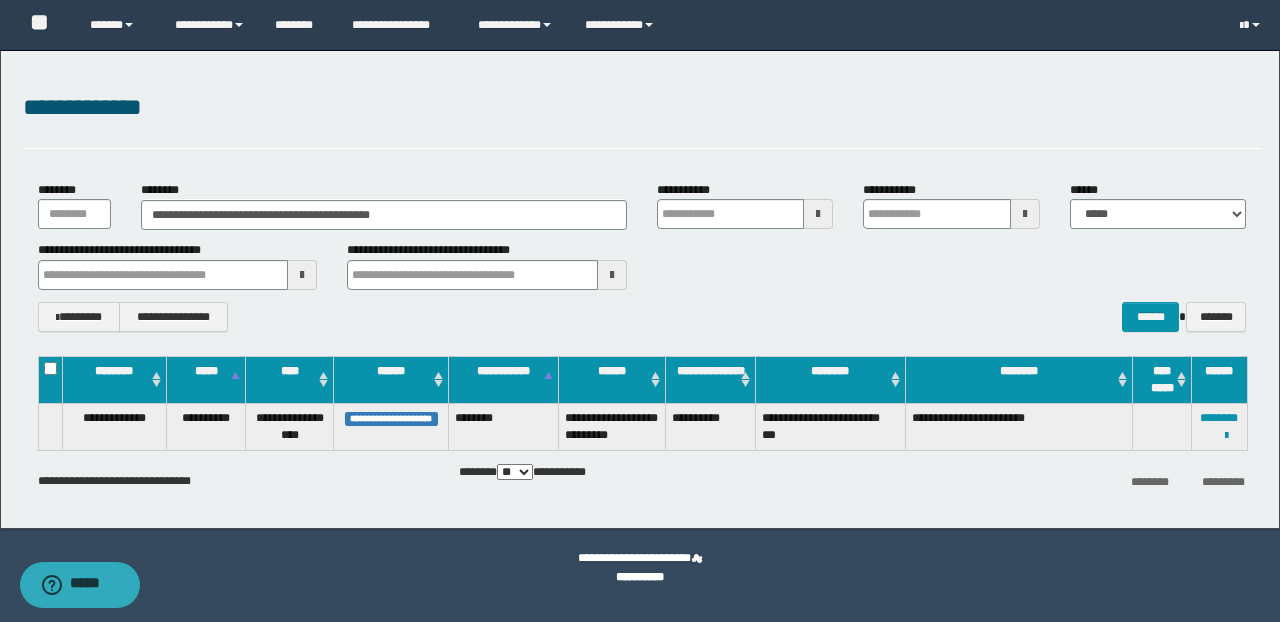 click on "**********" at bounding box center [642, 265] 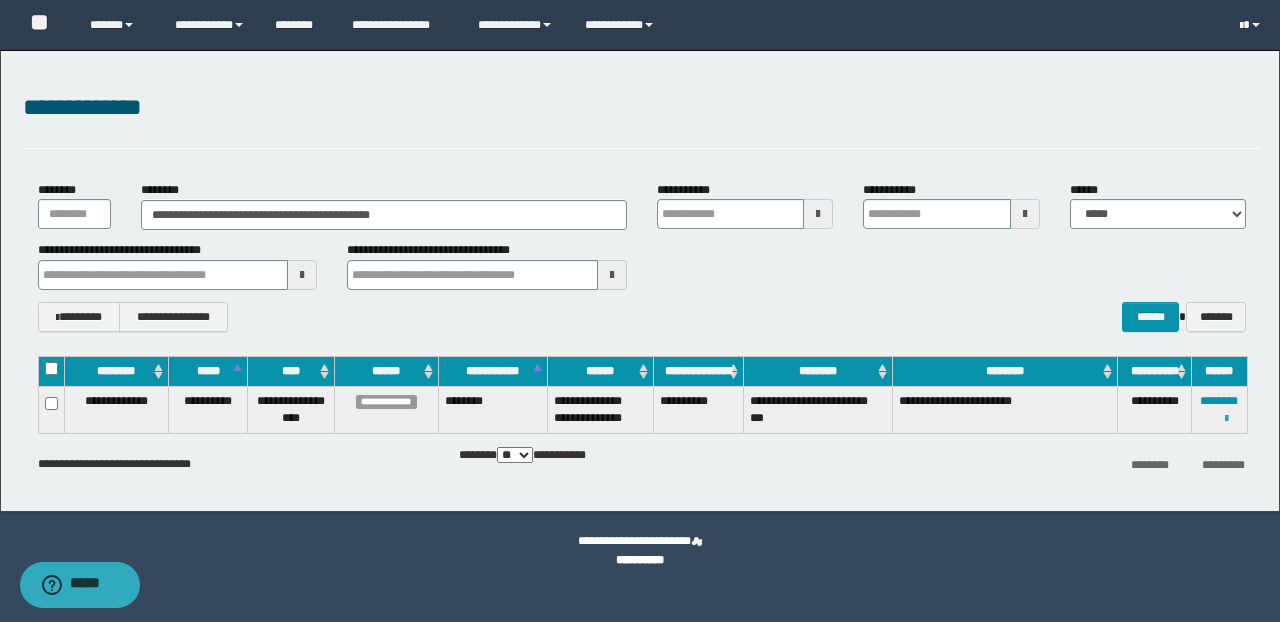 click at bounding box center [1226, 419] 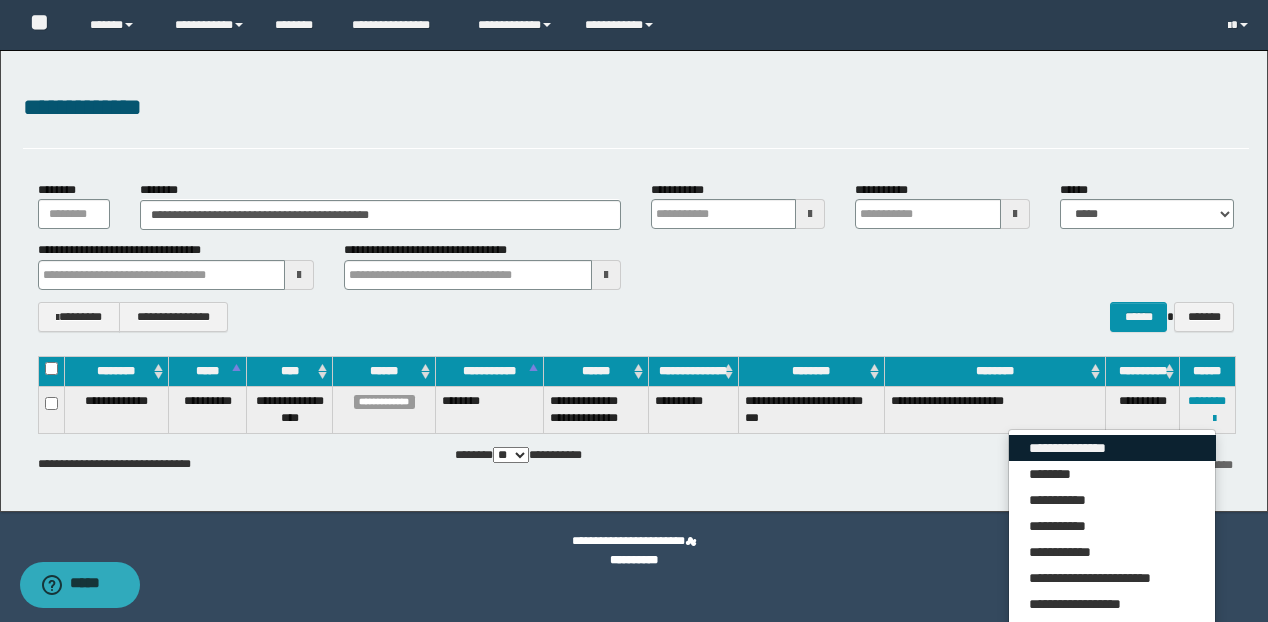 click on "**********" at bounding box center (1112, 448) 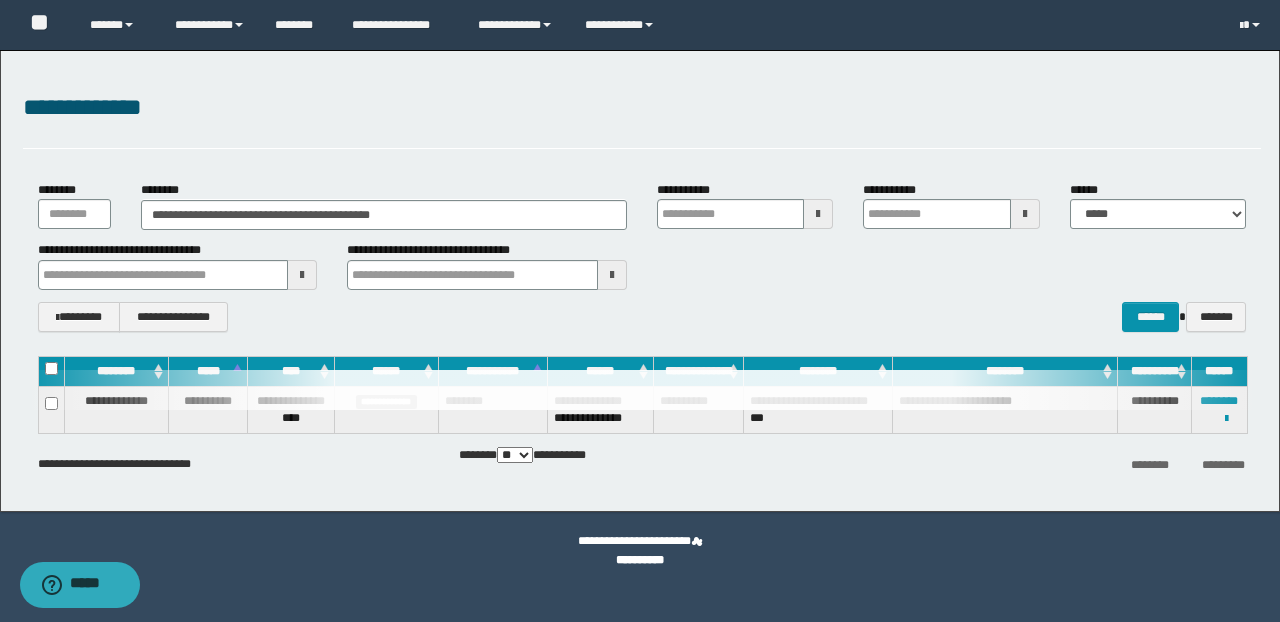 drag, startPoint x: 564, startPoint y: 144, endPoint x: 576, endPoint y: 168, distance: 26.832815 